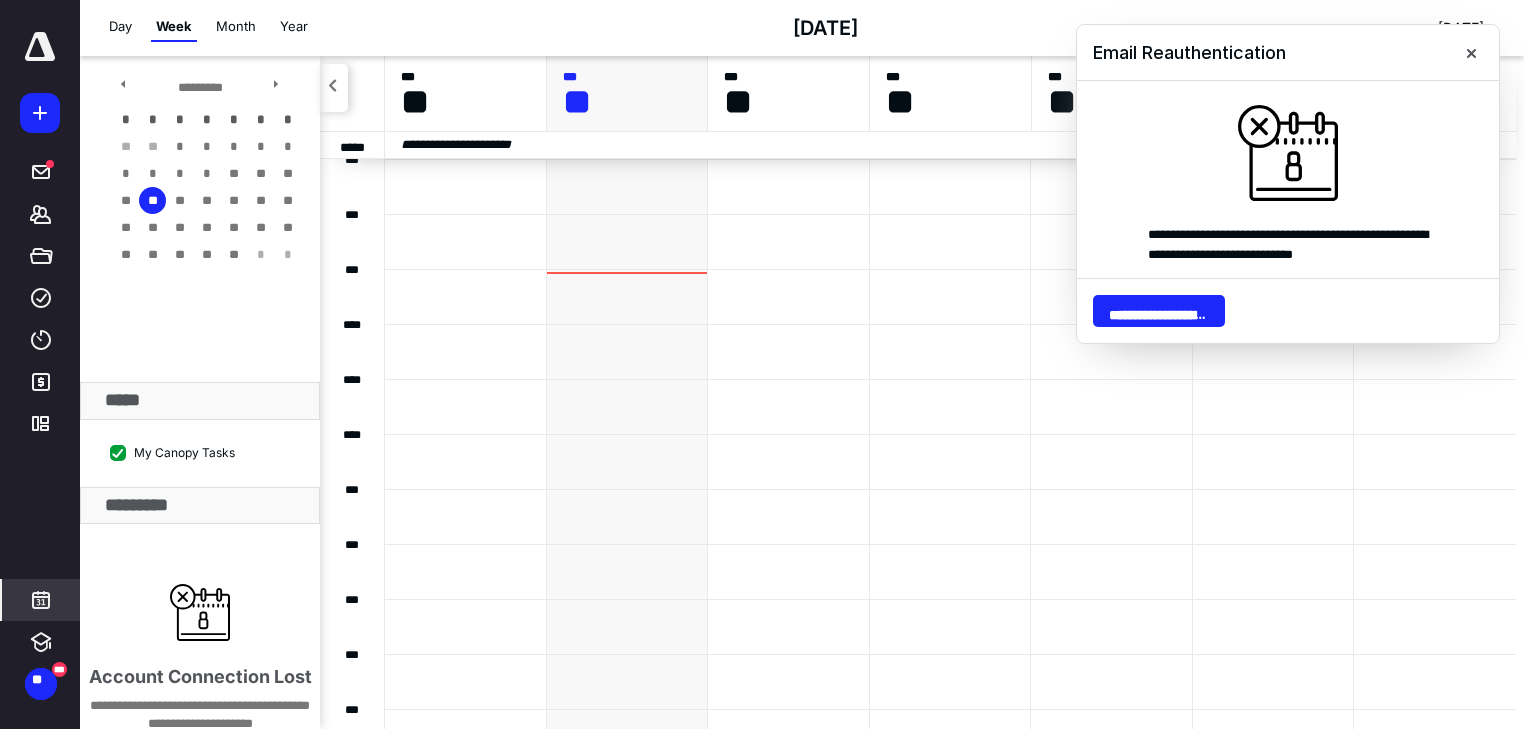 scroll, scrollTop: 0, scrollLeft: 0, axis: both 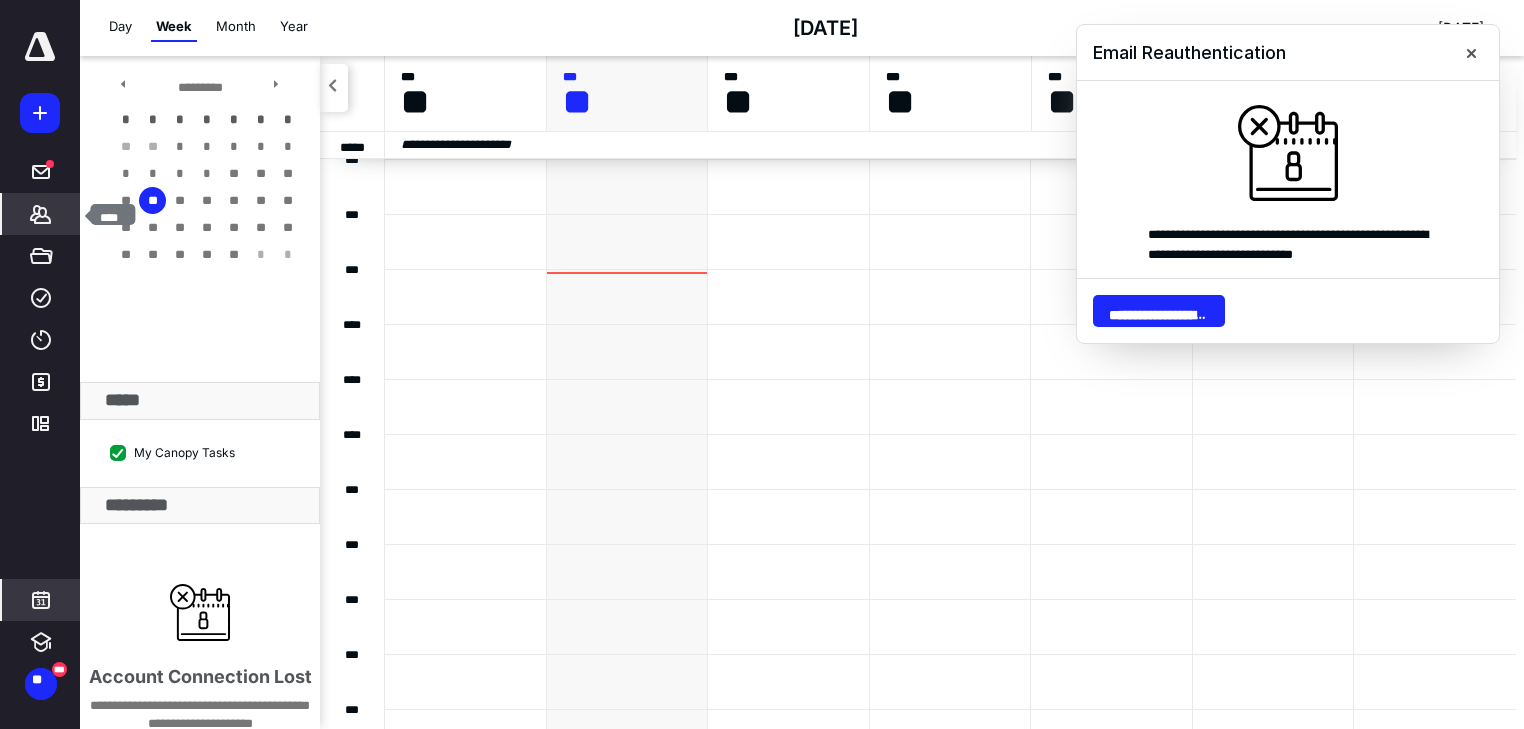 click 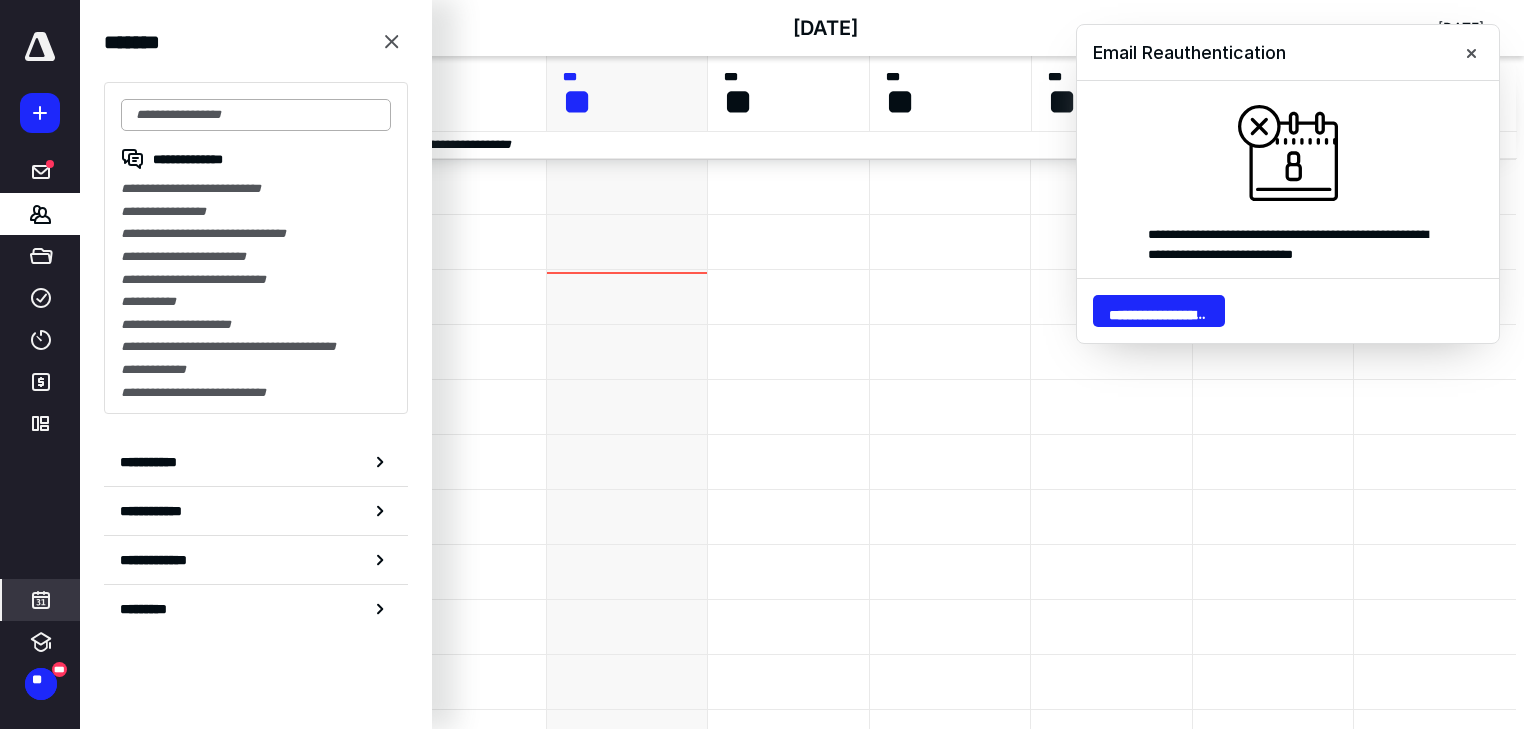 click at bounding box center [256, 115] 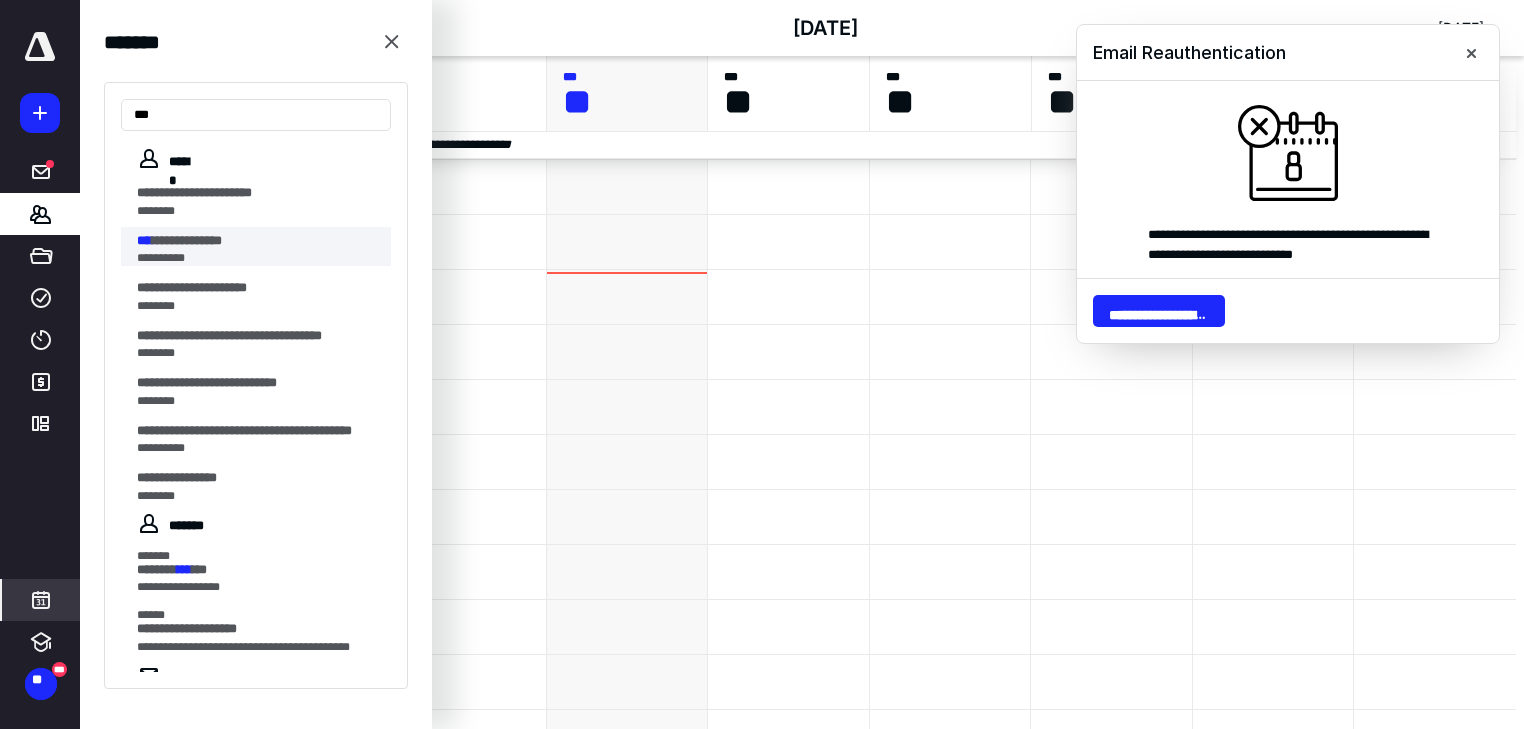 type on "***" 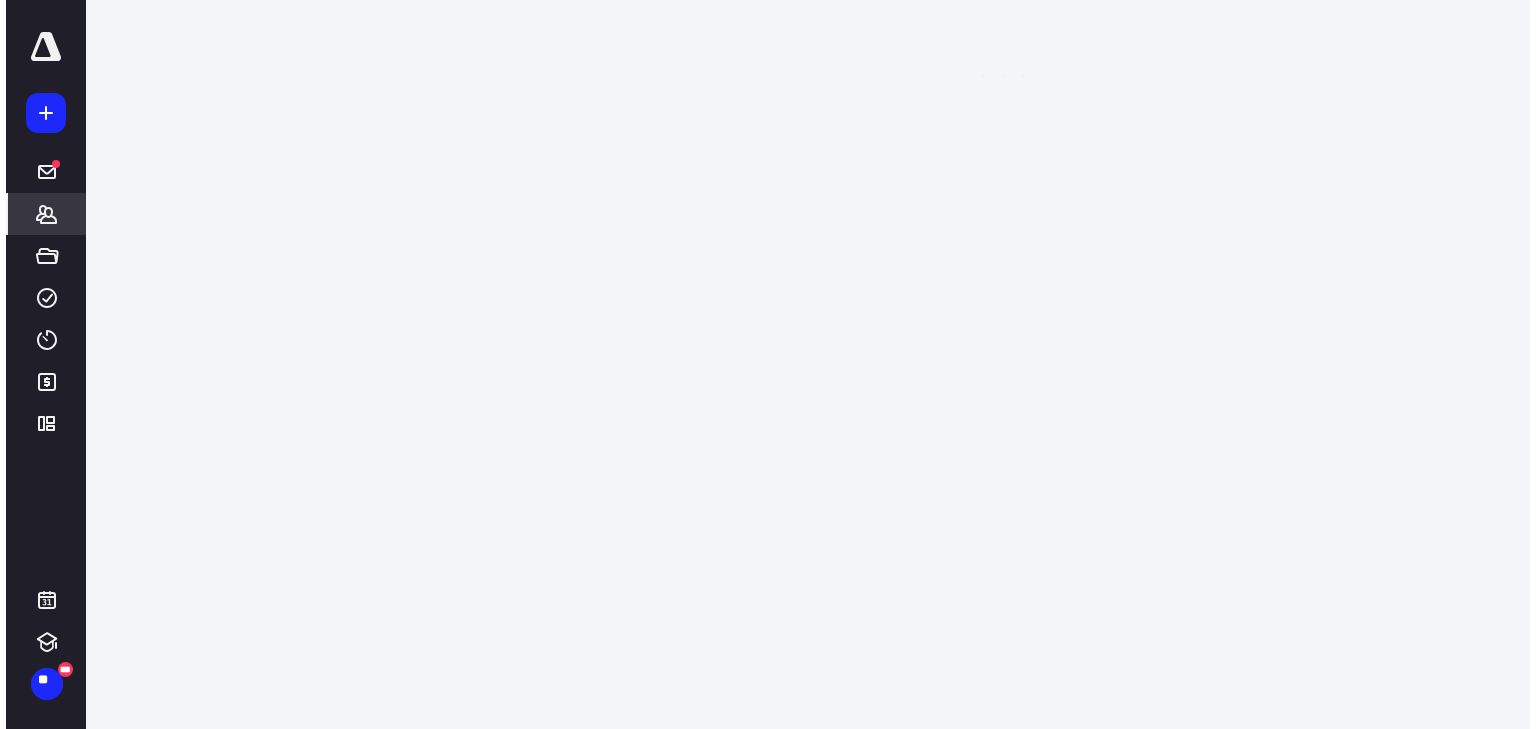 scroll, scrollTop: 0, scrollLeft: 0, axis: both 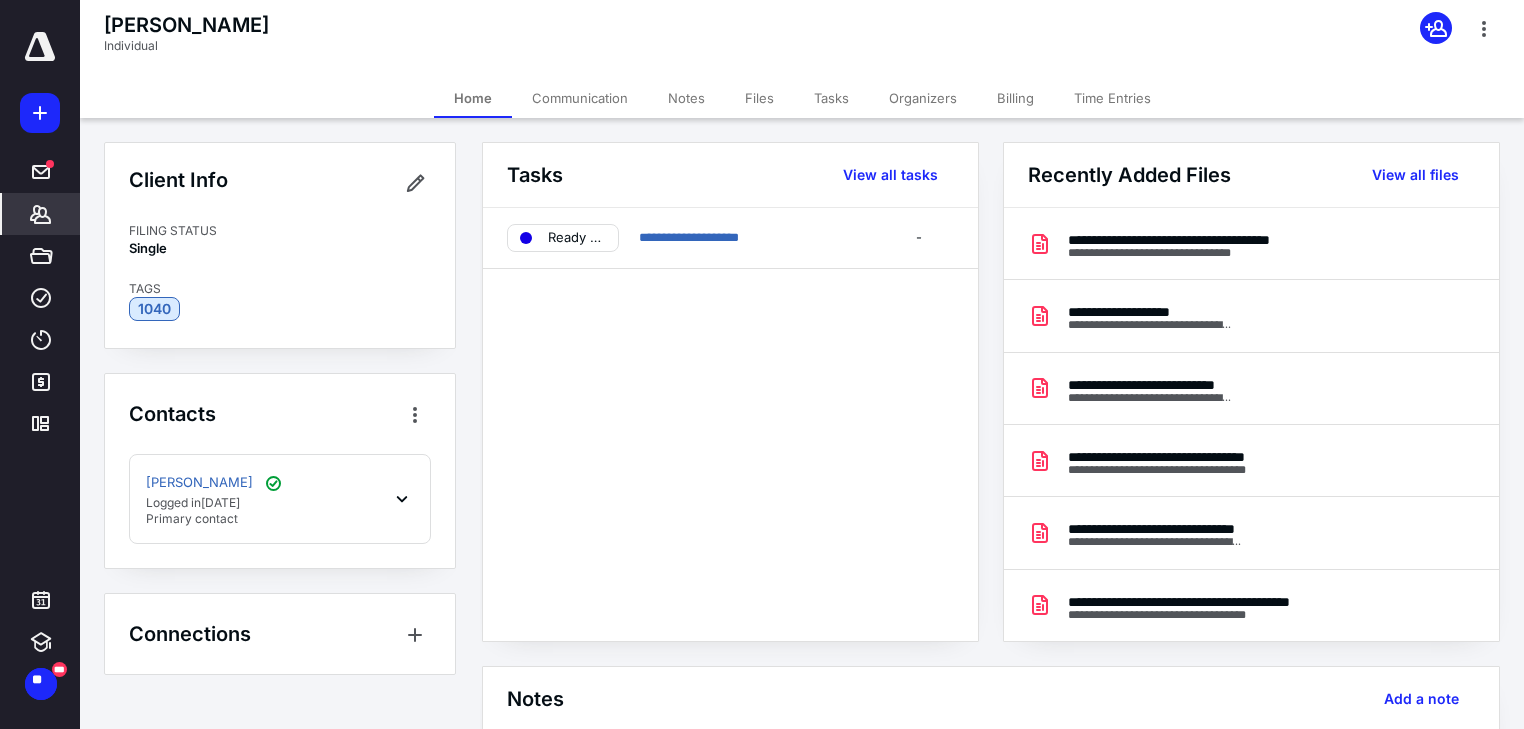 click on "Files" at bounding box center (759, 98) 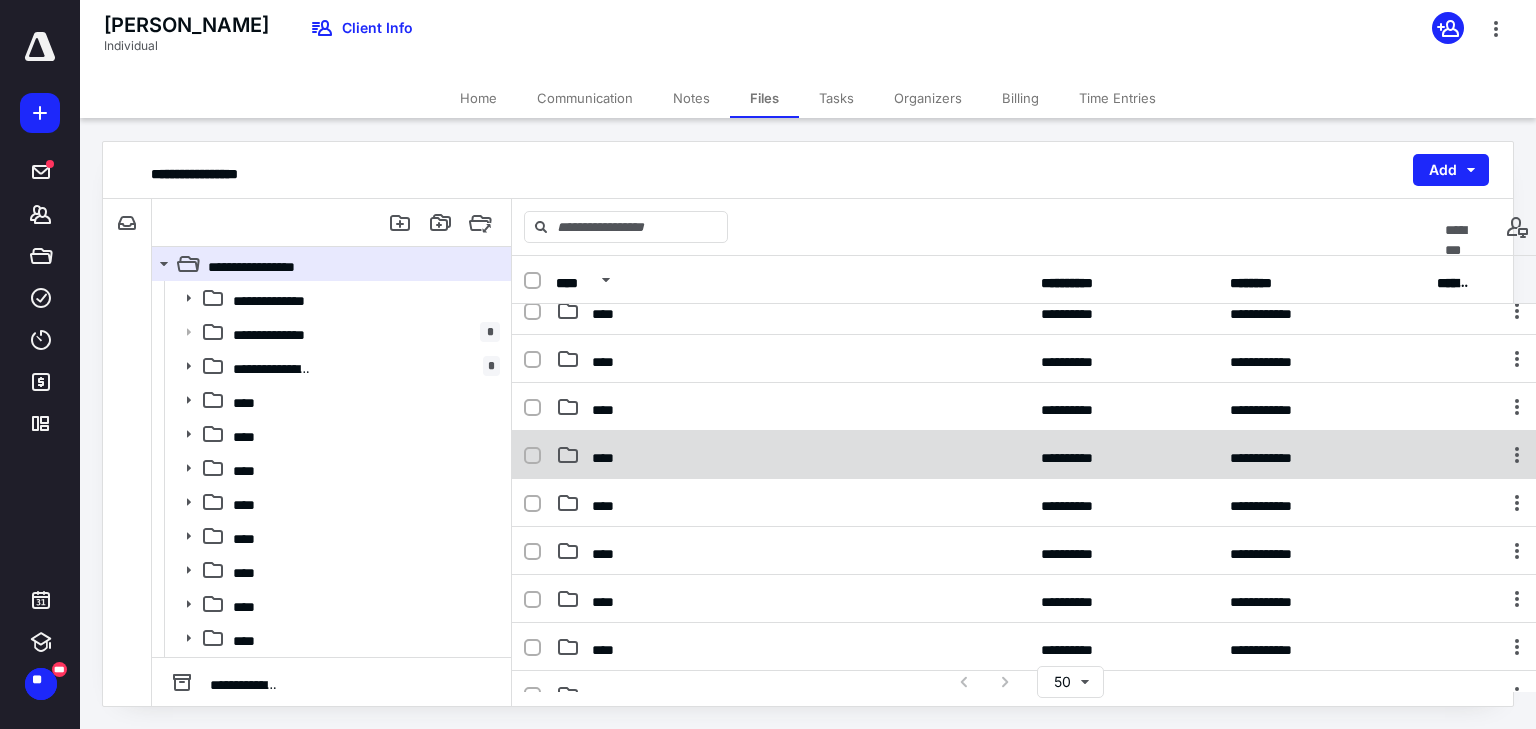 scroll, scrollTop: 240, scrollLeft: 0, axis: vertical 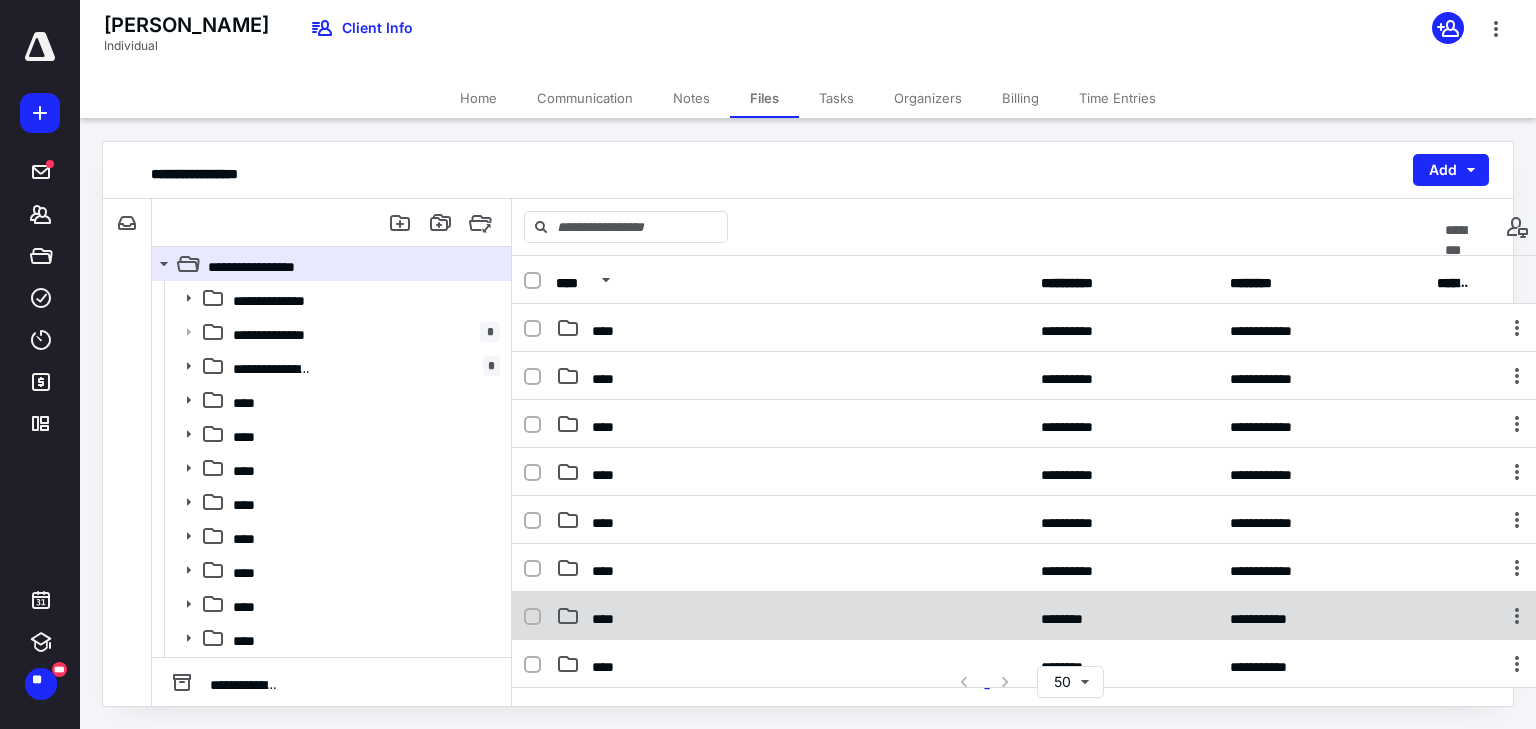 click on "****" at bounding box center (792, 616) 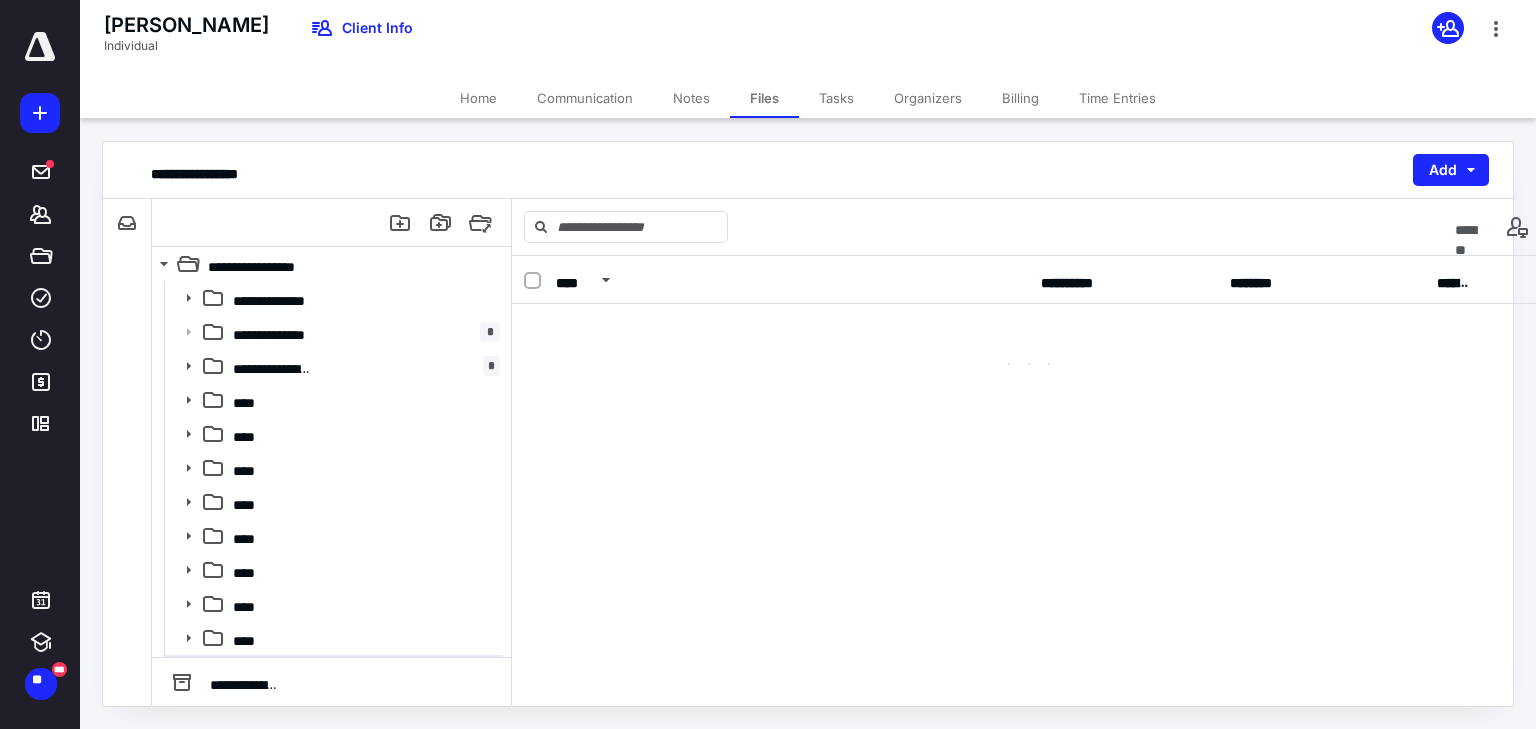 scroll, scrollTop: 0, scrollLeft: 0, axis: both 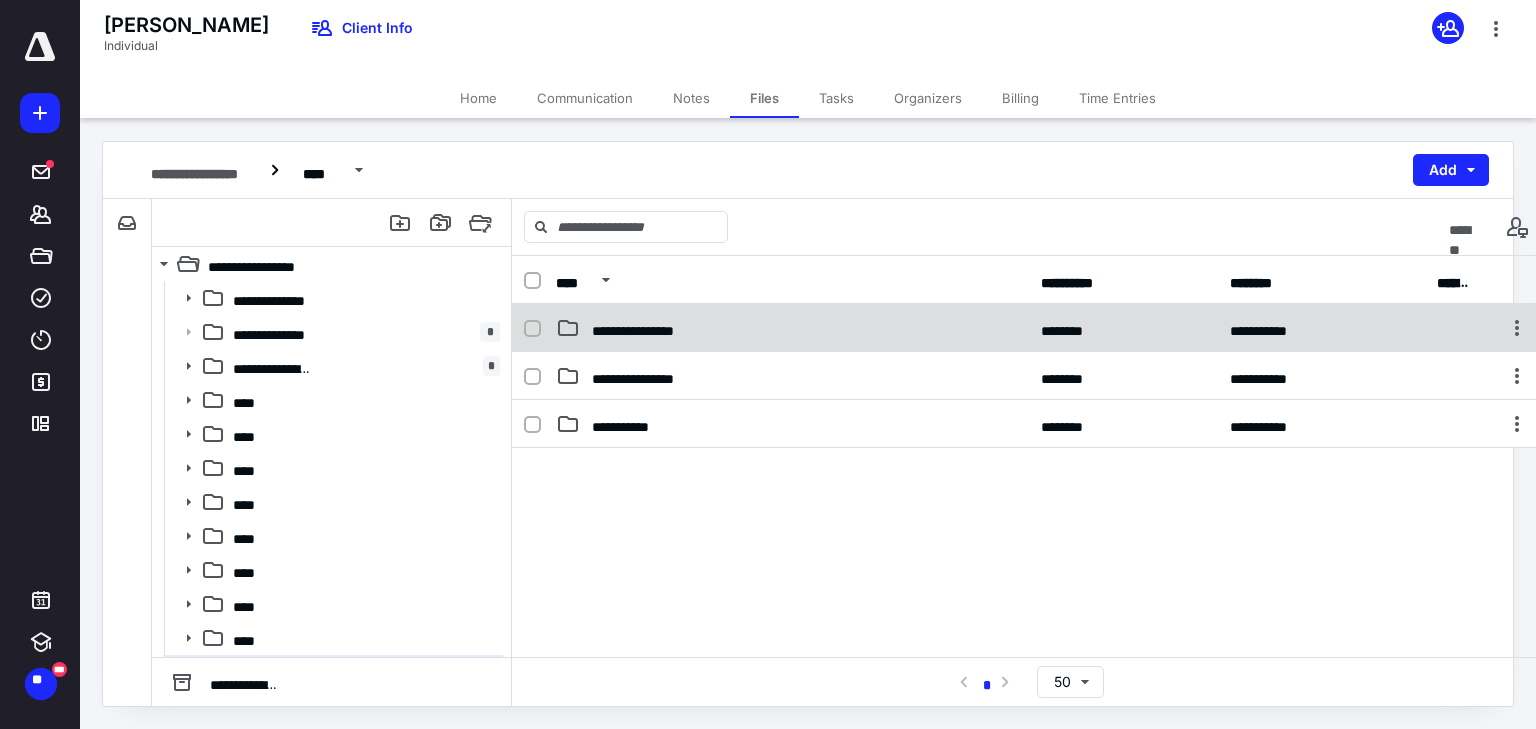 click on "**********" at bounding box center [639, 328] 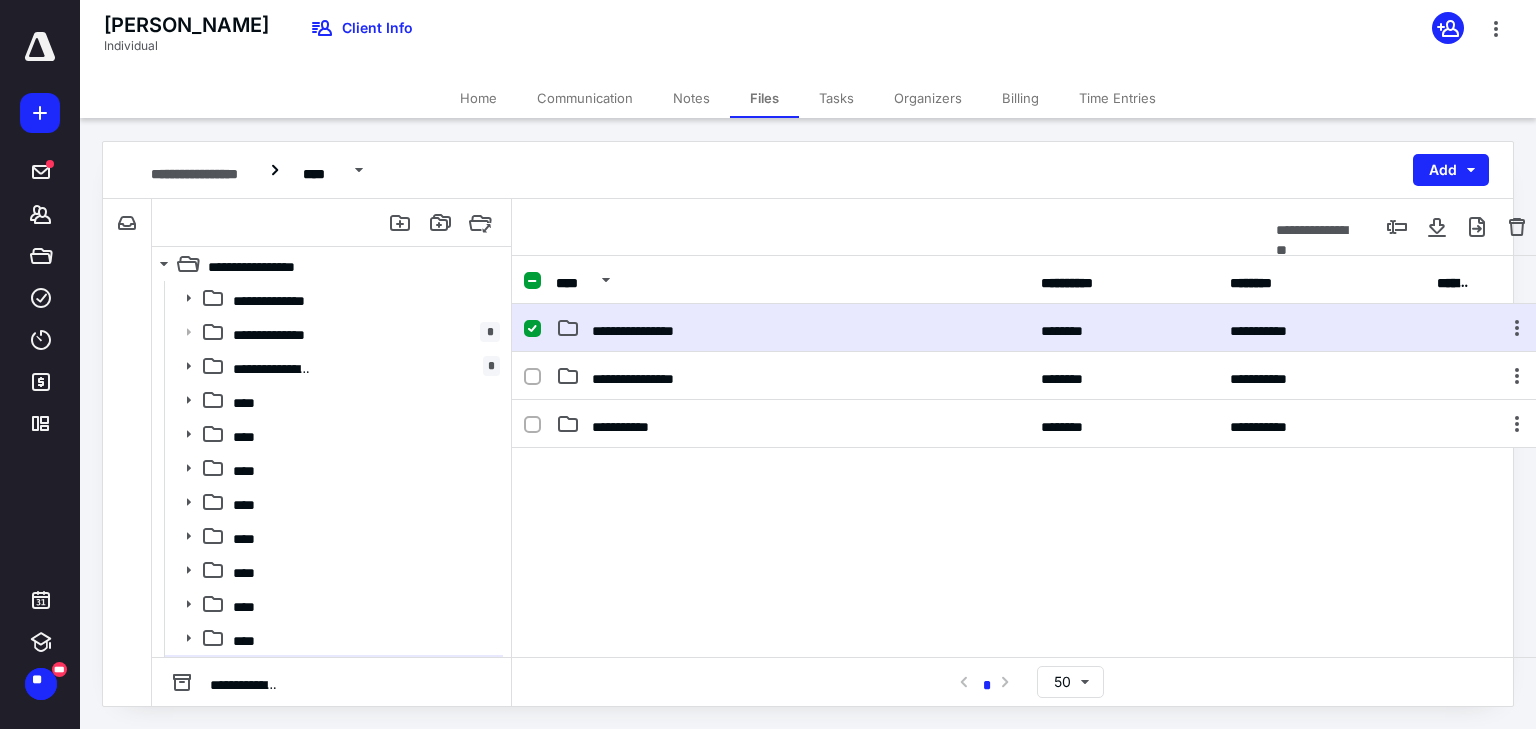 click on "**********" at bounding box center (639, 328) 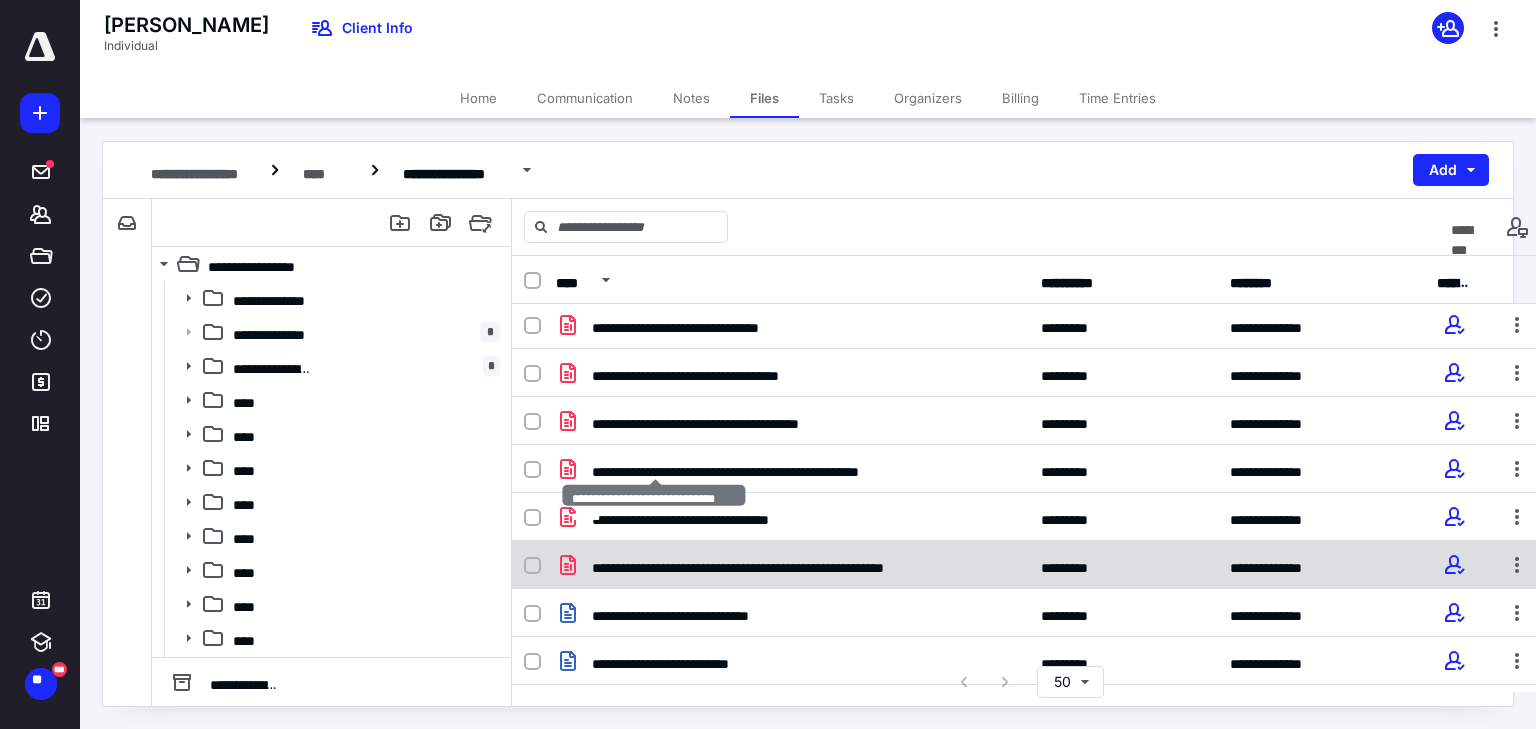 scroll, scrollTop: 0, scrollLeft: 0, axis: both 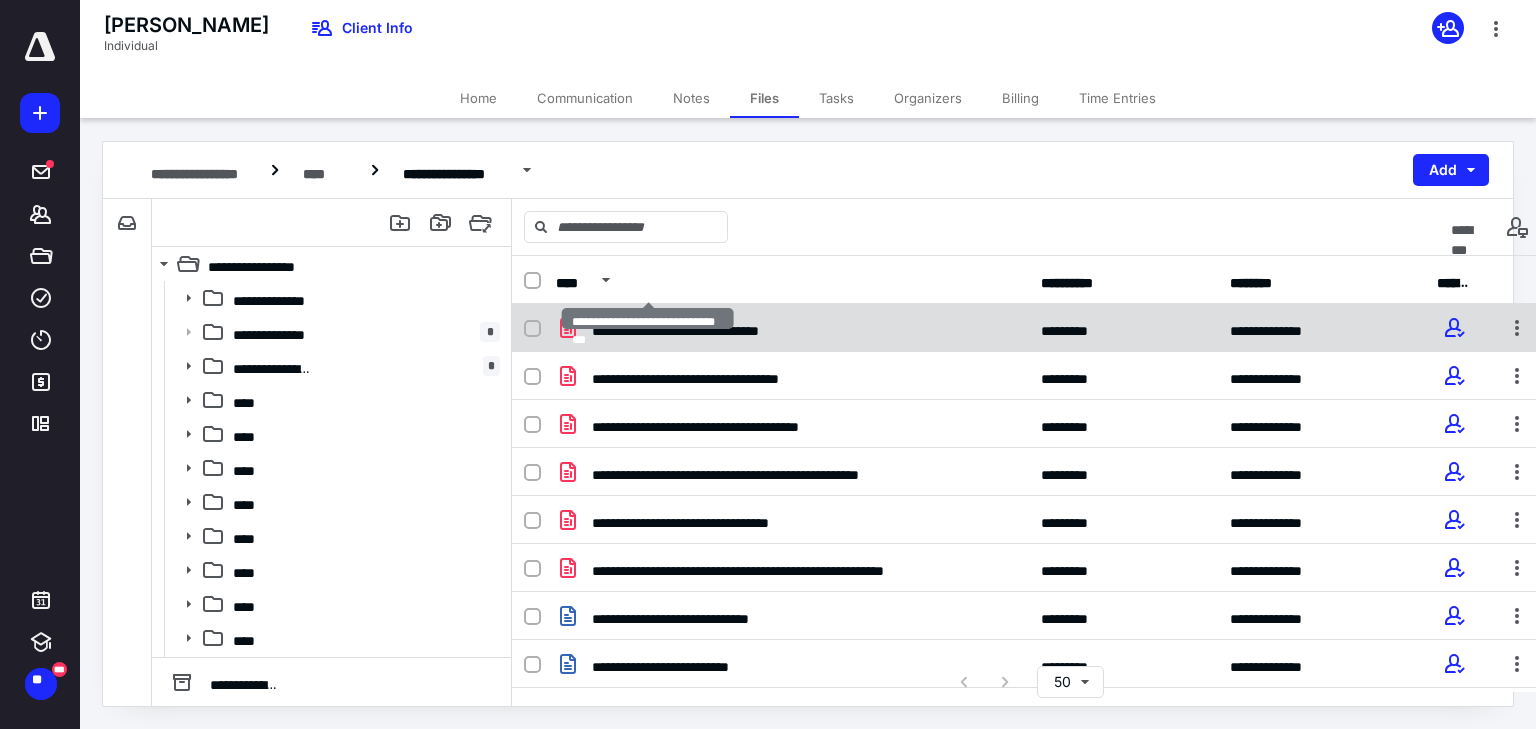 click on "**********" at bounding box center [682, 328] 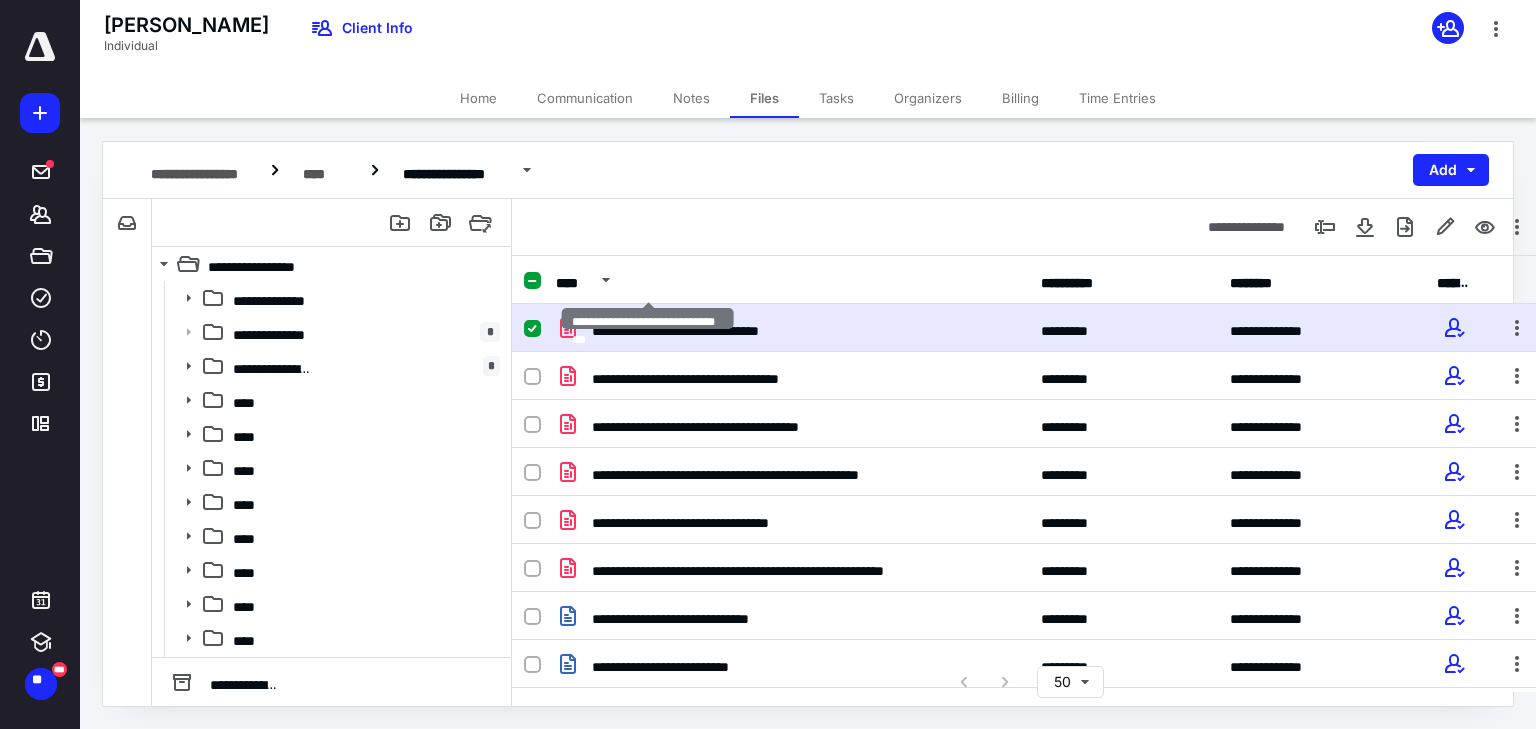 checkbox on "true" 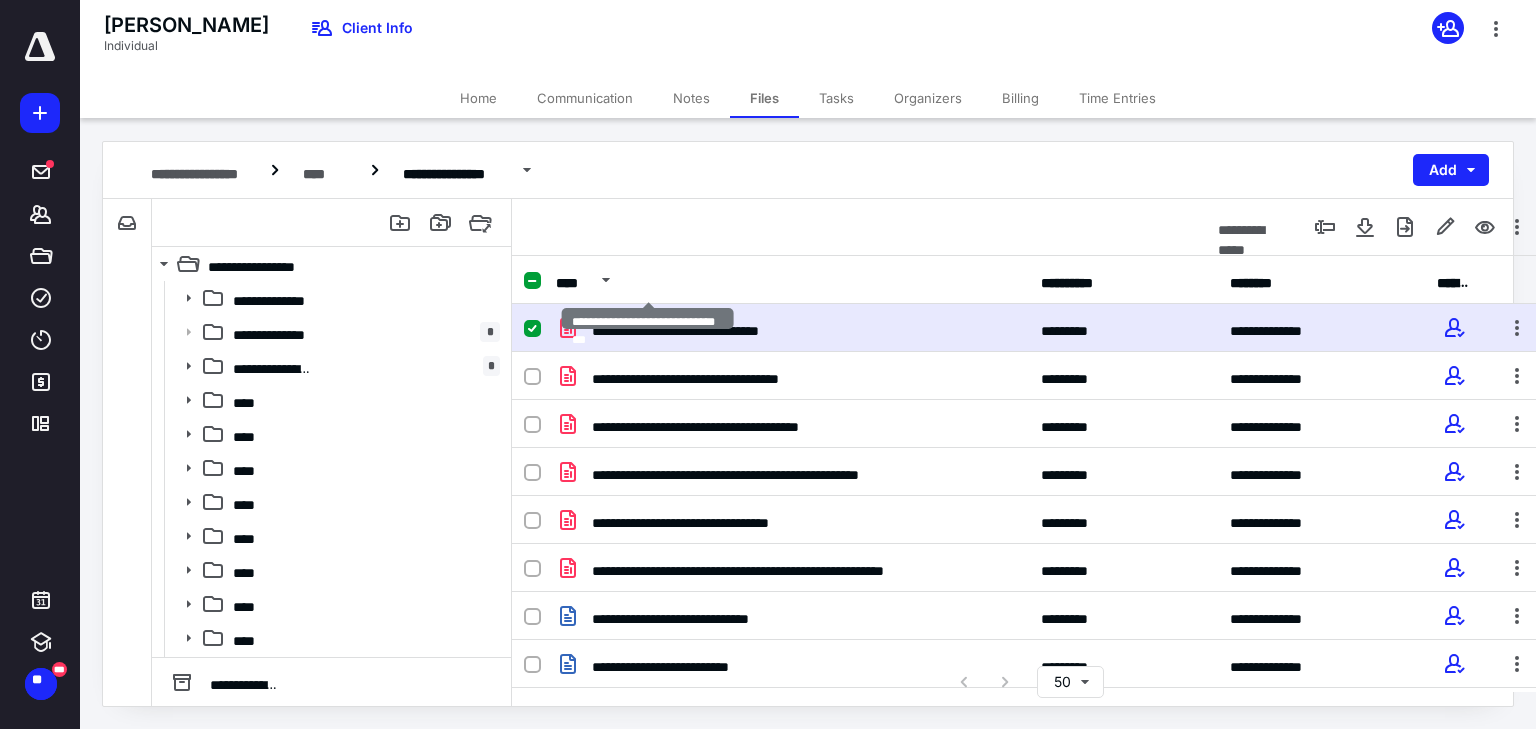 click on "**********" at bounding box center (682, 328) 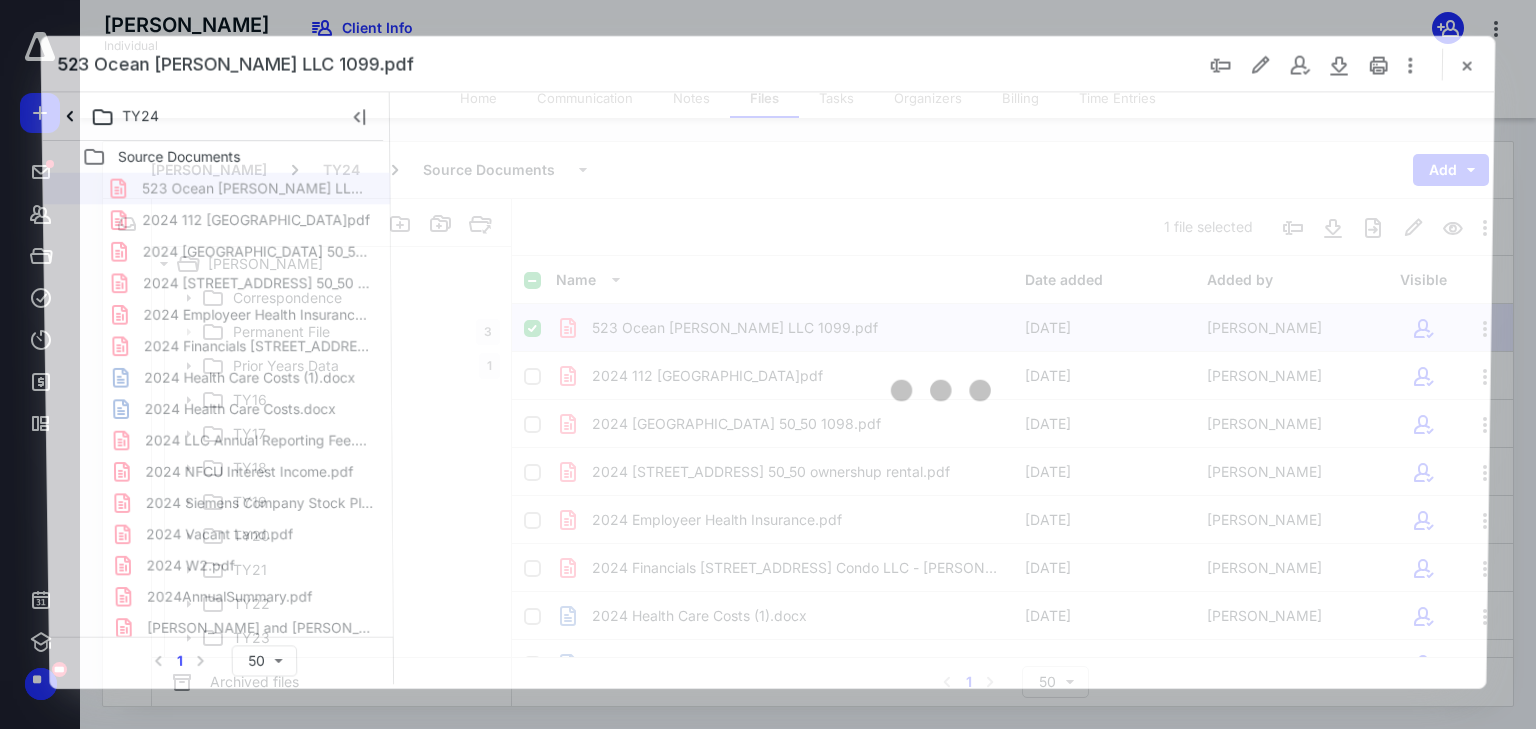 scroll, scrollTop: 0, scrollLeft: 0, axis: both 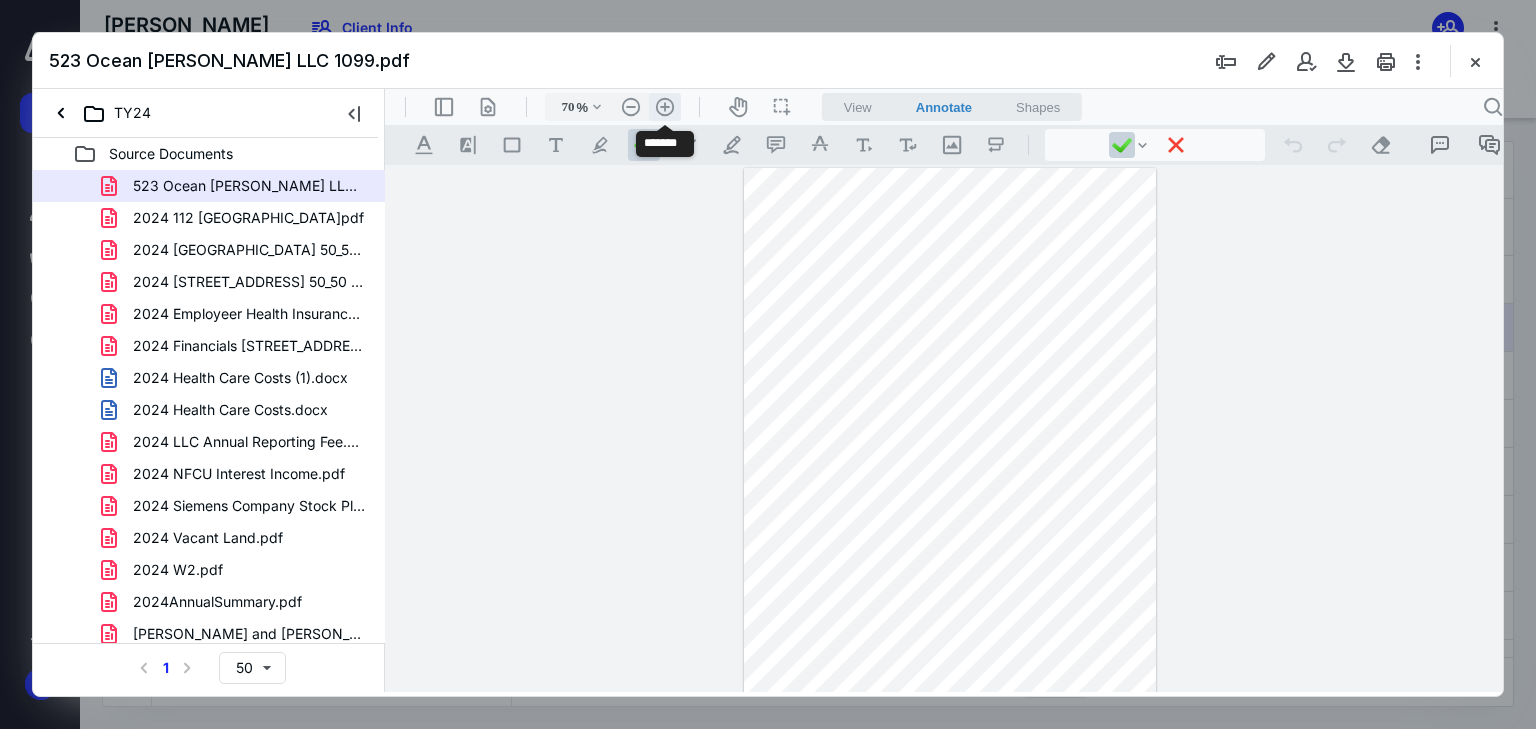 click on ".cls-1{fill:#abb0c4;} icon - header - zoom - in - line" at bounding box center (665, 107) 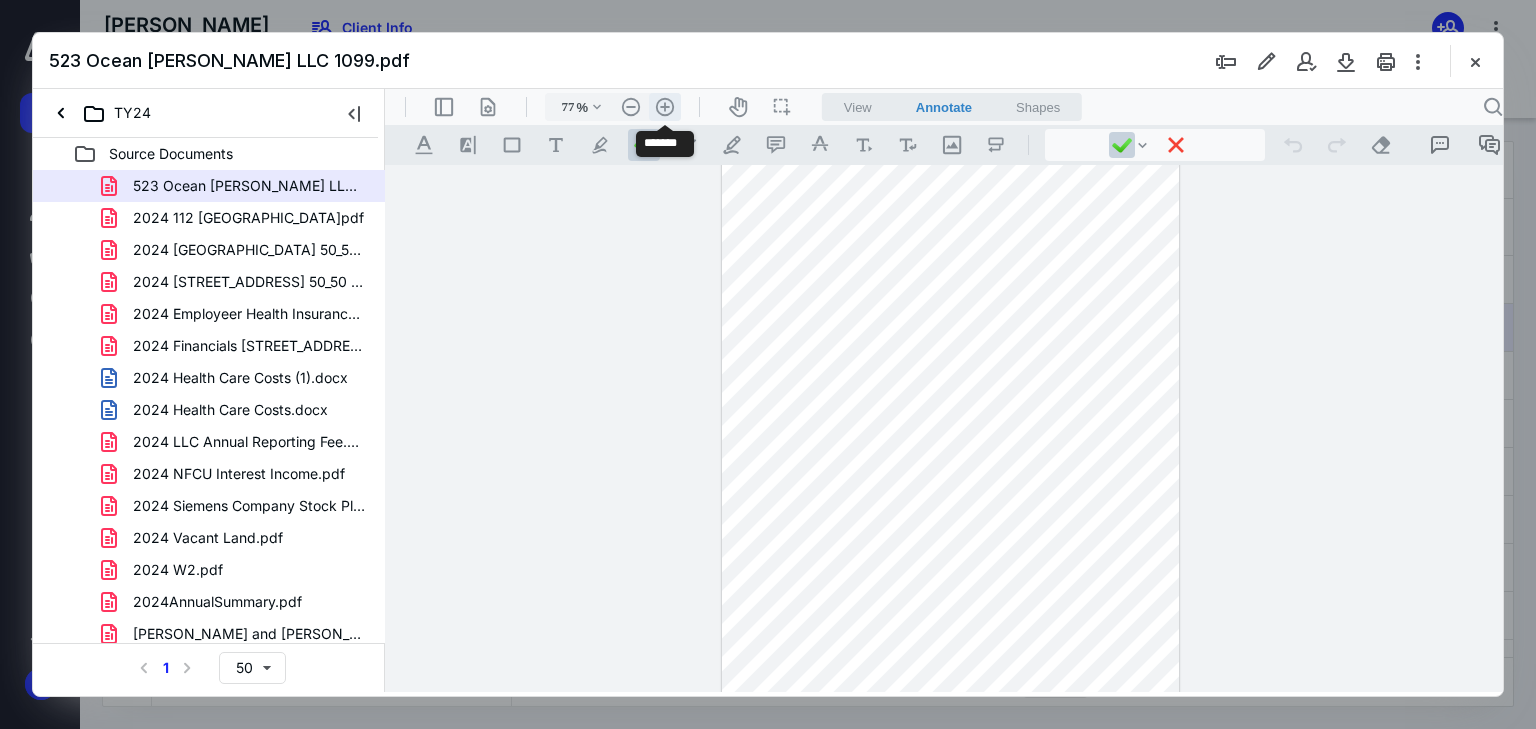 click on ".cls-1{fill:#abb0c4;} icon - header - zoom - in - line" at bounding box center [665, 107] 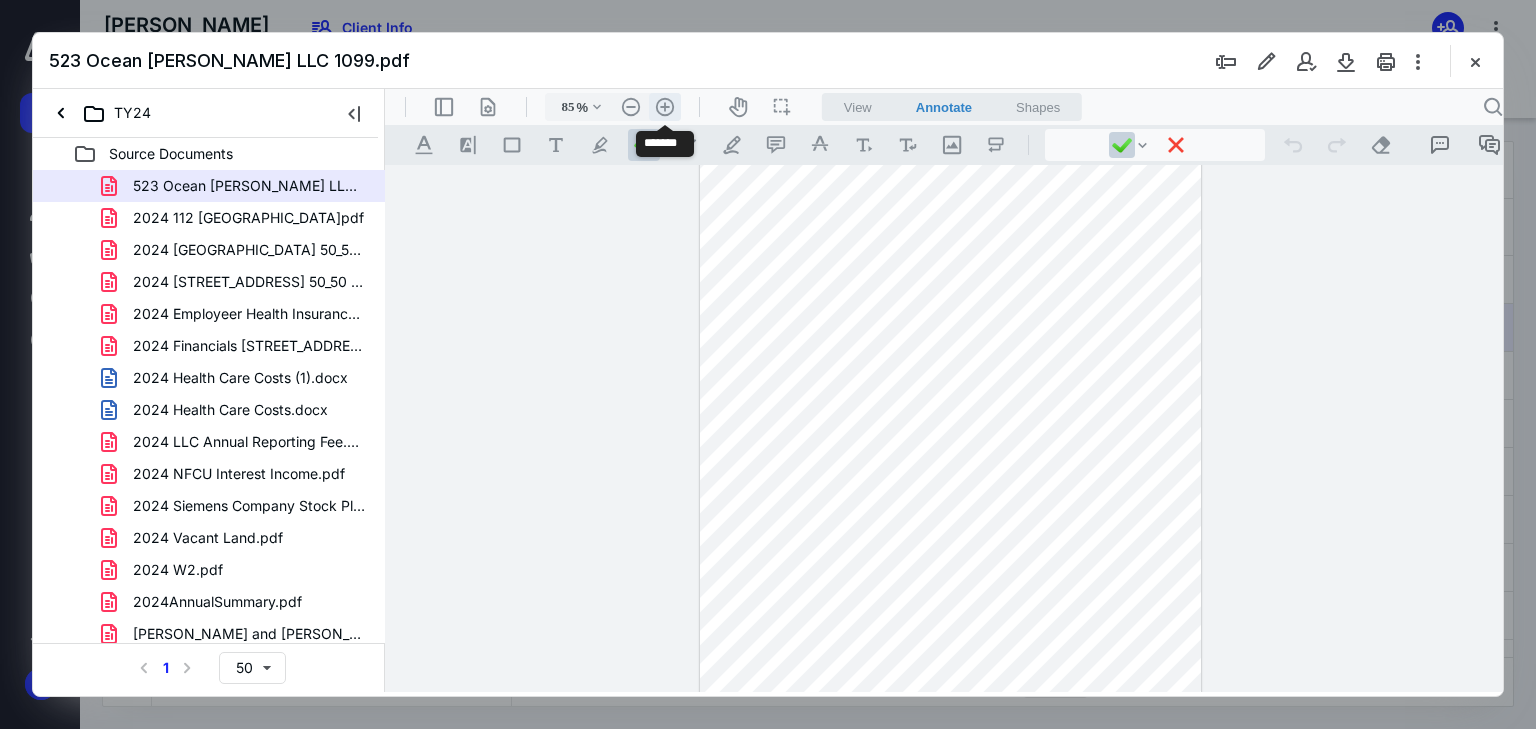 click on ".cls-1{fill:#abb0c4;} icon - header - zoom - in - line" at bounding box center [665, 107] 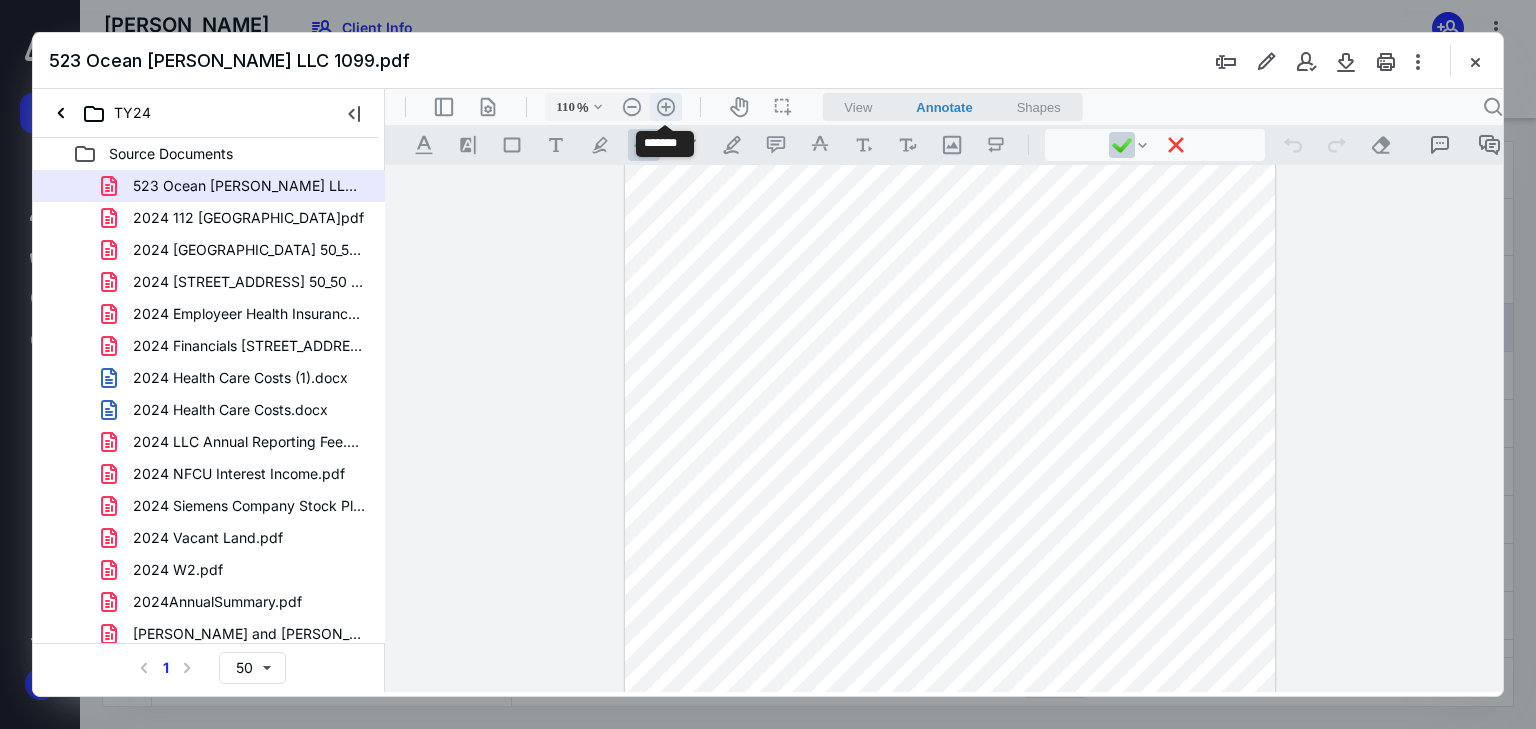 click on ".cls-1{fill:#abb0c4;} icon - header - zoom - in - line" at bounding box center [666, 107] 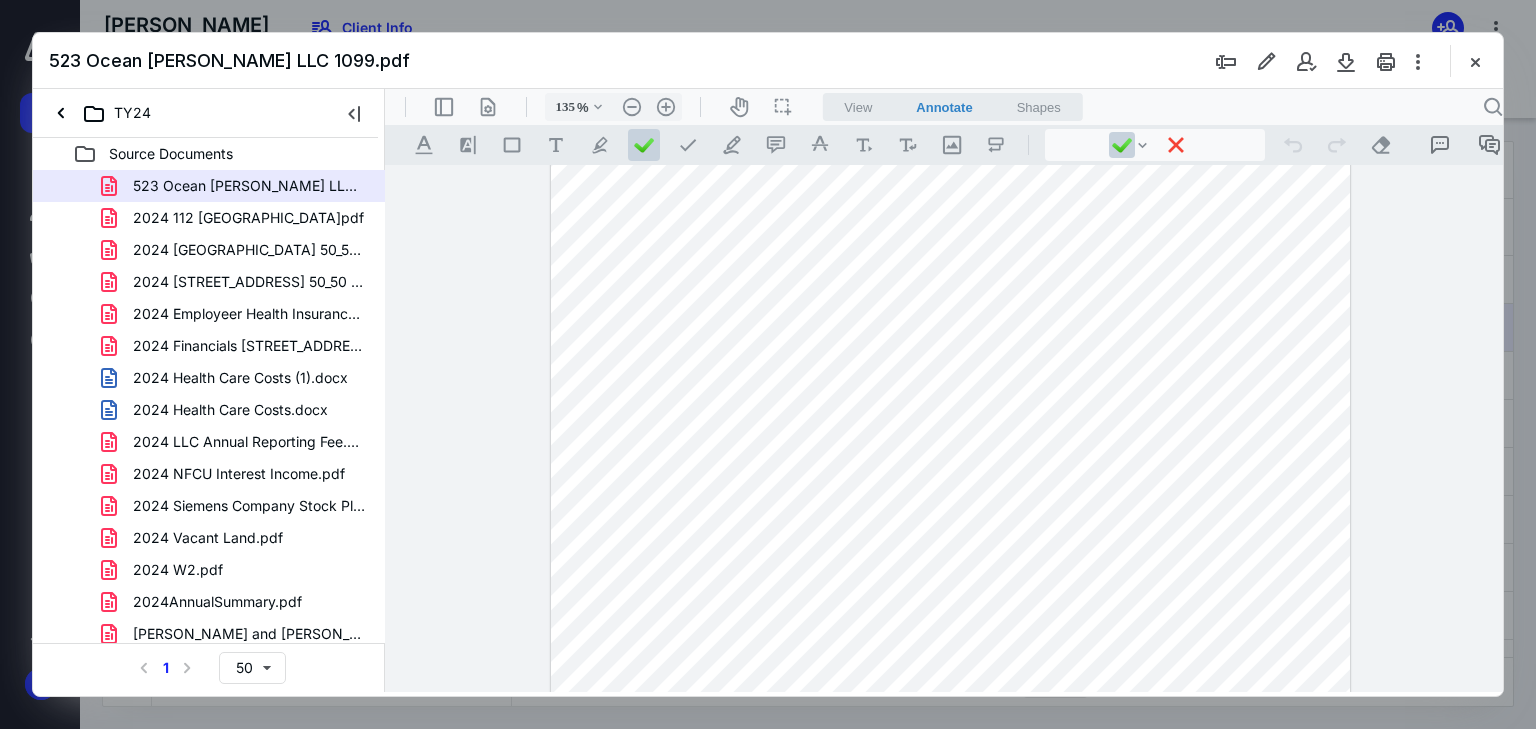 scroll, scrollTop: 0, scrollLeft: 0, axis: both 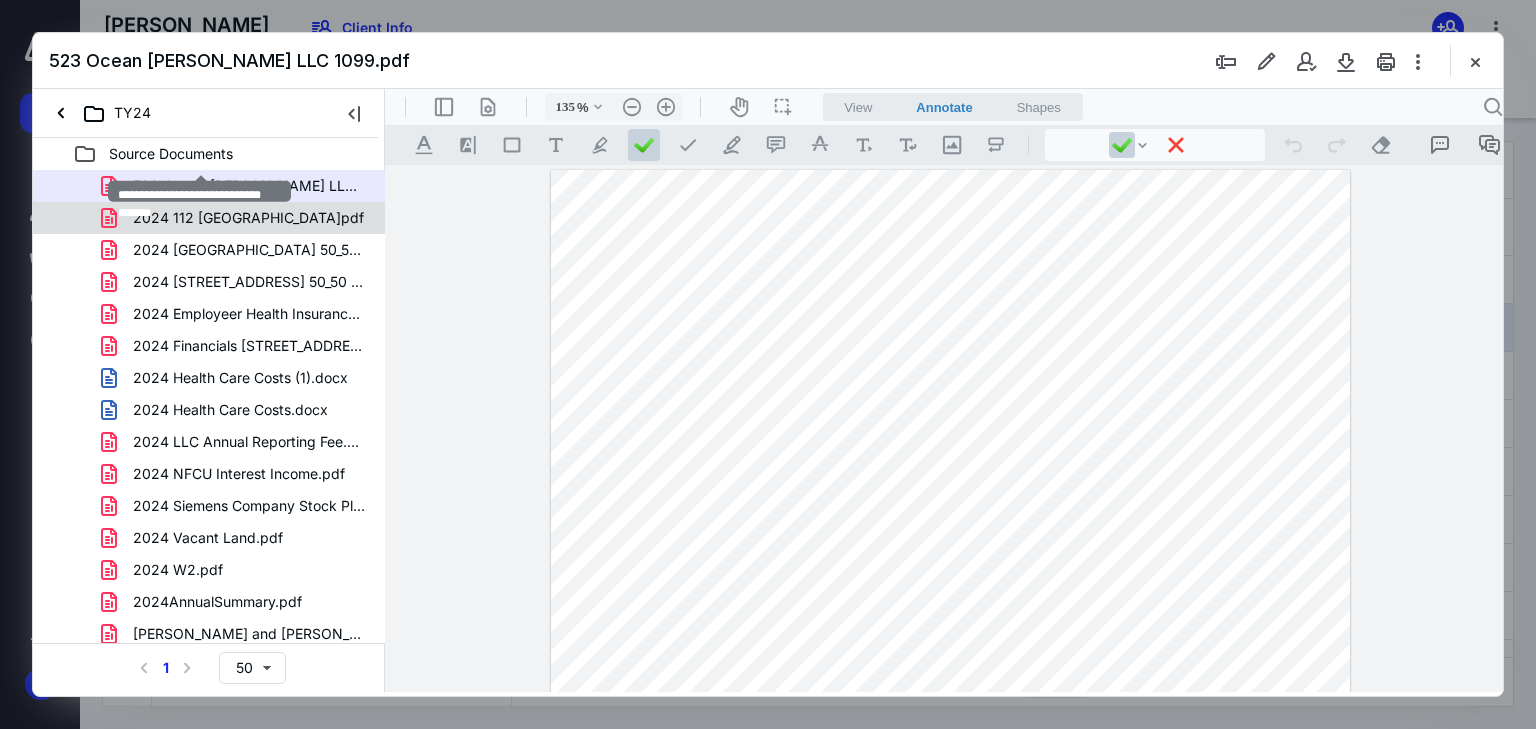 click on "2024 112 [GEOGRAPHIC_DATA]pdf" at bounding box center (248, 218) 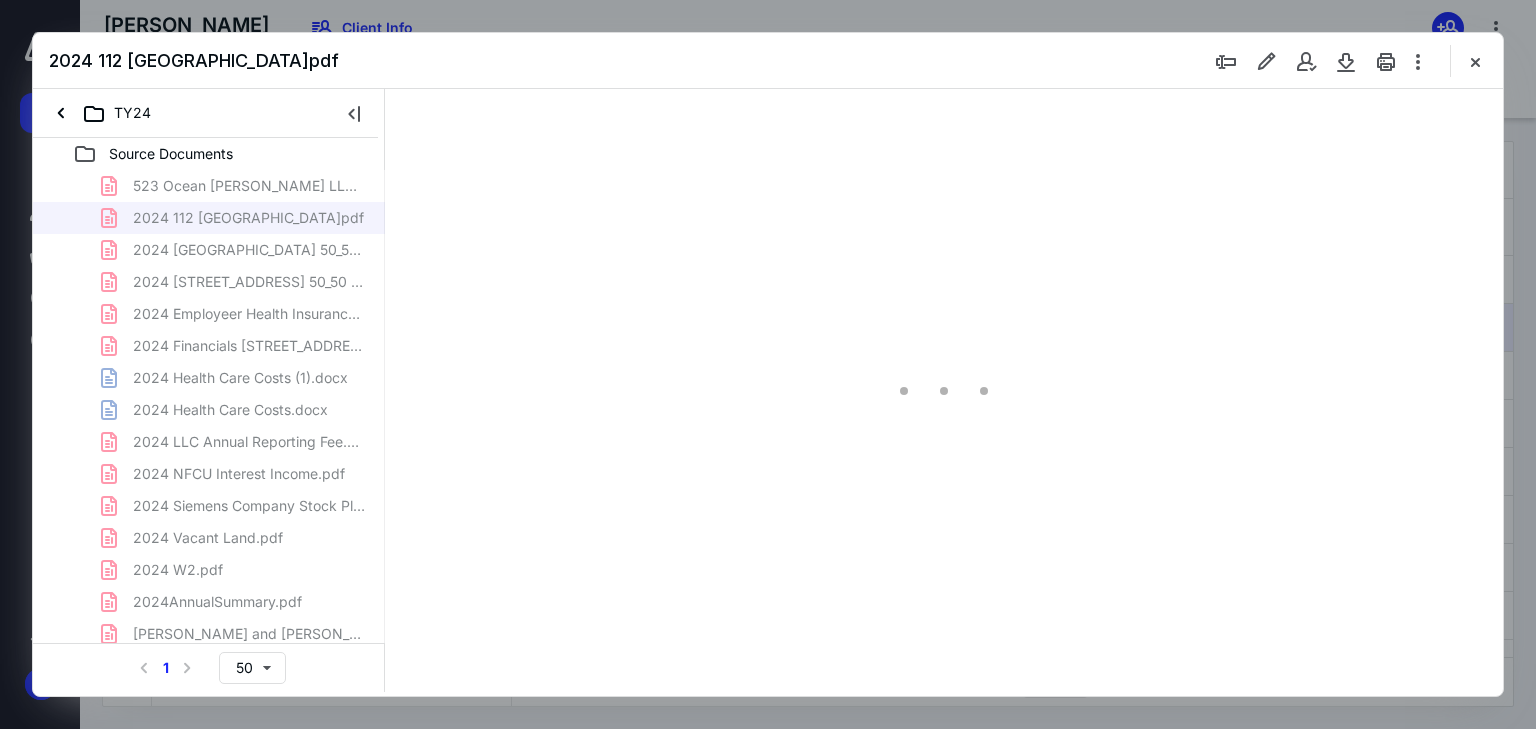 type on "70" 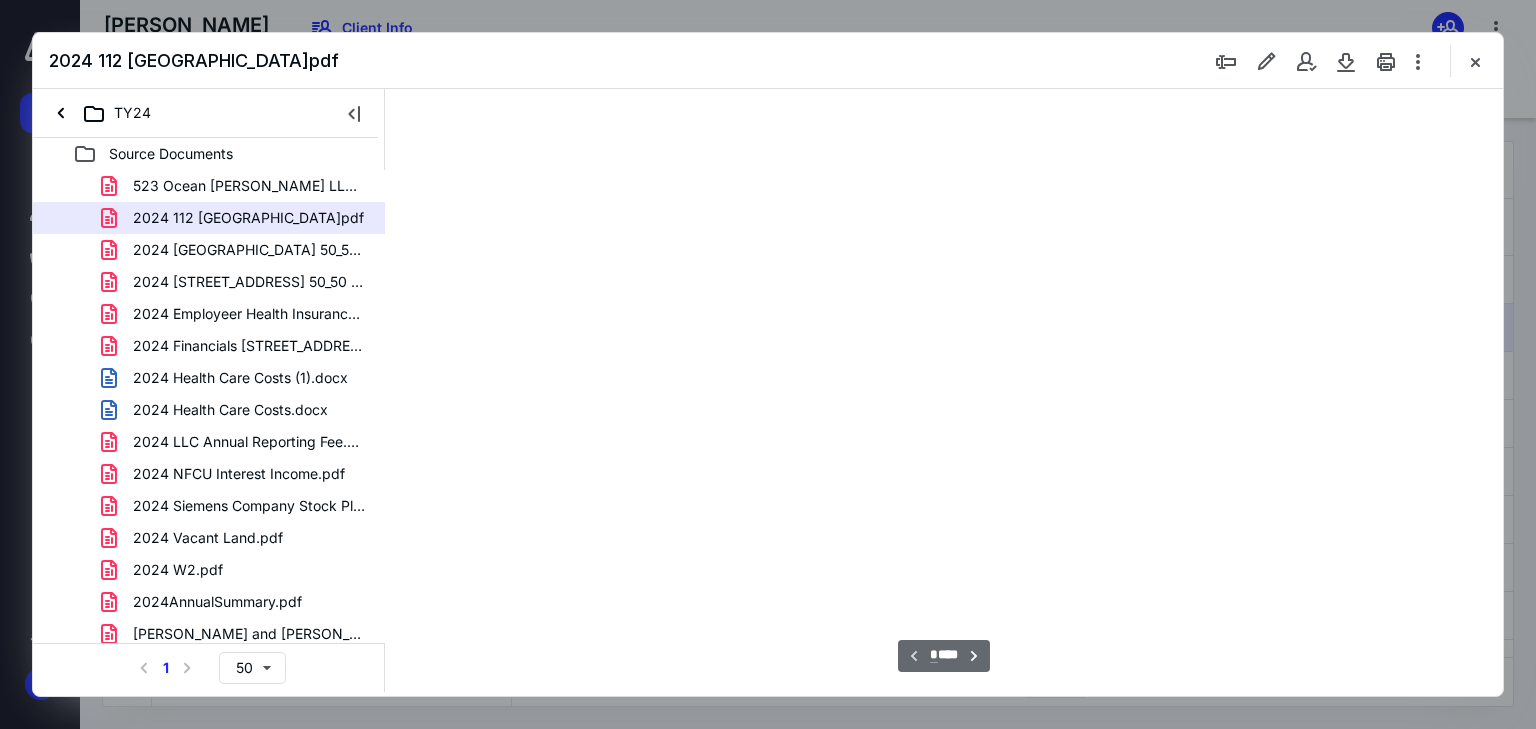 scroll, scrollTop: 79, scrollLeft: 0, axis: vertical 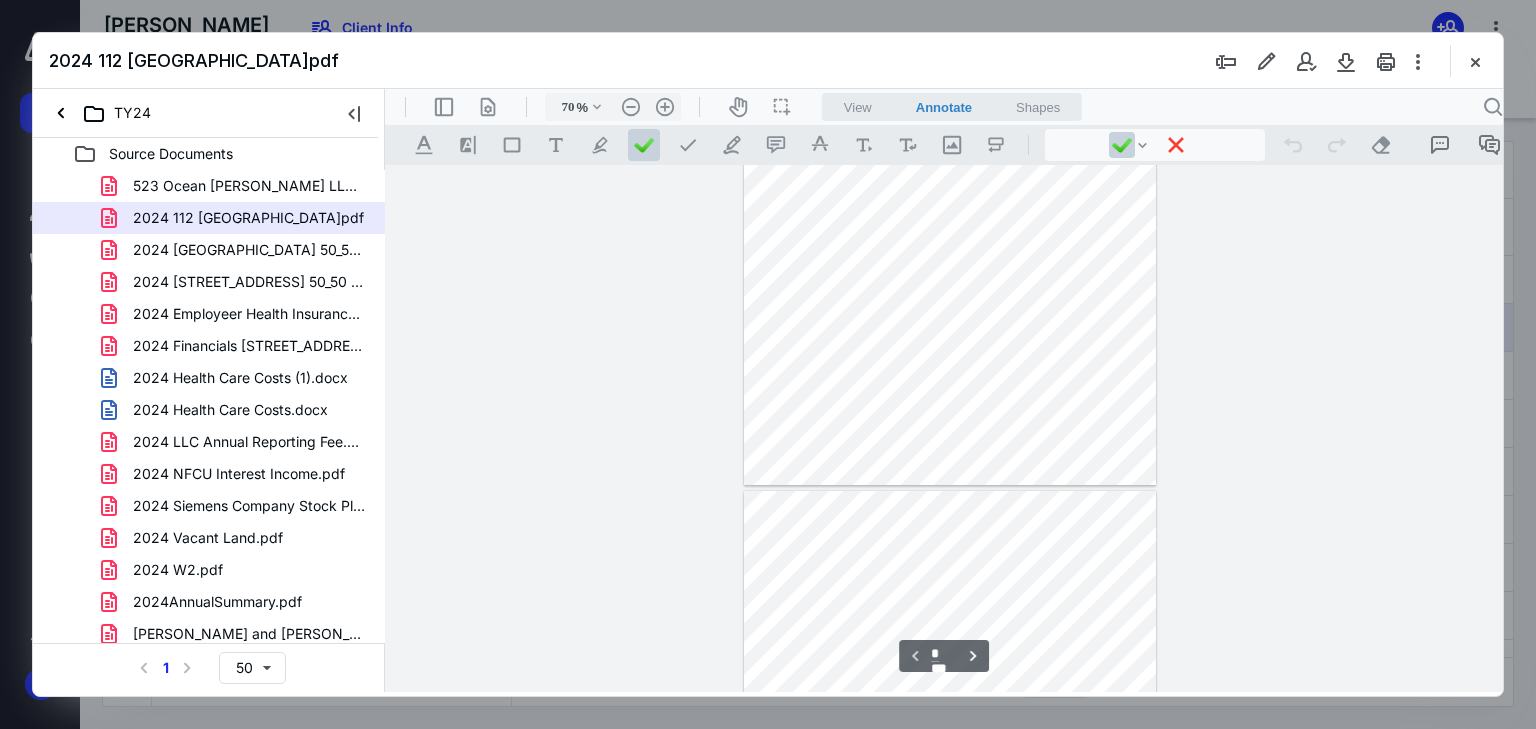 type on "*" 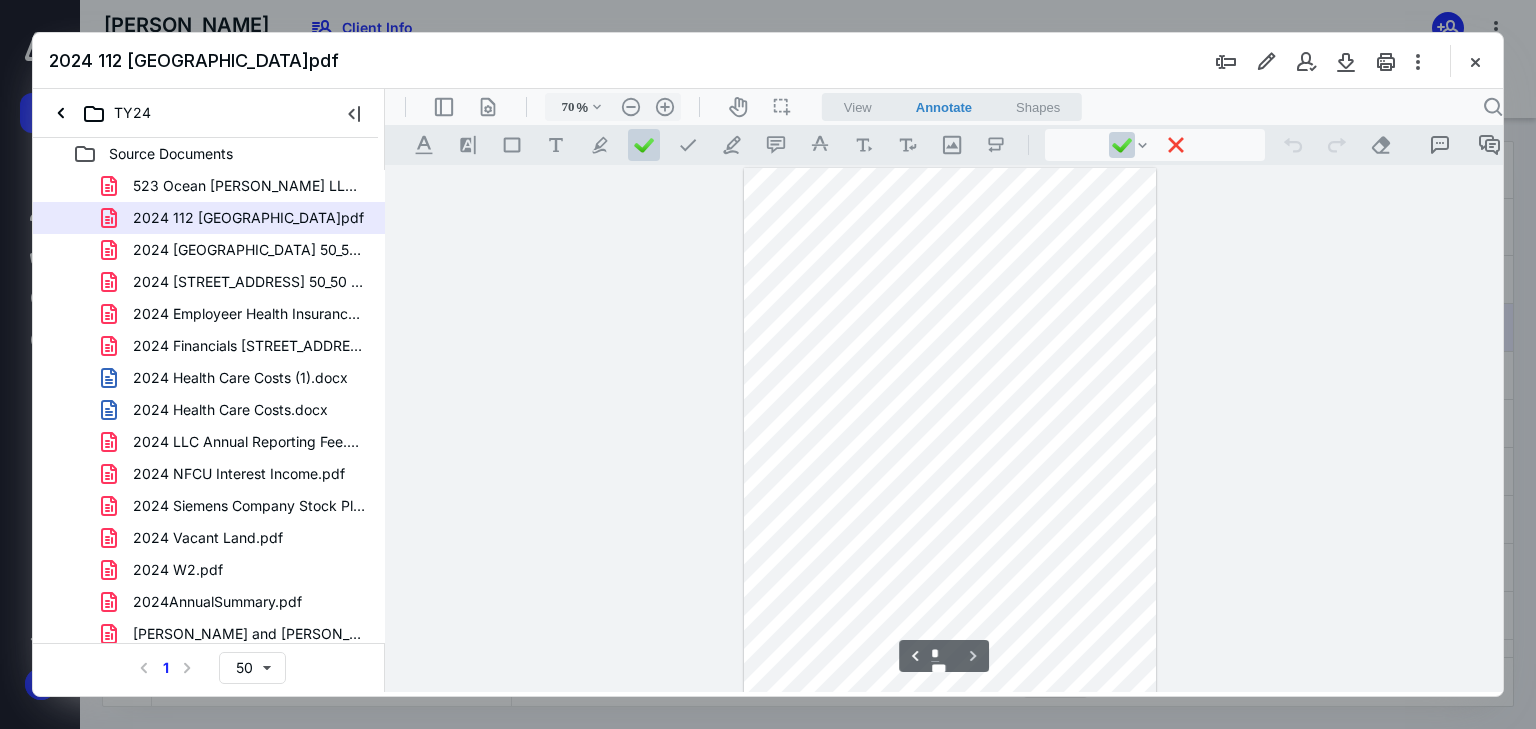 scroll, scrollTop: 383, scrollLeft: 0, axis: vertical 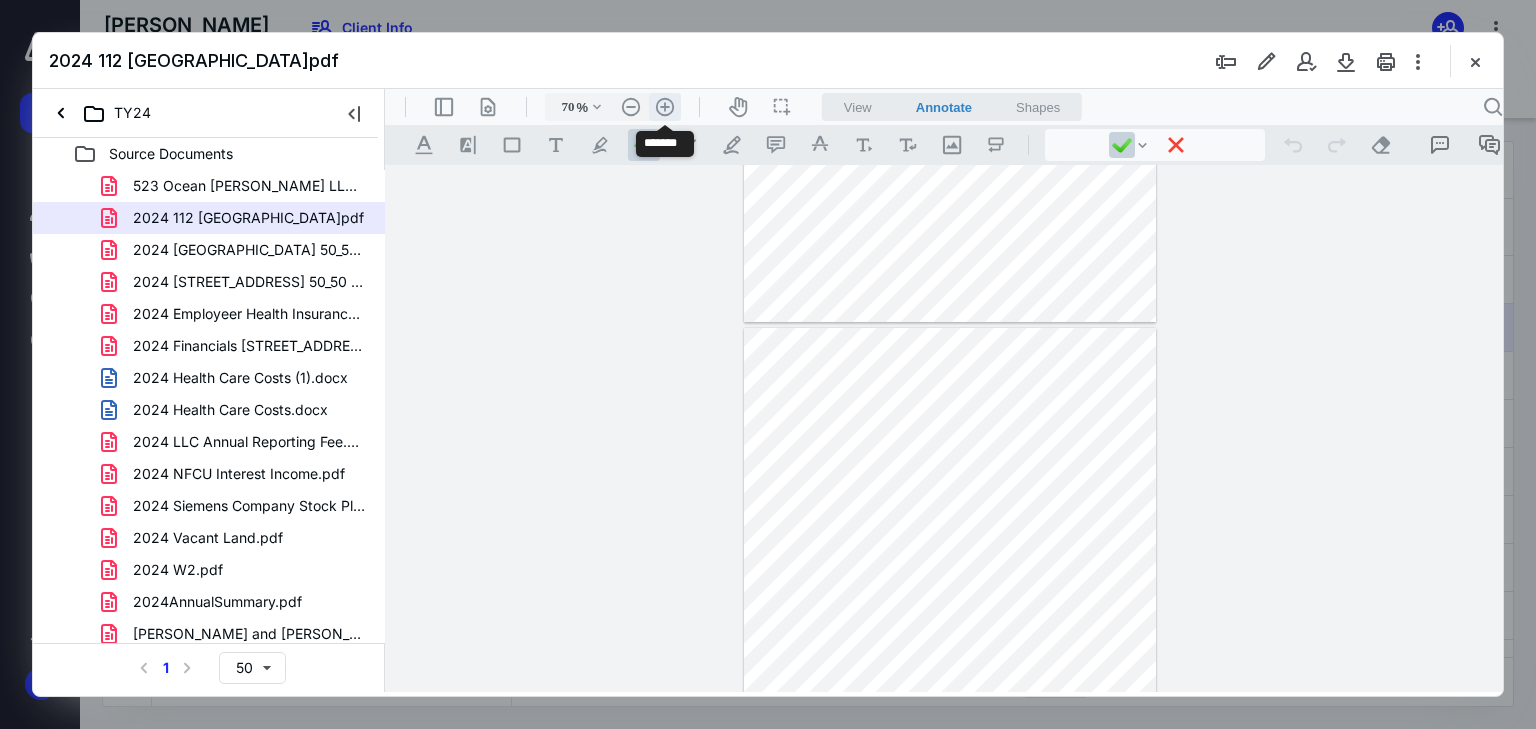click on ".cls-1{fill:#abb0c4;} icon - header - zoom - in - line" at bounding box center [665, 107] 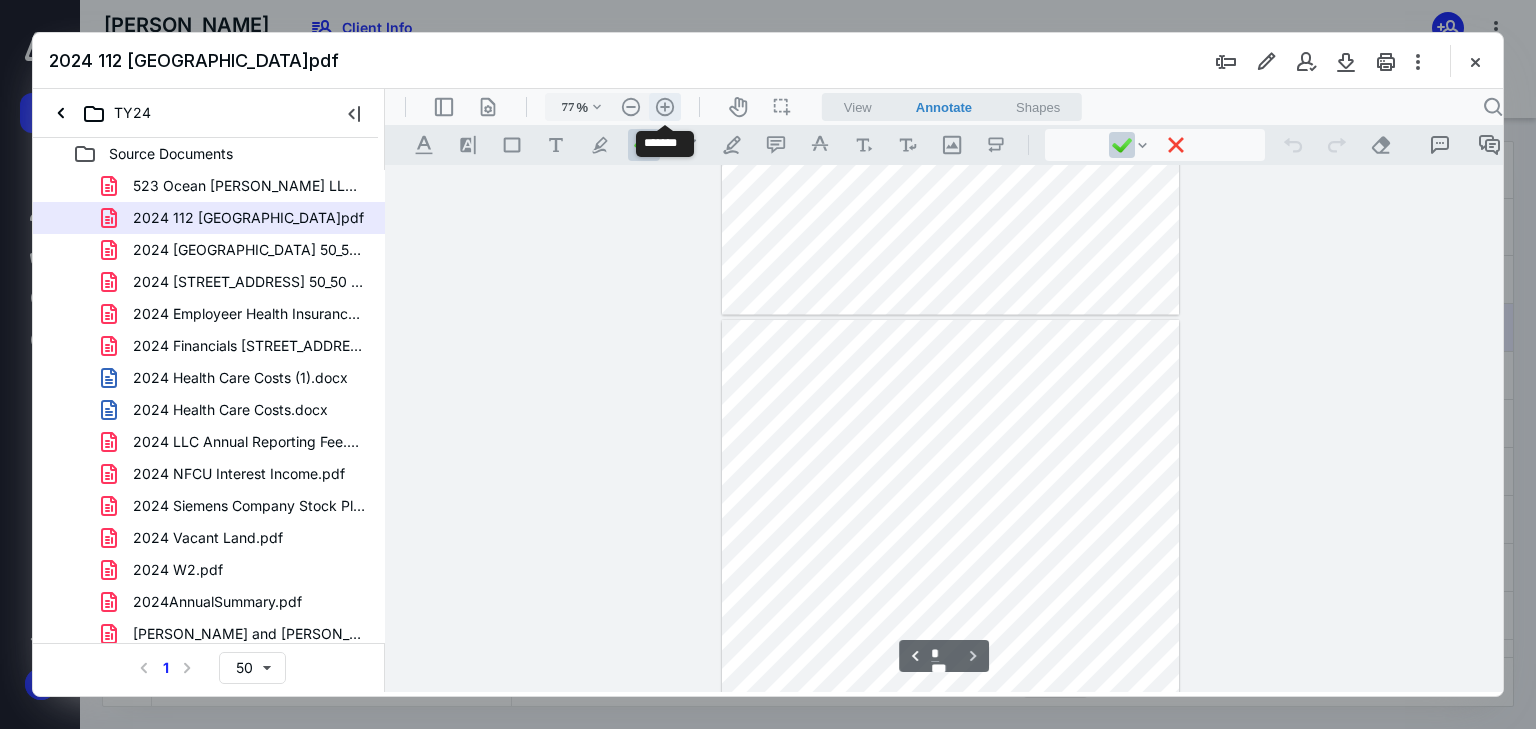 click on ".cls-1{fill:#abb0c4;} icon - header - zoom - in - line" at bounding box center (665, 107) 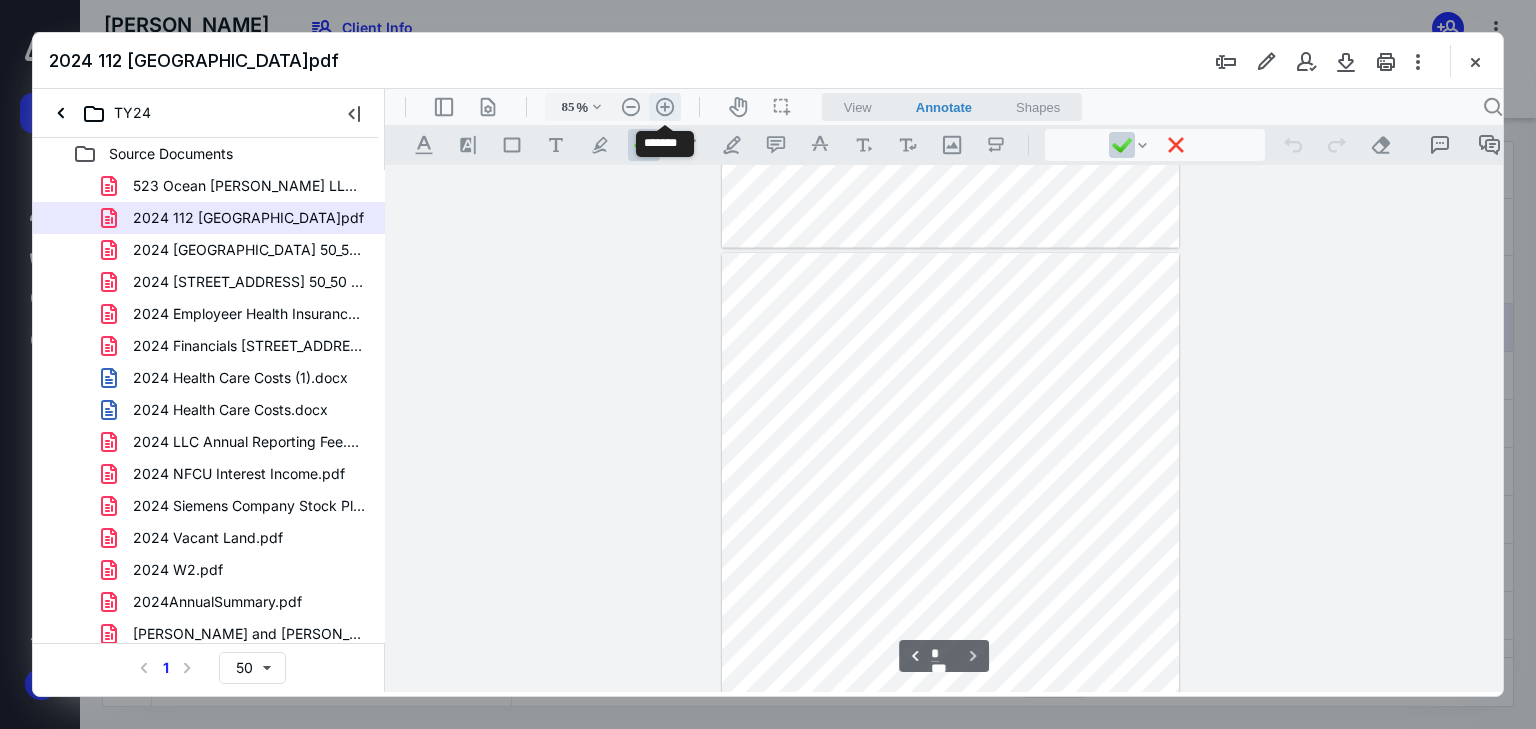 click on ".cls-1{fill:#abb0c4;} icon - header - zoom - in - line" at bounding box center (665, 107) 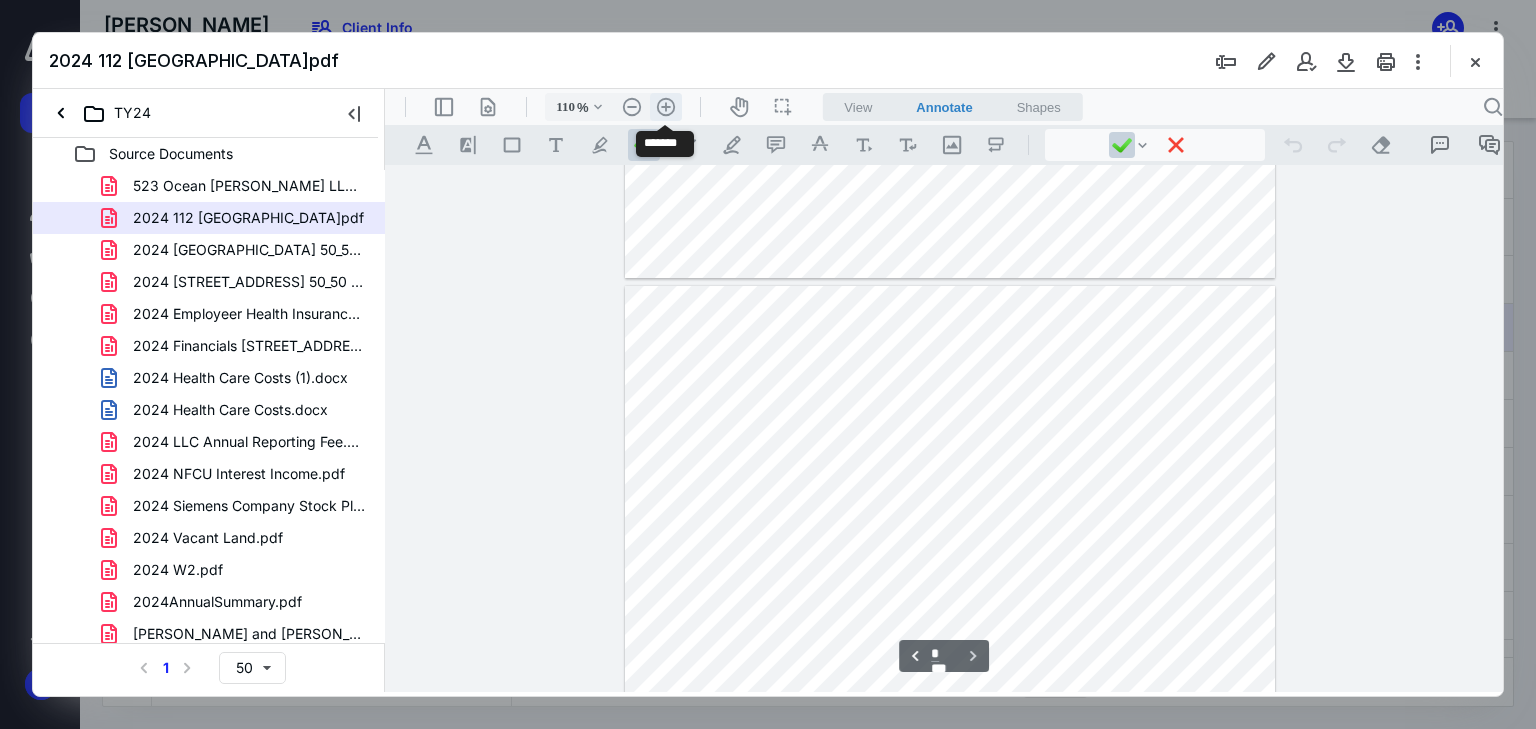 click on ".cls-1{fill:#abb0c4;} icon - header - zoom - in - line" at bounding box center (666, 107) 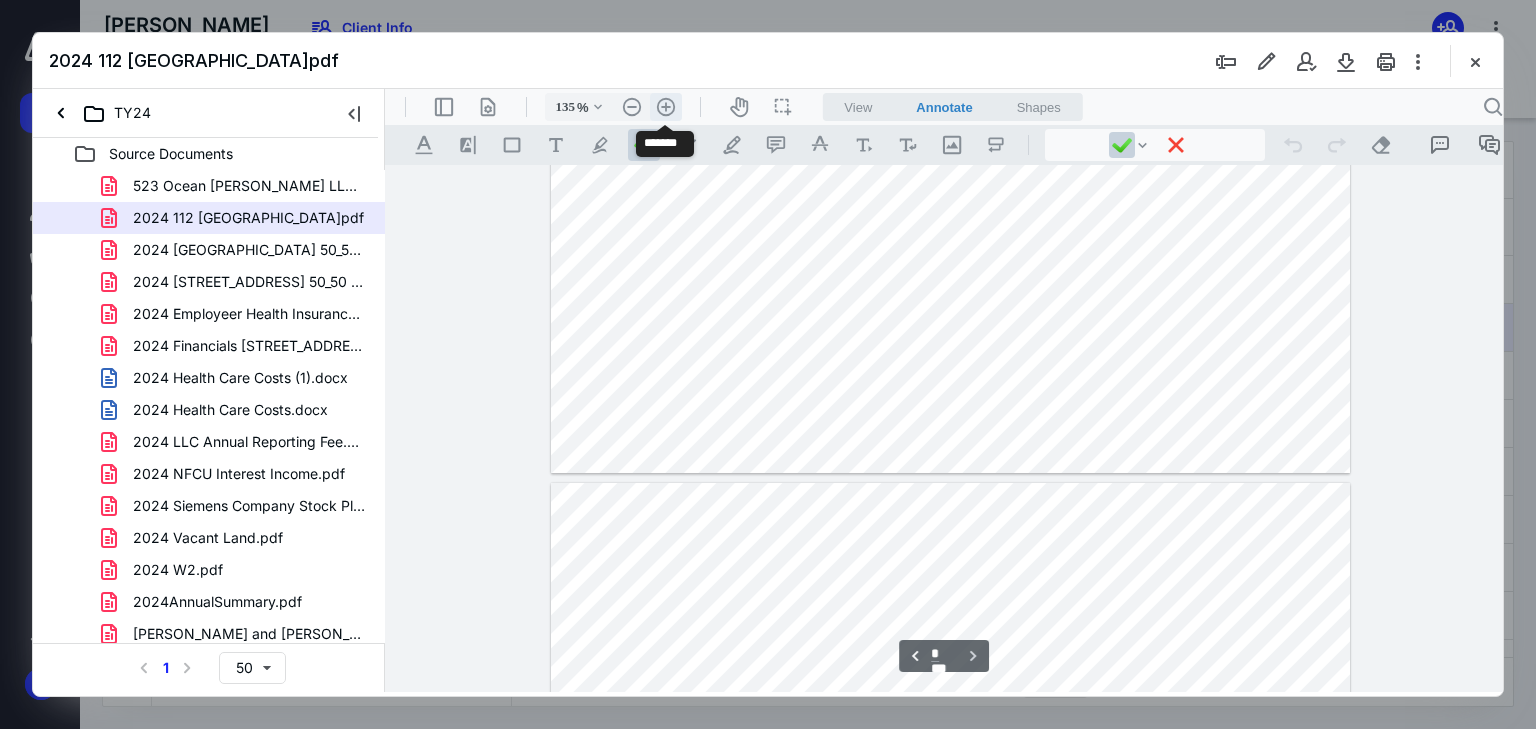 scroll, scrollTop: 1183, scrollLeft: 0, axis: vertical 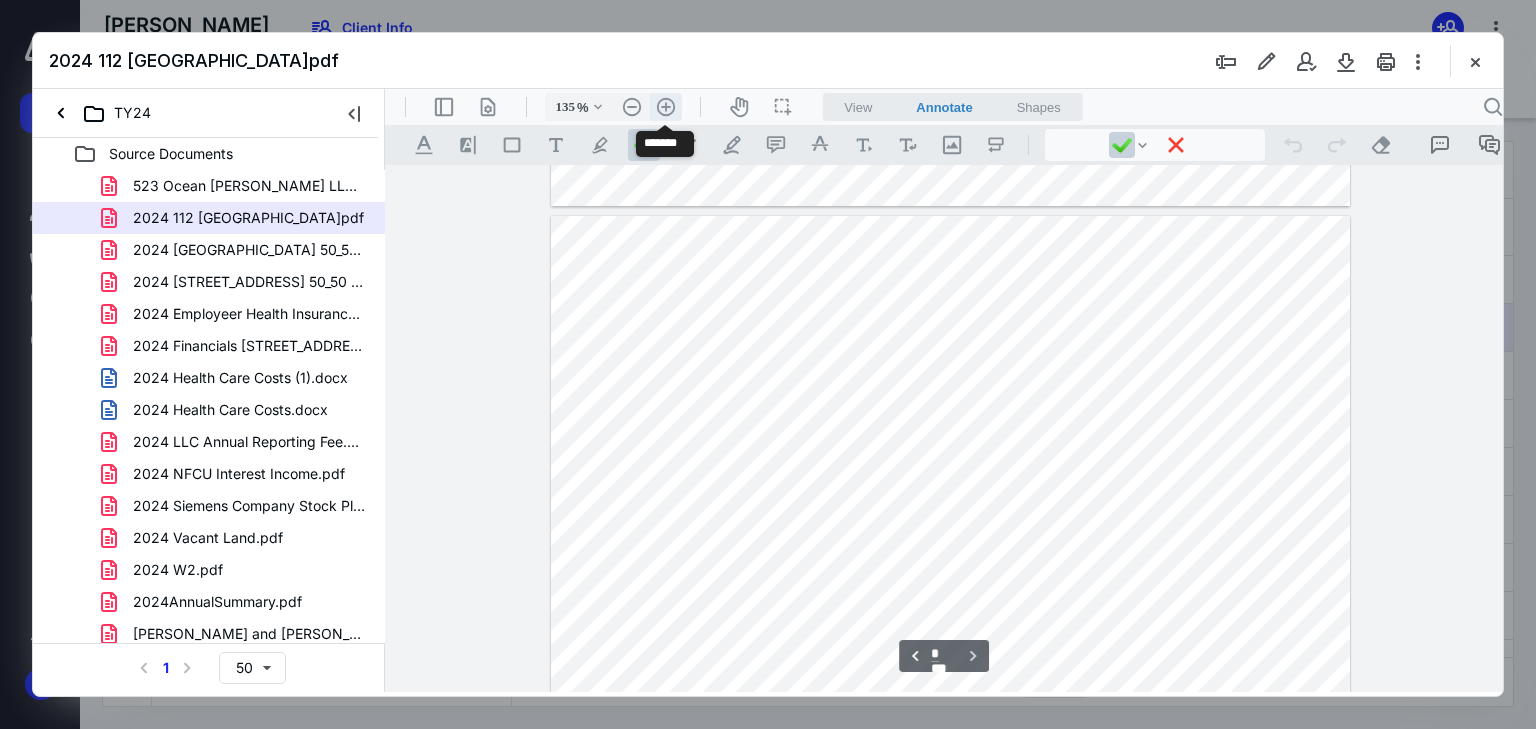 click on ".cls-1{fill:#abb0c4;} icon - header - zoom - in - line" at bounding box center [666, 107] 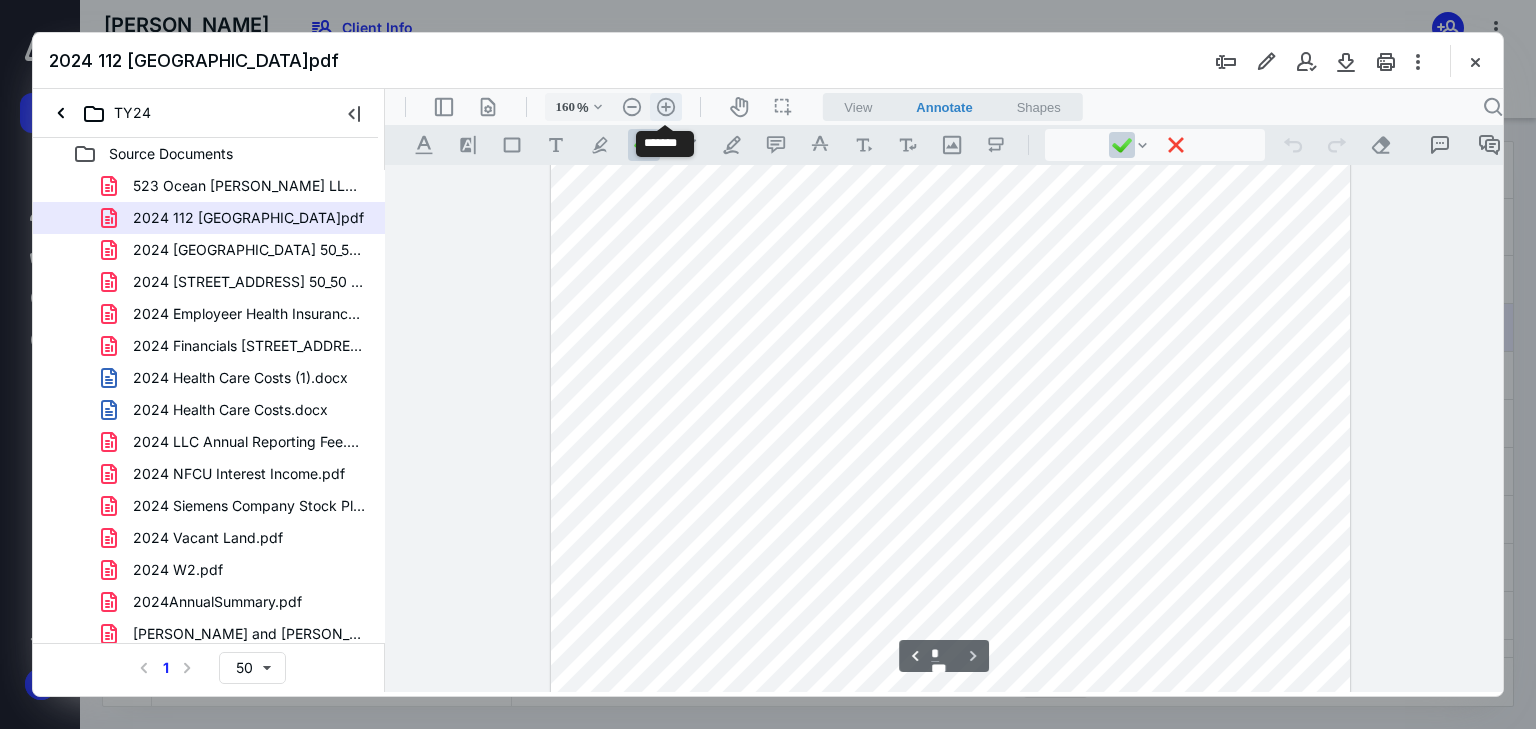click on ".cls-1{fill:#abb0c4;} icon - header - zoom - in - line" at bounding box center [666, 107] 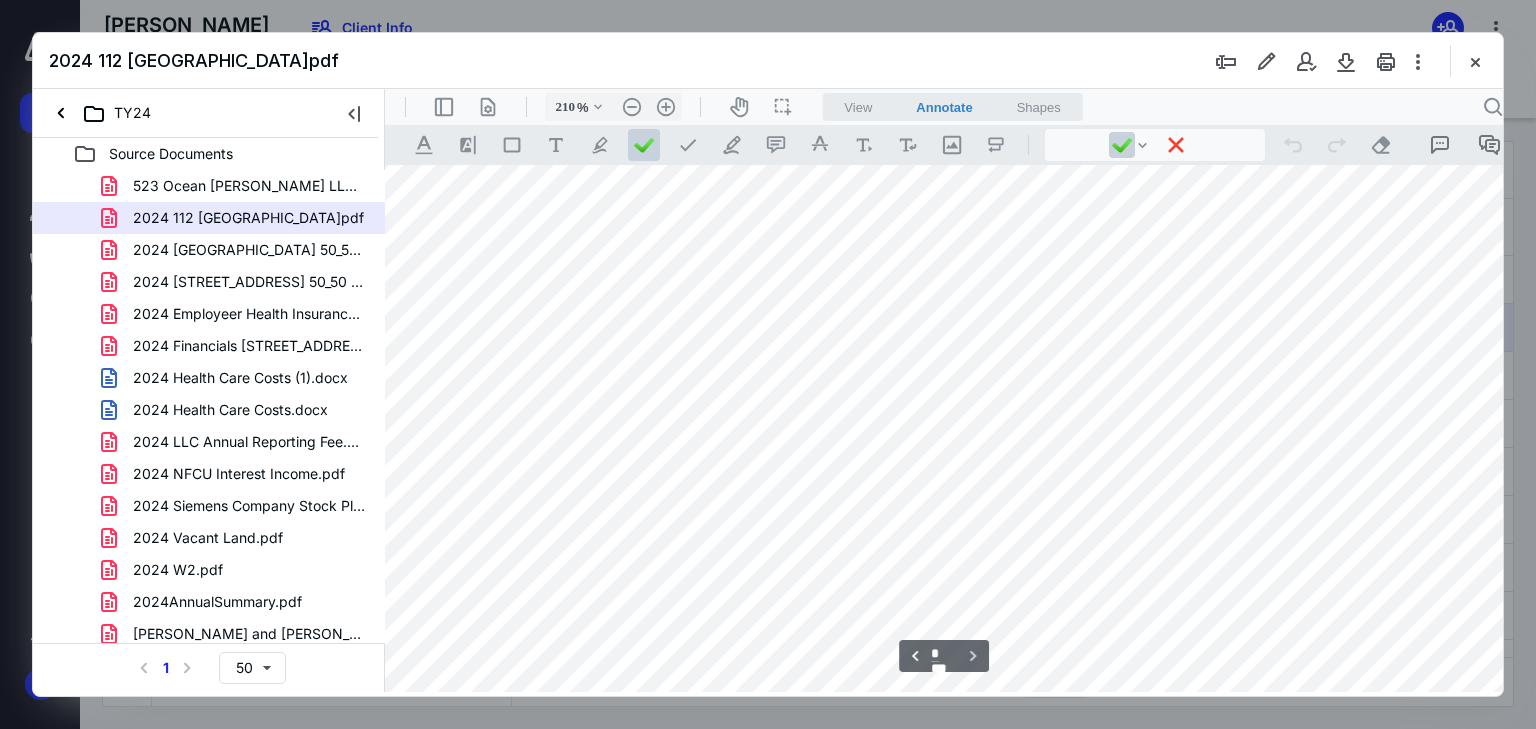 scroll, scrollTop: 1468, scrollLeft: 70, axis: both 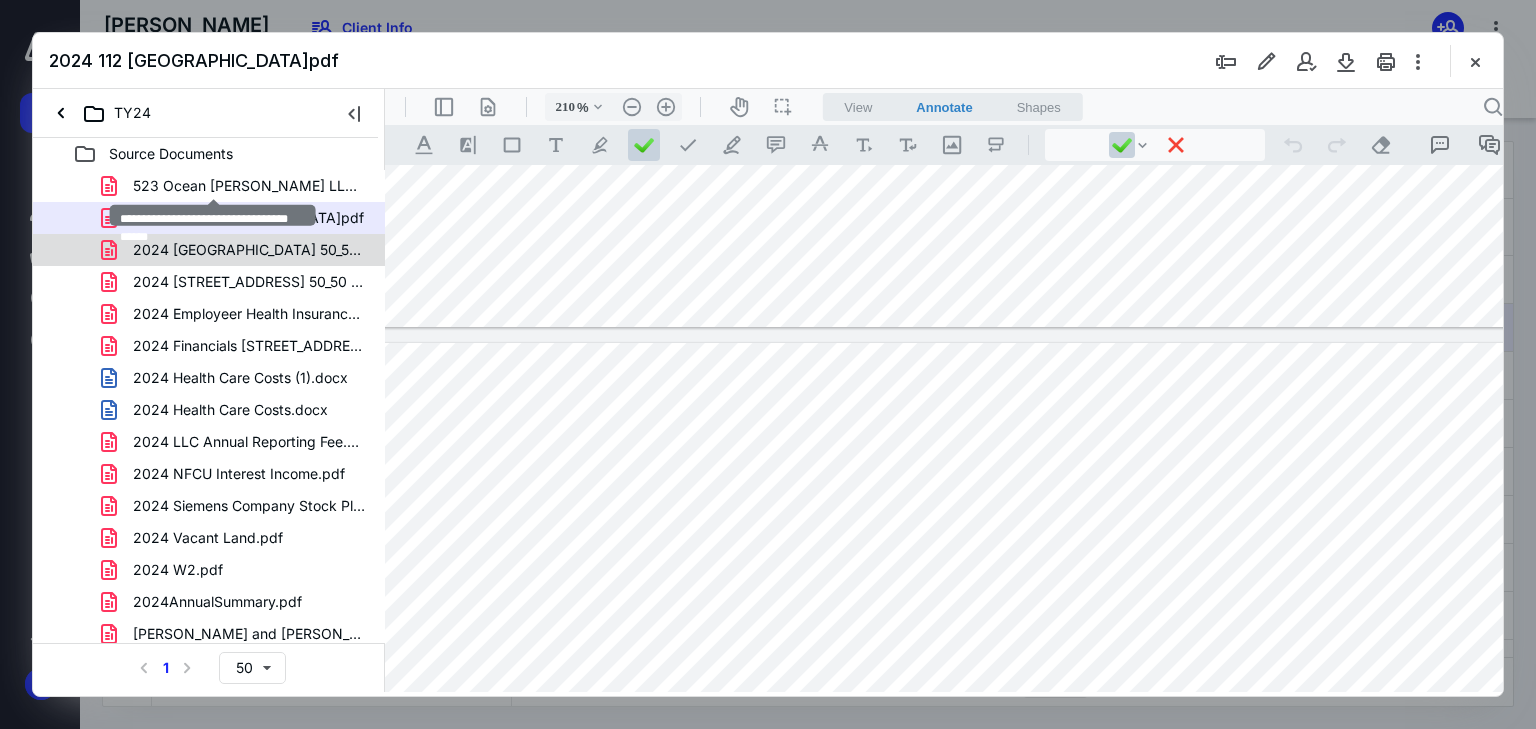 click on "2024 [GEOGRAPHIC_DATA] 50_50 1098.pdf" at bounding box center [249, 250] 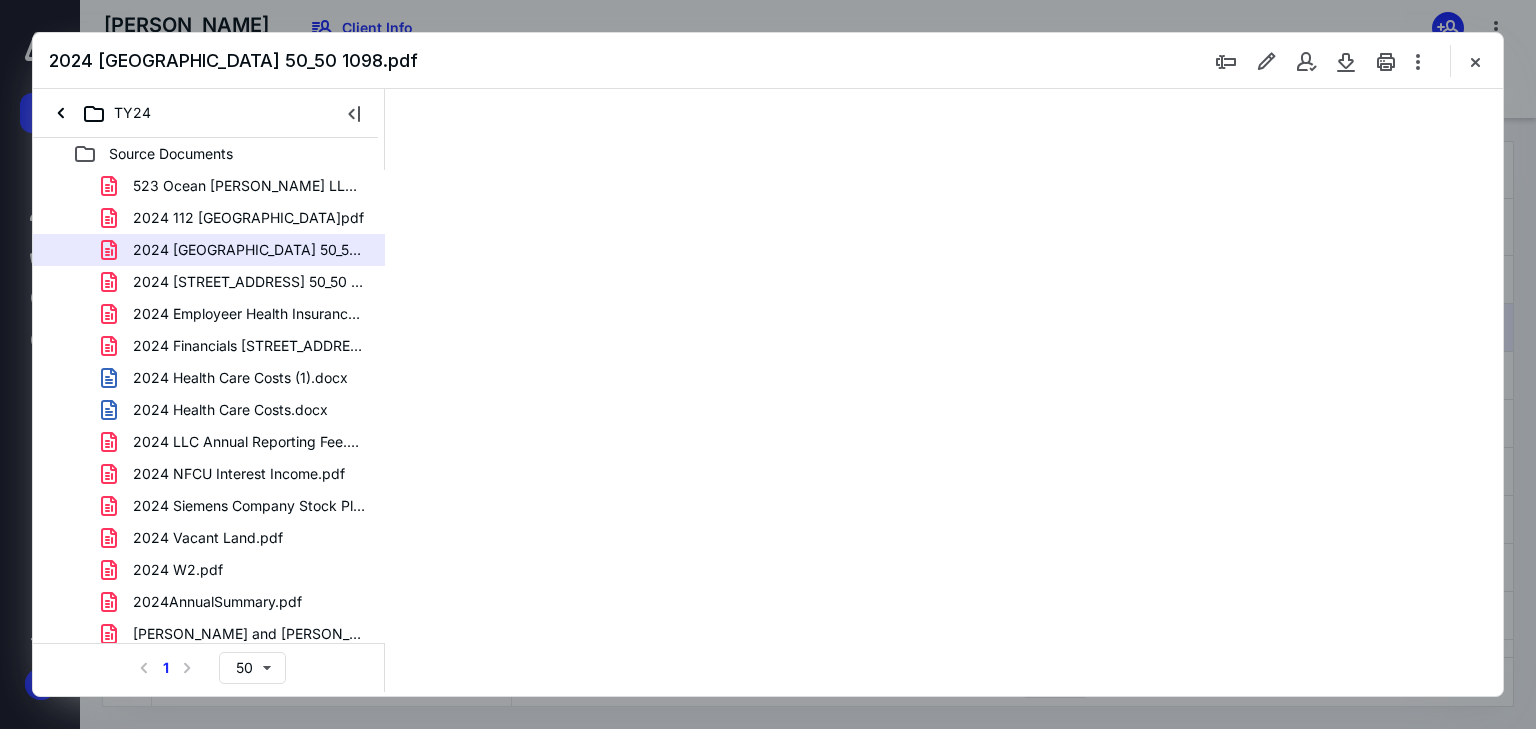 scroll, scrollTop: 0, scrollLeft: 0, axis: both 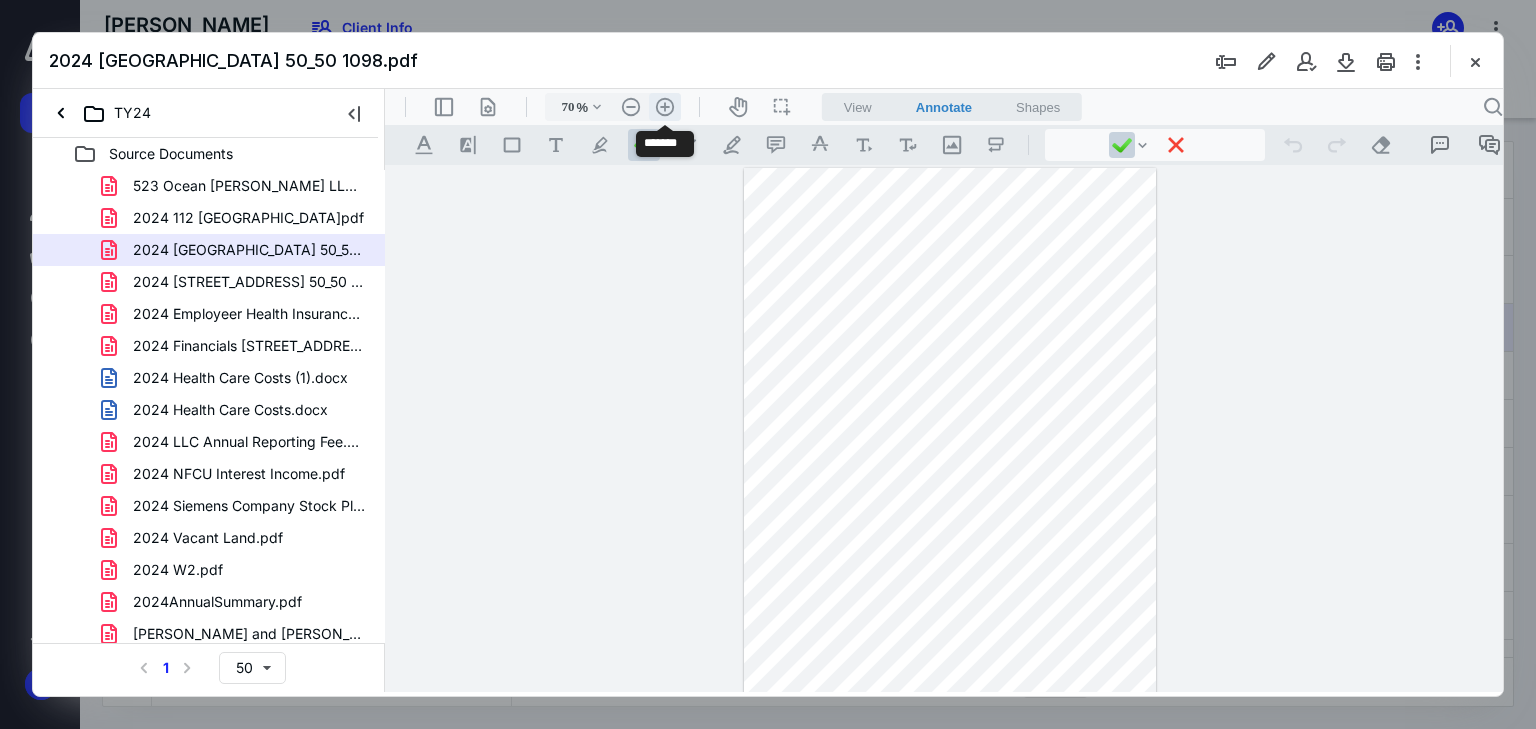 click on ".cls-1{fill:#abb0c4;} icon - header - zoom - in - line" at bounding box center [665, 107] 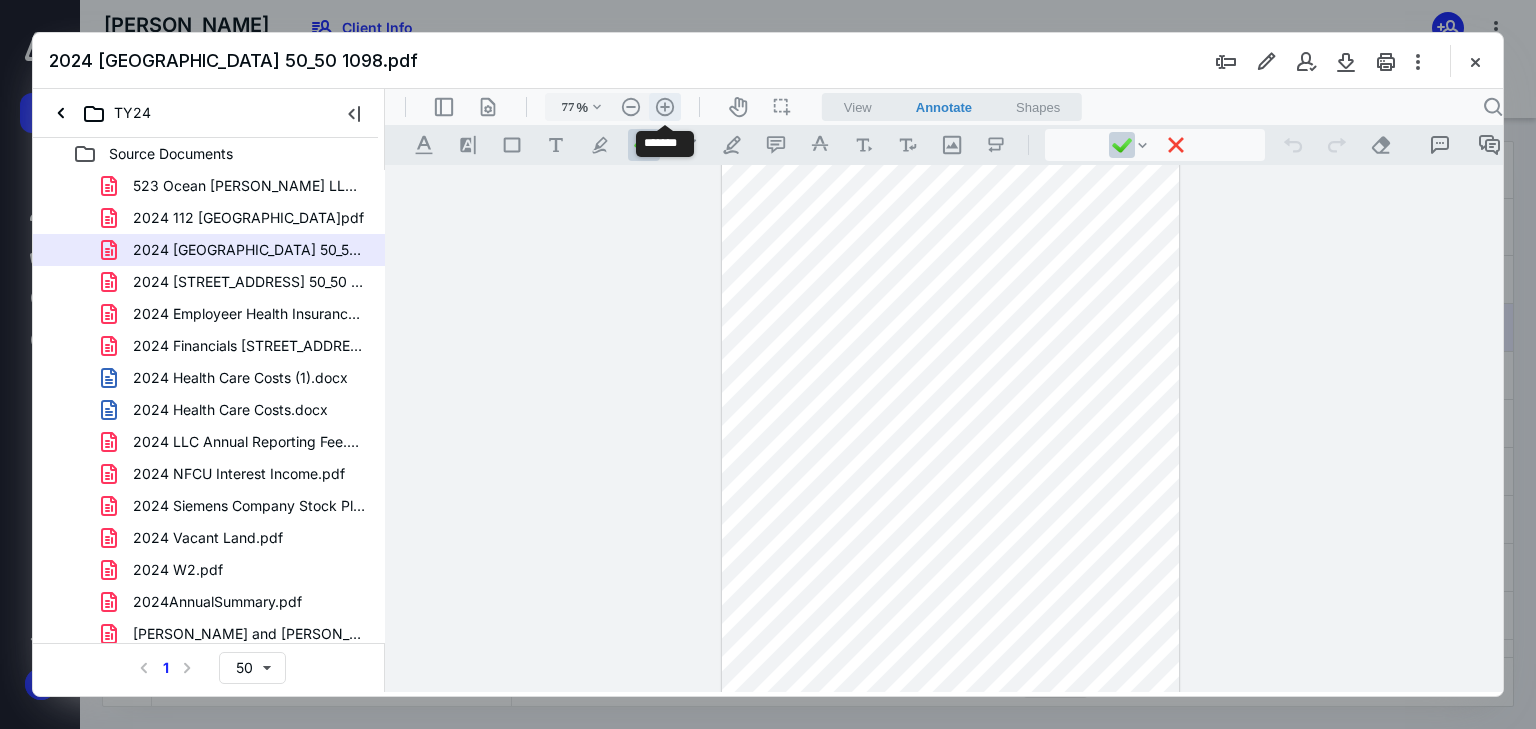 click on ".cls-1{fill:#abb0c4;} icon - header - zoom - in - line" at bounding box center (665, 107) 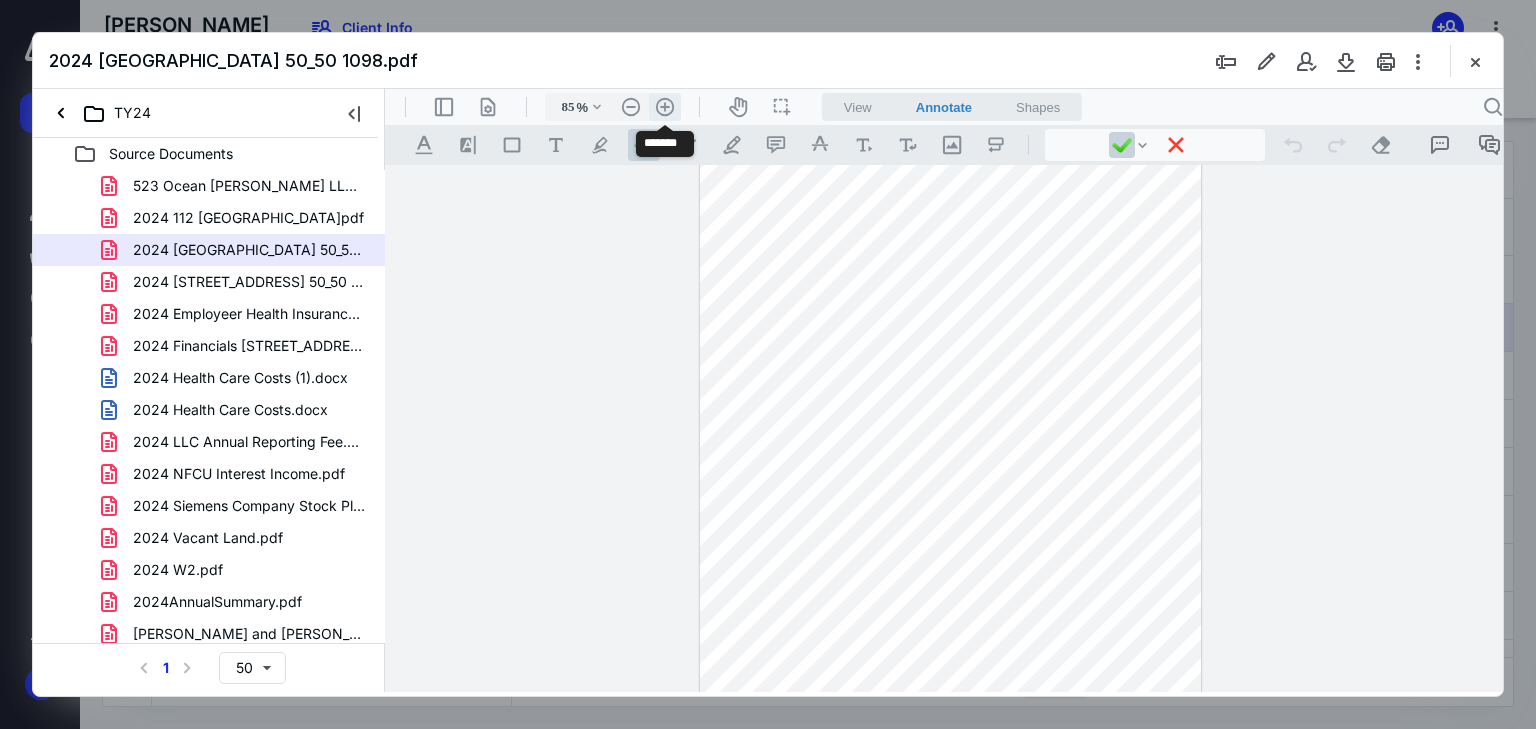 click on ".cls-1{fill:#abb0c4;} icon - header - zoom - in - line" at bounding box center [665, 107] 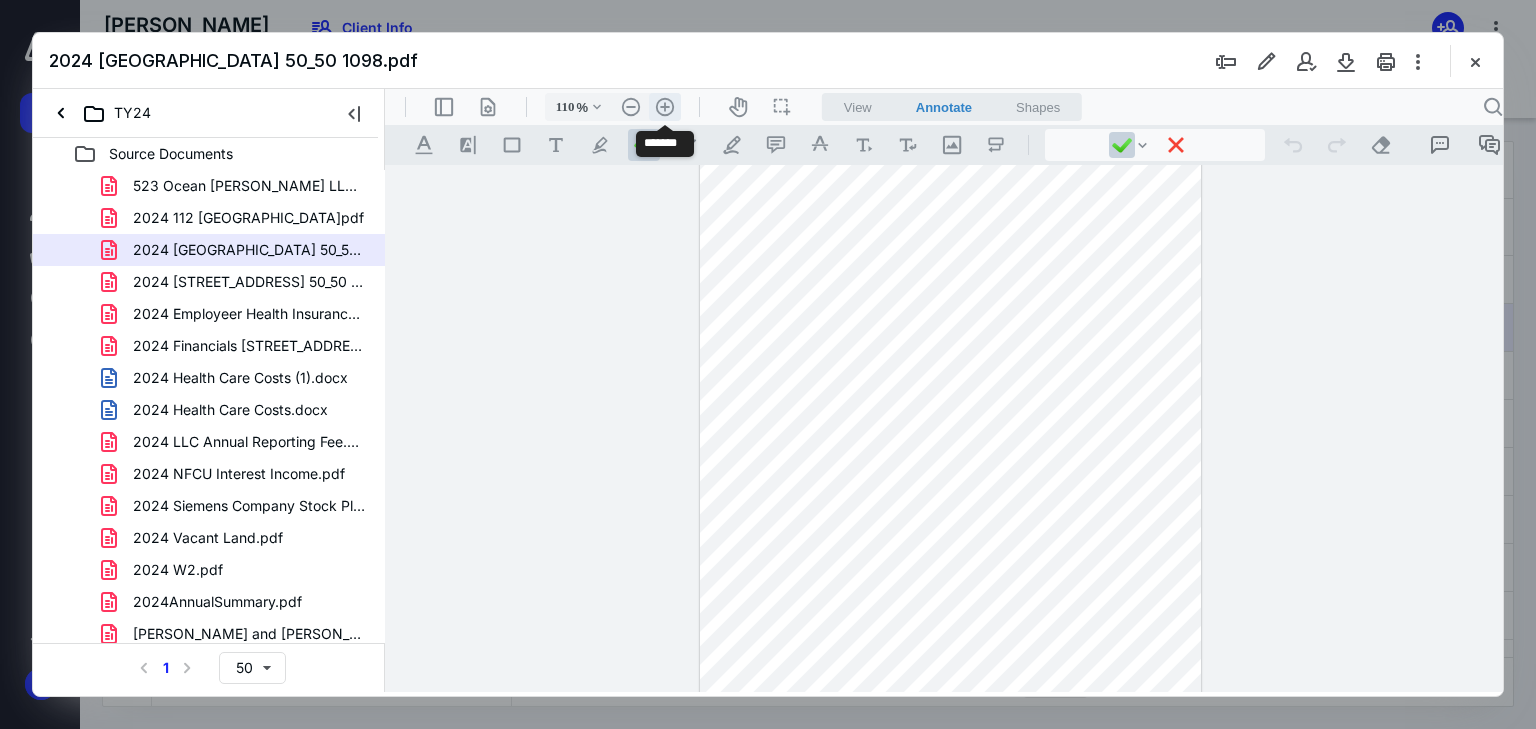 click on ".cls-1{fill:#abb0c4;} icon - header - zoom - in - line" at bounding box center (665, 107) 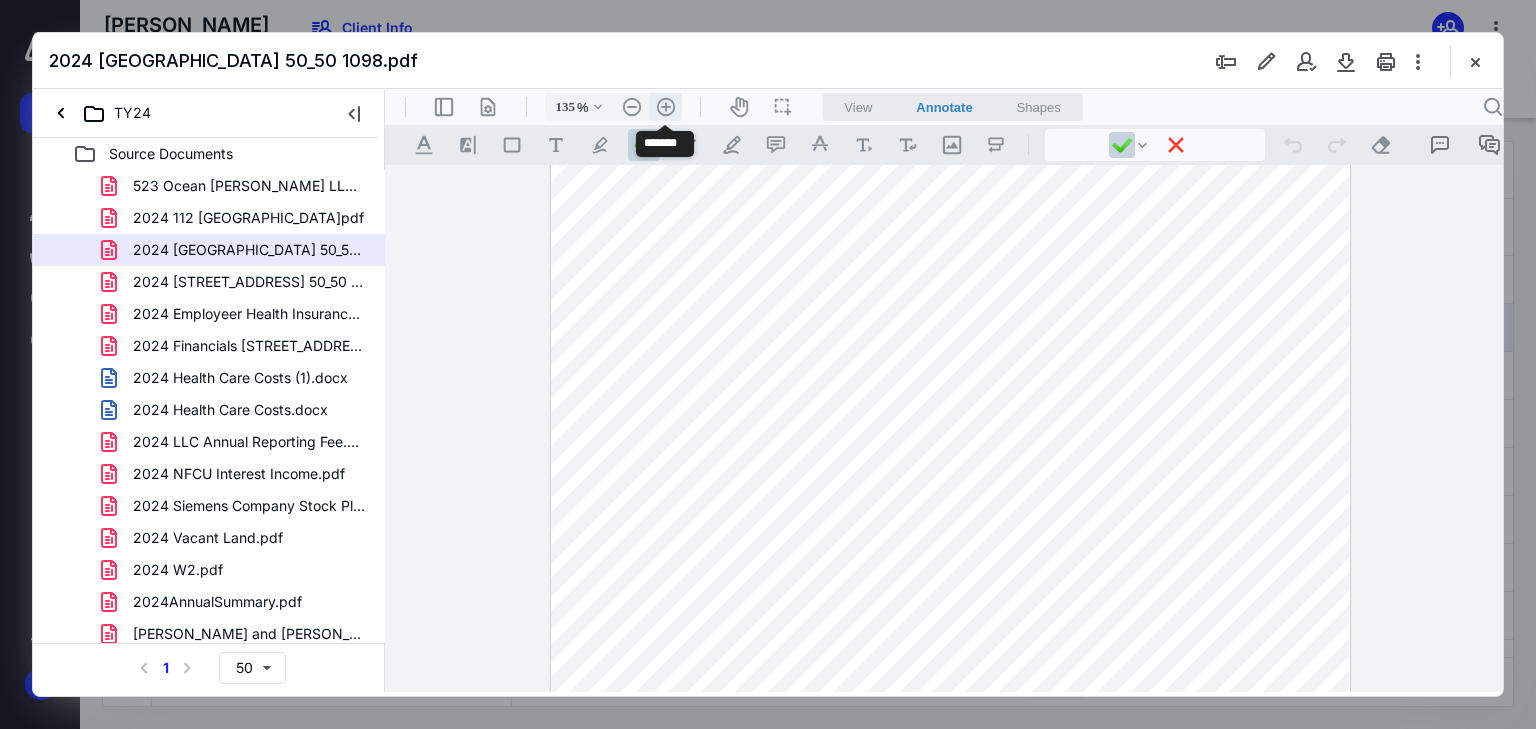 click on ".cls-1{fill:#abb0c4;} icon - header - zoom - in - line" at bounding box center (666, 107) 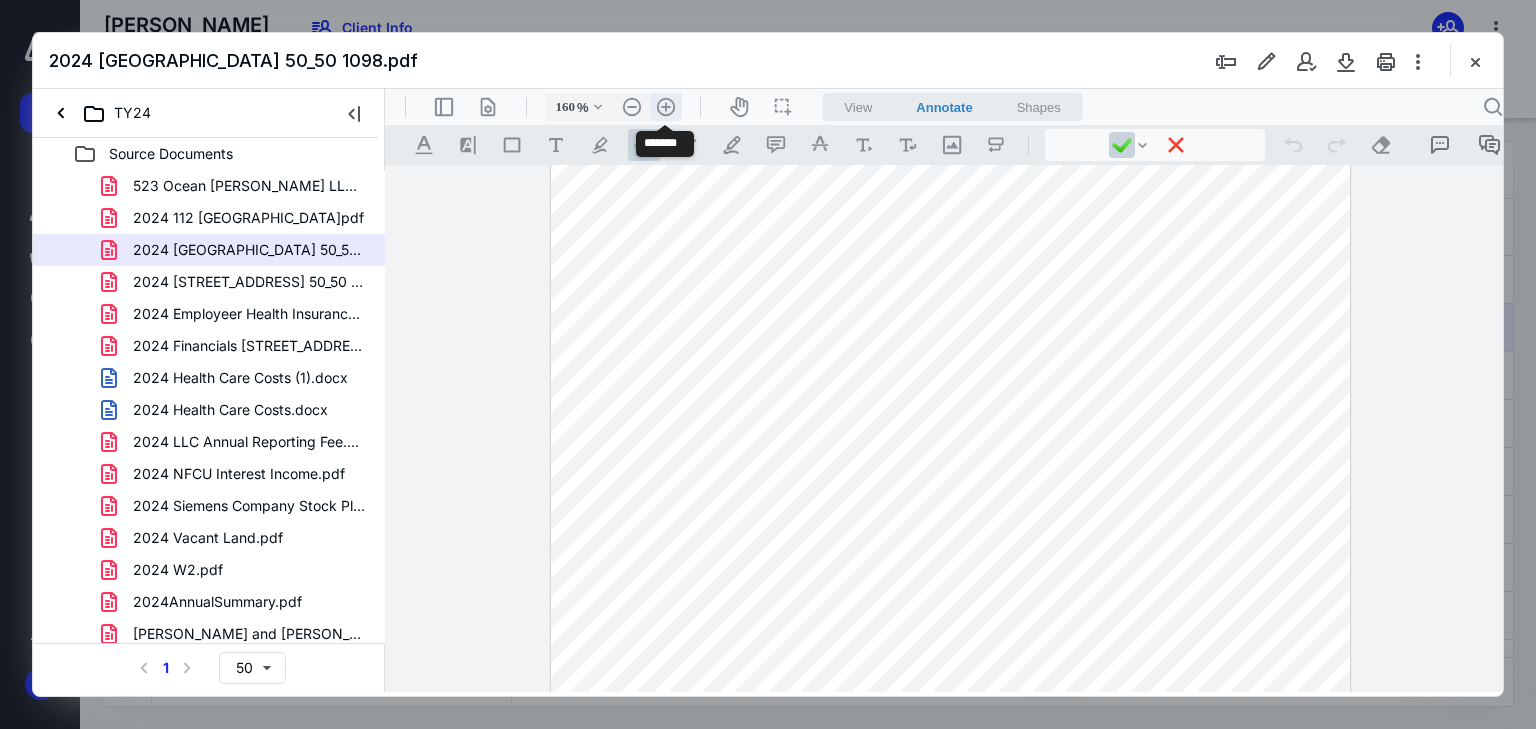 scroll, scrollTop: 303, scrollLeft: 0, axis: vertical 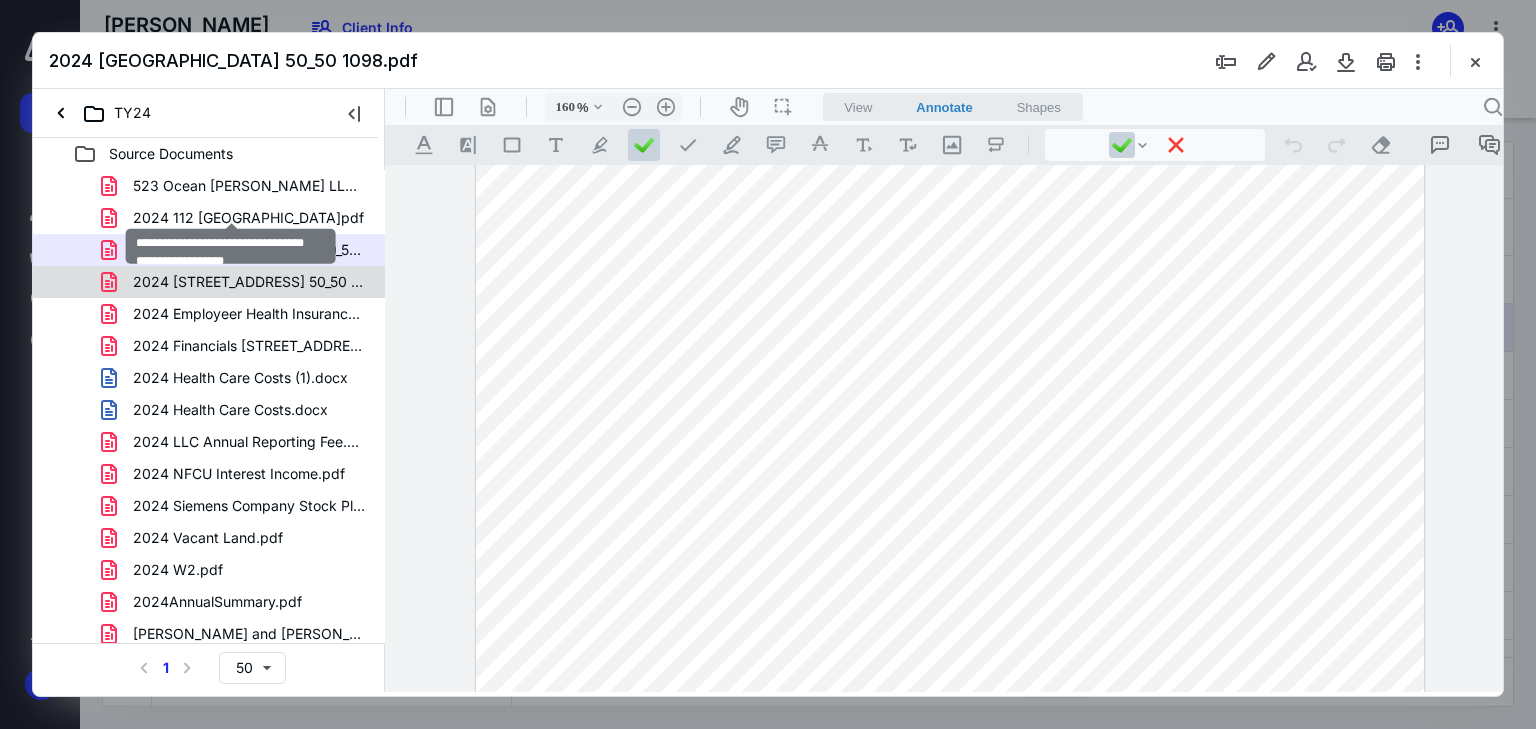 click on "2024 [STREET_ADDRESS] 50_50 ownershup rental.pdf" at bounding box center (249, 282) 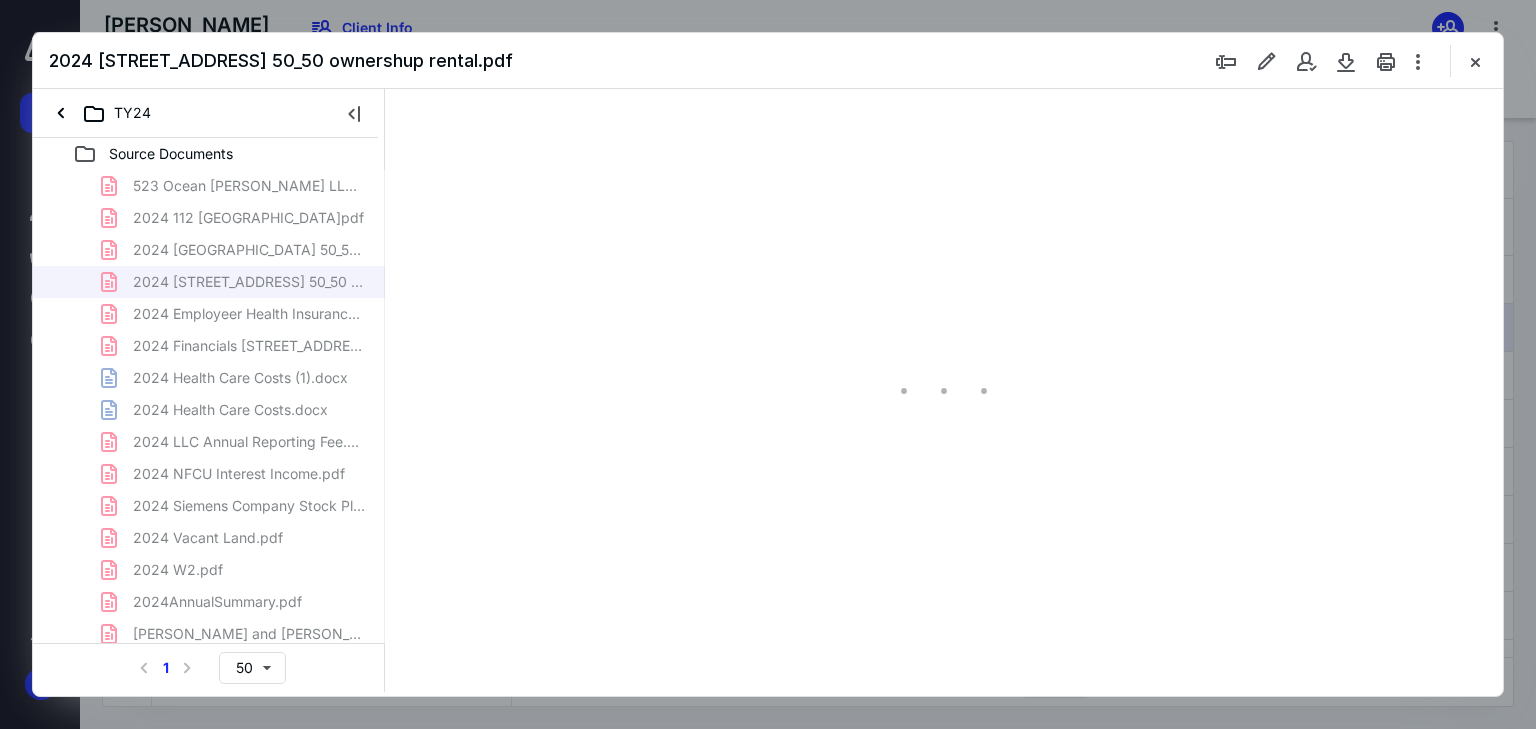 scroll, scrollTop: 79, scrollLeft: 0, axis: vertical 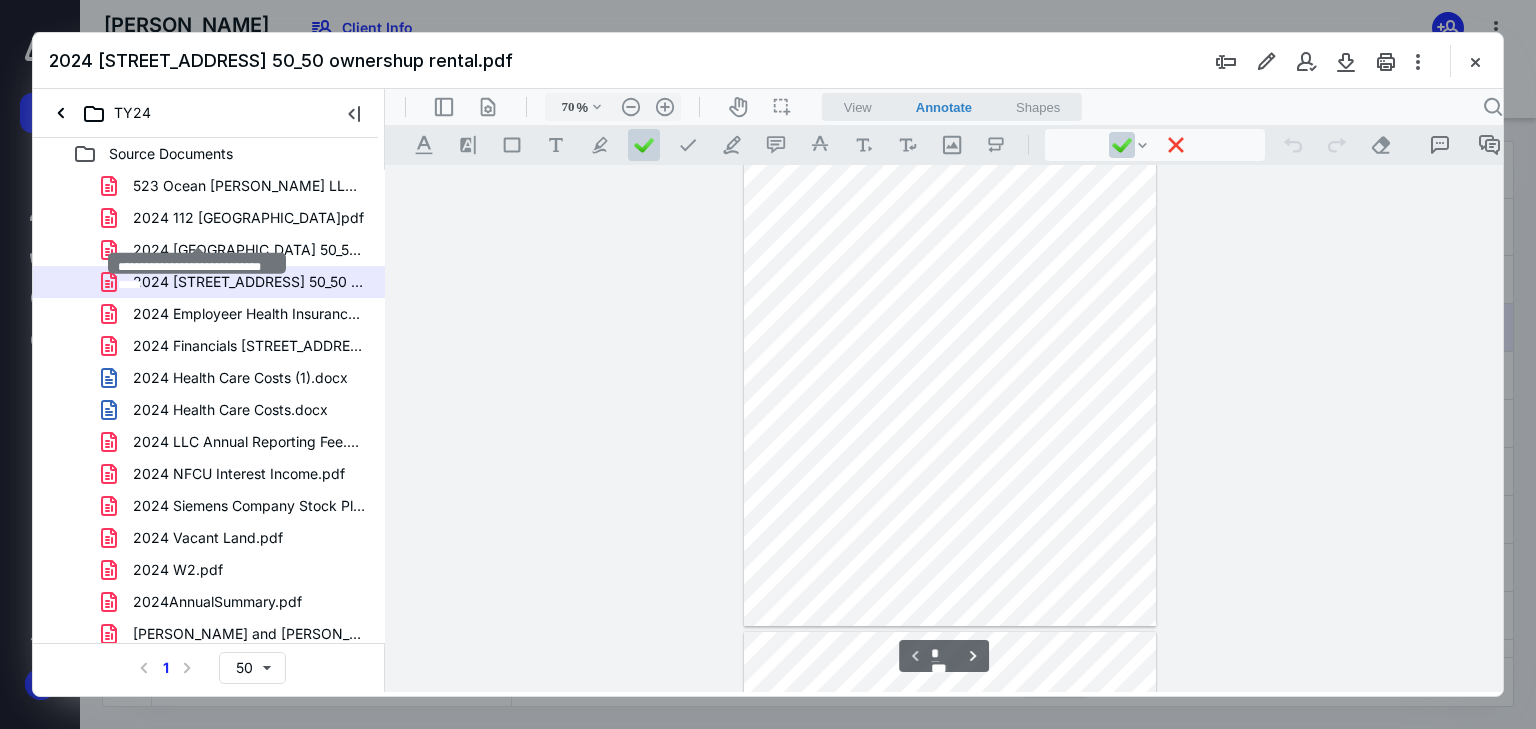 click on "2024 Employeer Health Insurance.pdf" at bounding box center (249, 314) 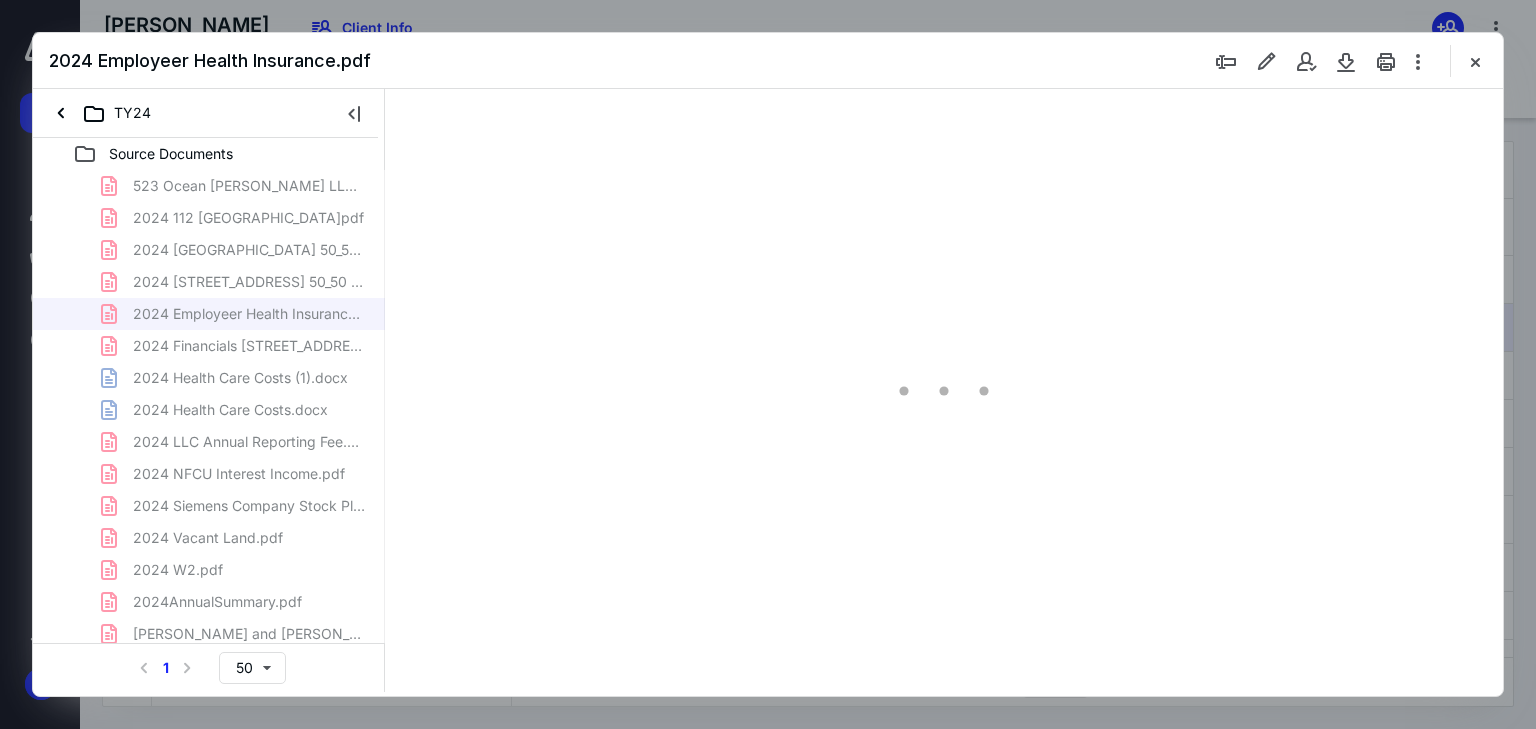 scroll, scrollTop: 0, scrollLeft: 0, axis: both 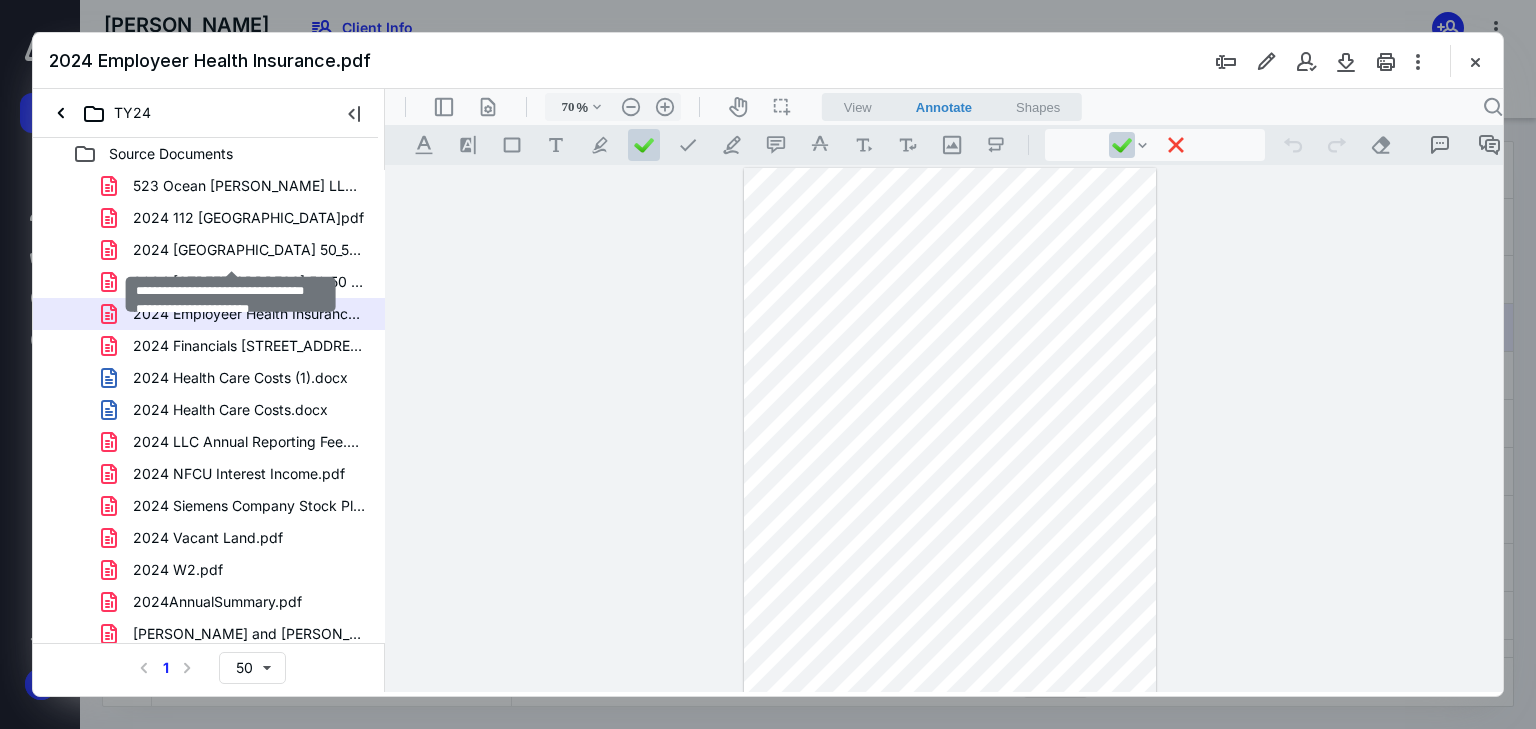 click on "2024 Financials [STREET_ADDRESS] Condo LLC - [PERSON_NAME][GEOGRAPHIC_DATA]pdf" at bounding box center (249, 346) 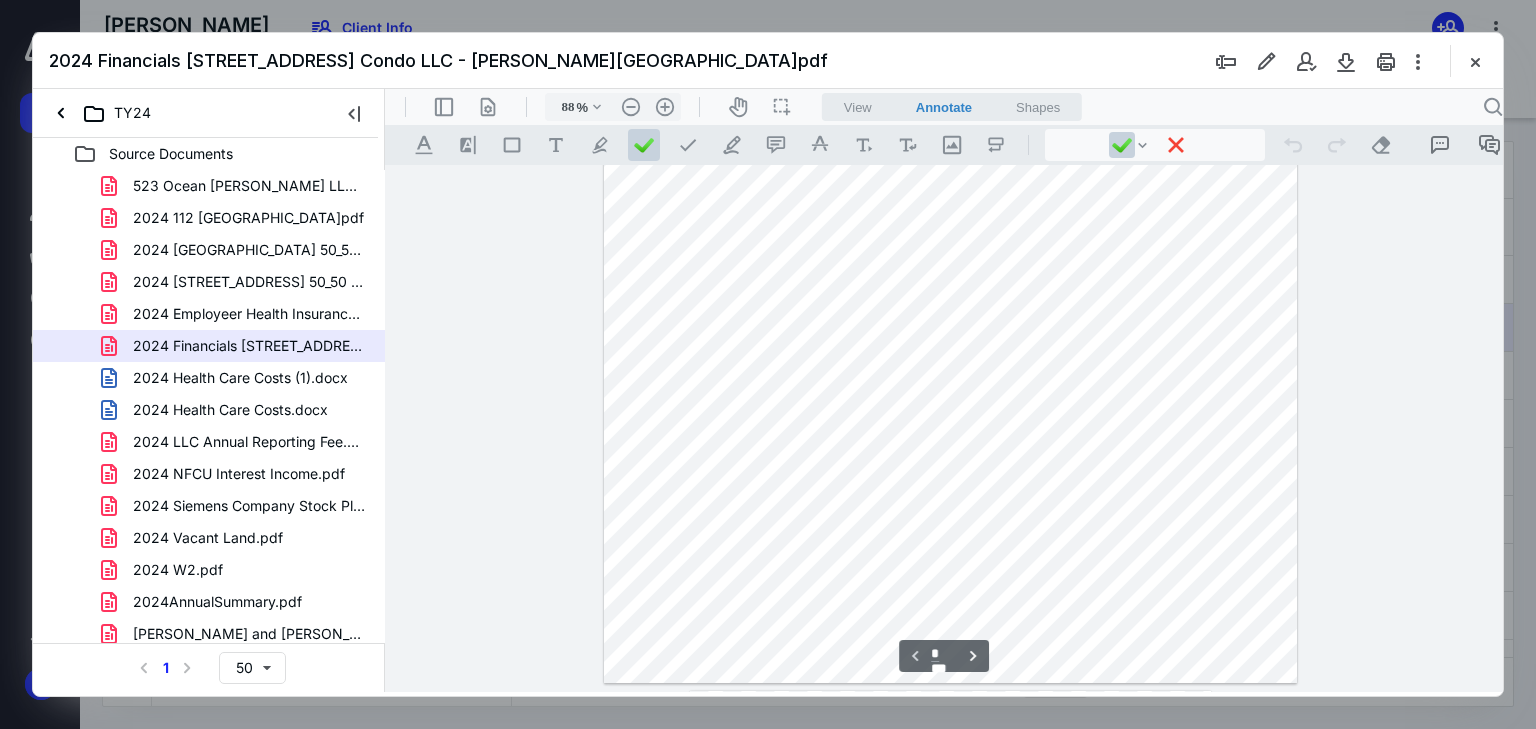 scroll, scrollTop: 0, scrollLeft: 0, axis: both 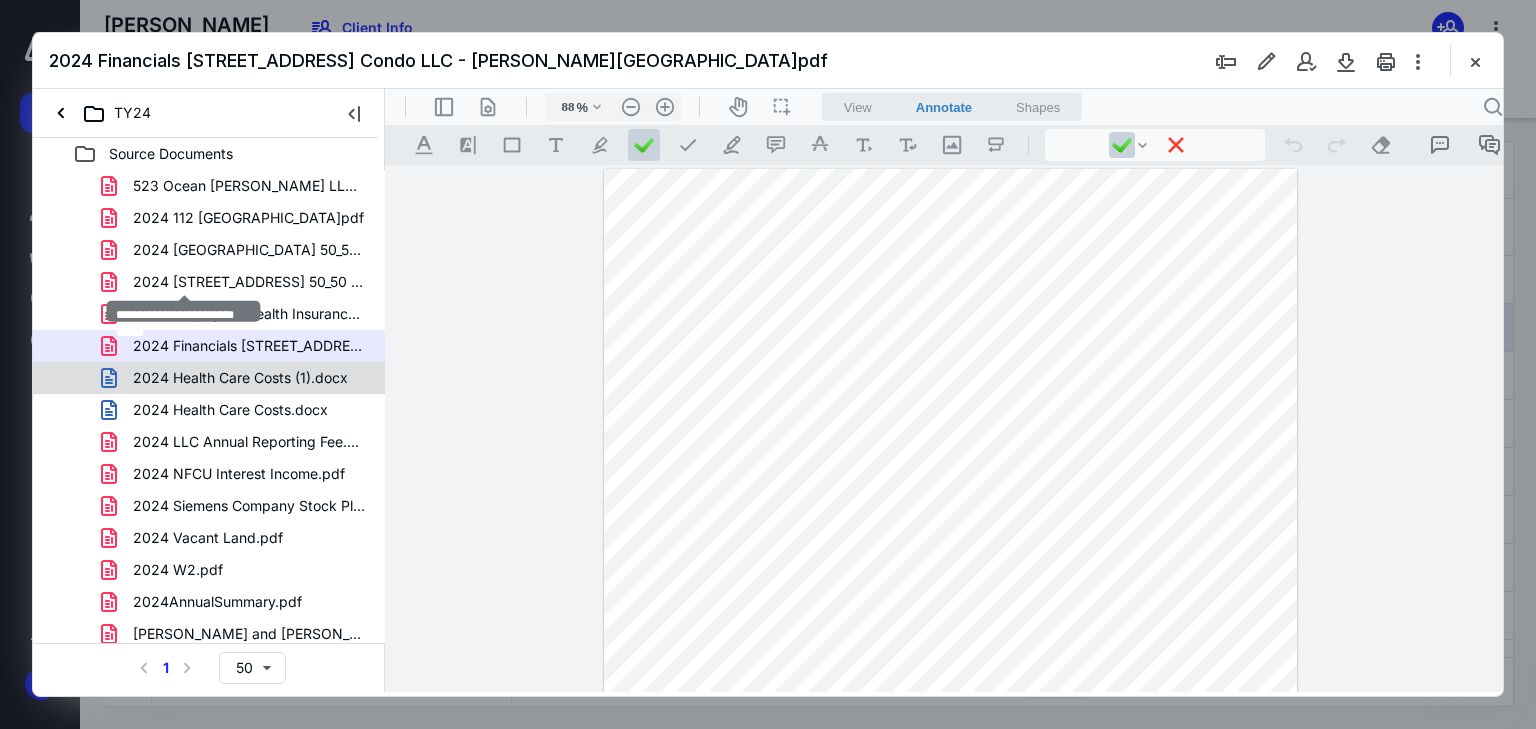 click on "2024 Health Care Costs (1).docx" at bounding box center (240, 378) 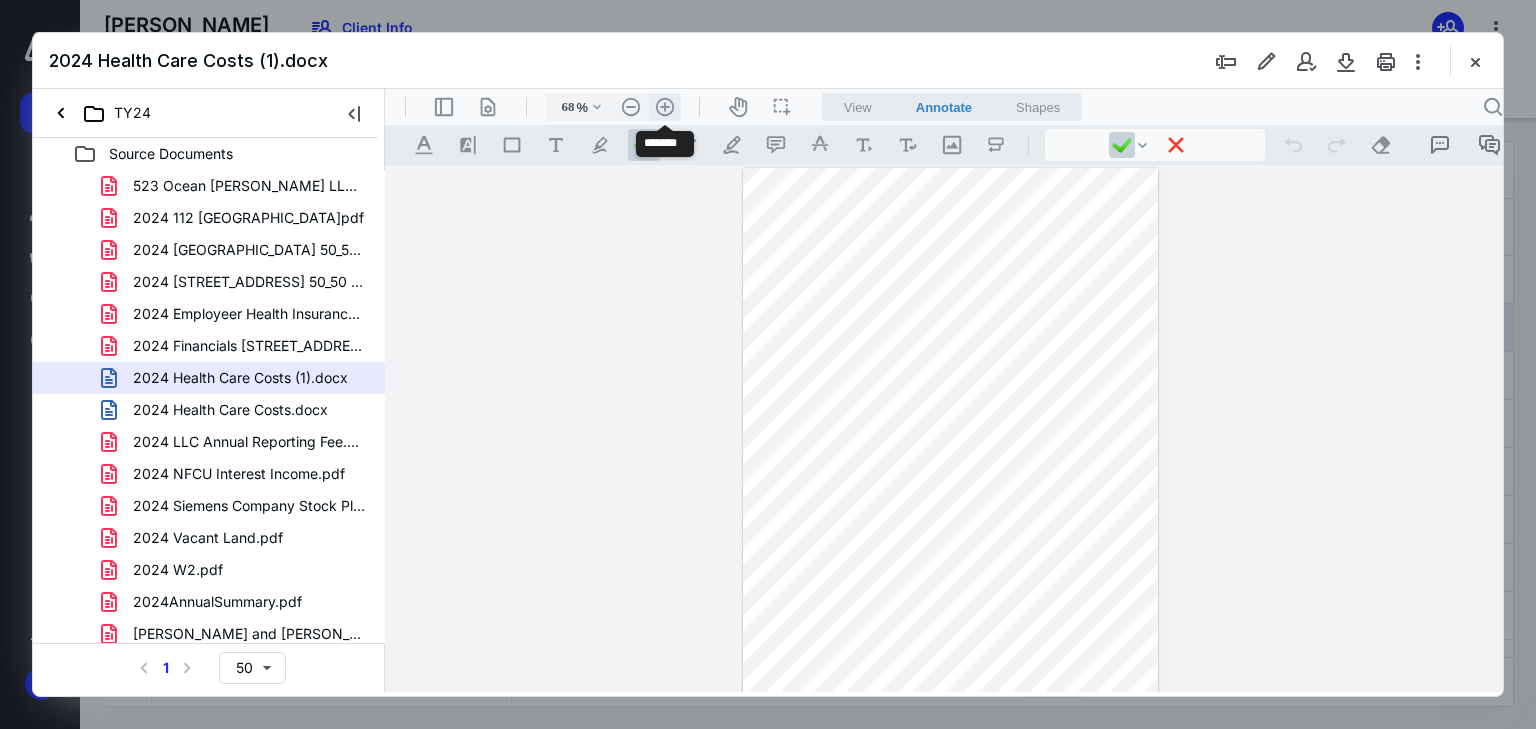 click on ".cls-1{fill:#abb0c4;} icon - header - zoom - in - line" at bounding box center [665, 107] 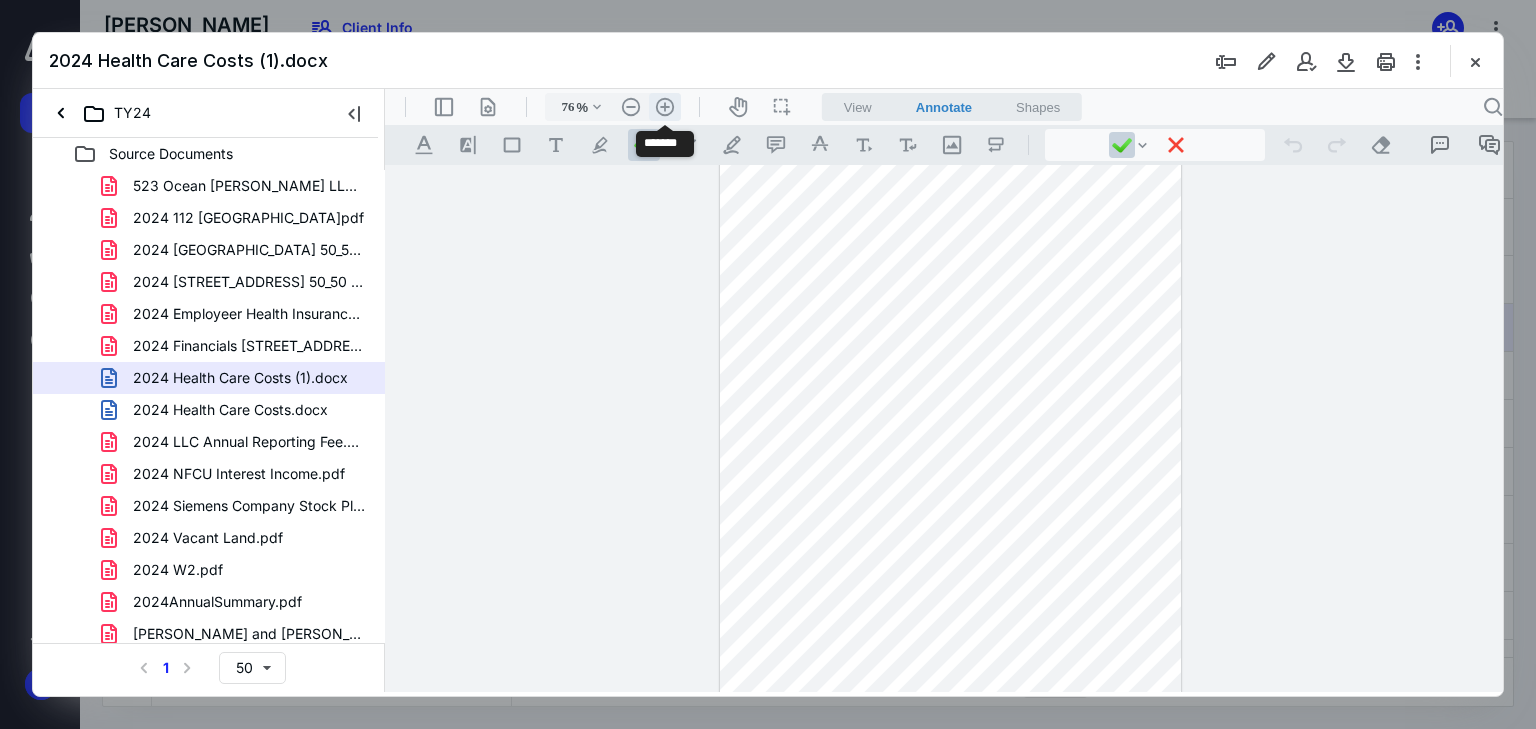 click on ".cls-1{fill:#abb0c4;} icon - header - zoom - in - line" at bounding box center [665, 107] 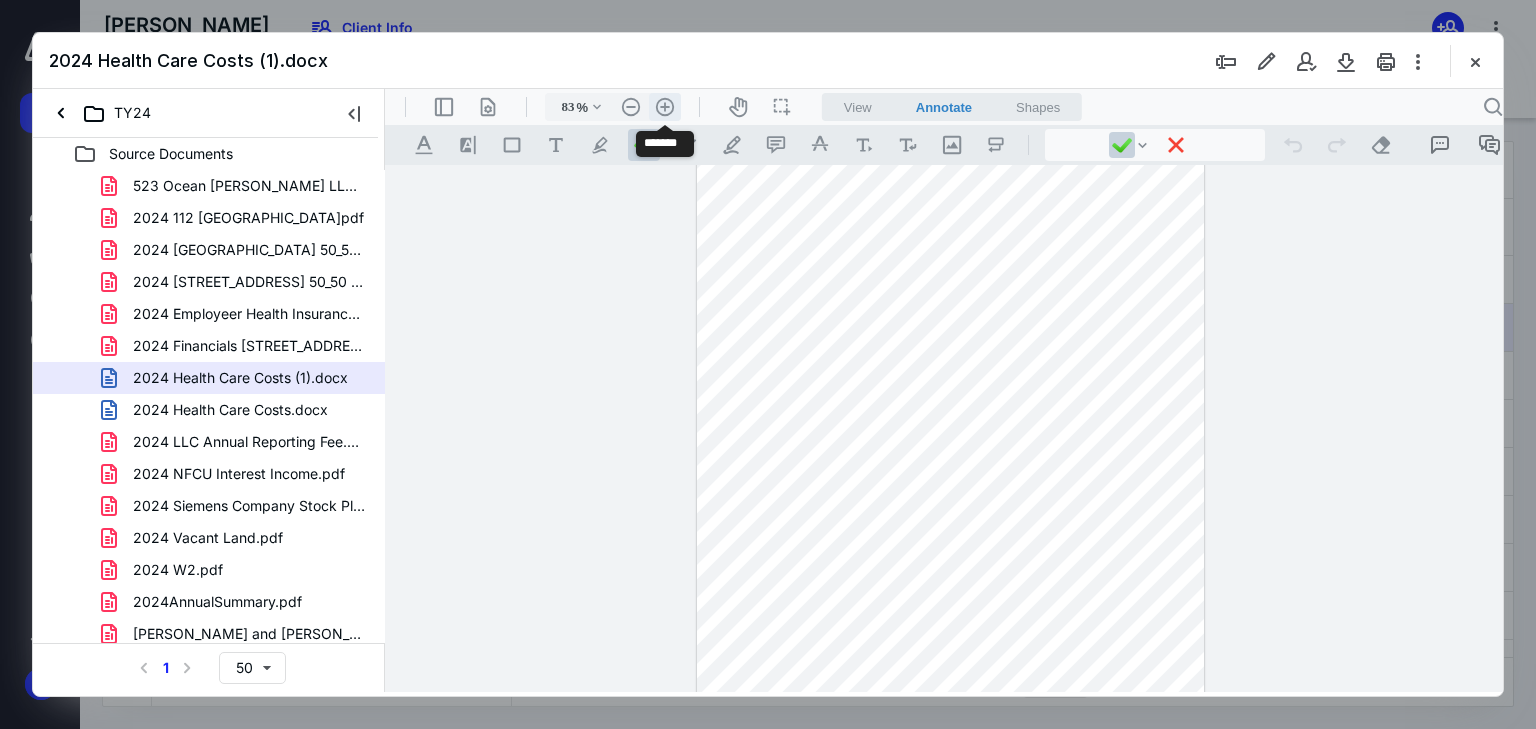click on ".cls-1{fill:#abb0c4;} icon - header - zoom - in - line" at bounding box center [665, 107] 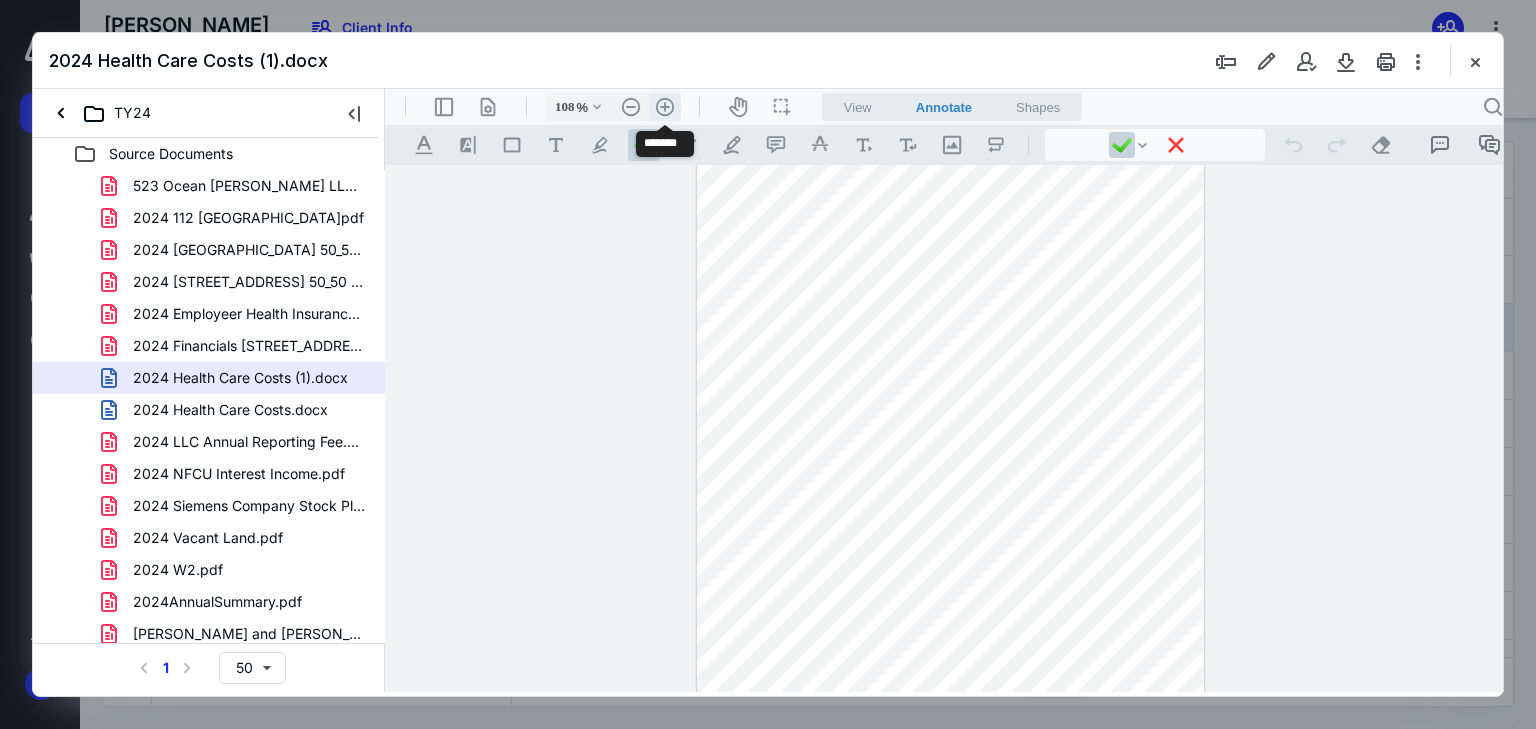 click on ".cls-1{fill:#abb0c4;} icon - header - zoom - in - line" at bounding box center [665, 107] 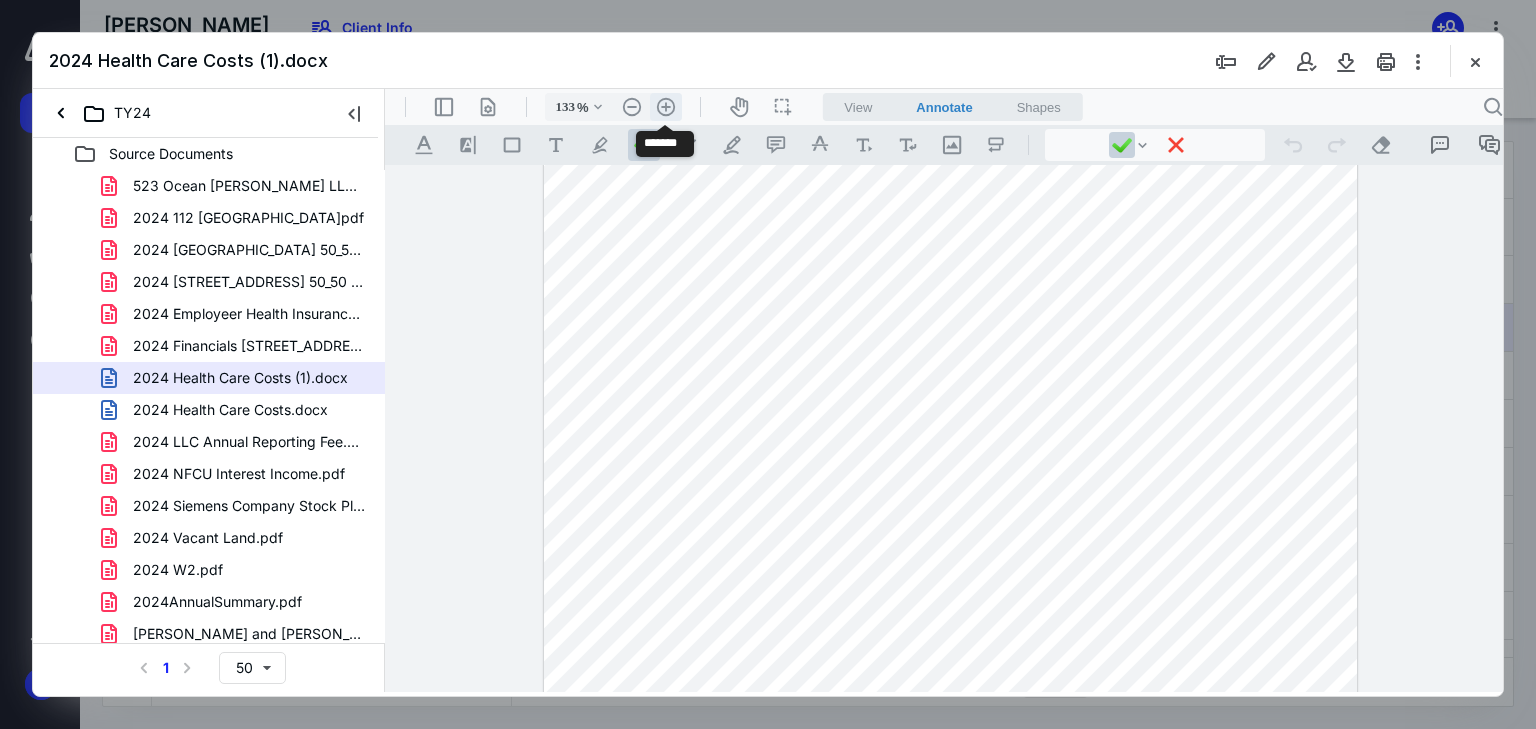 scroll, scrollTop: 222, scrollLeft: 0, axis: vertical 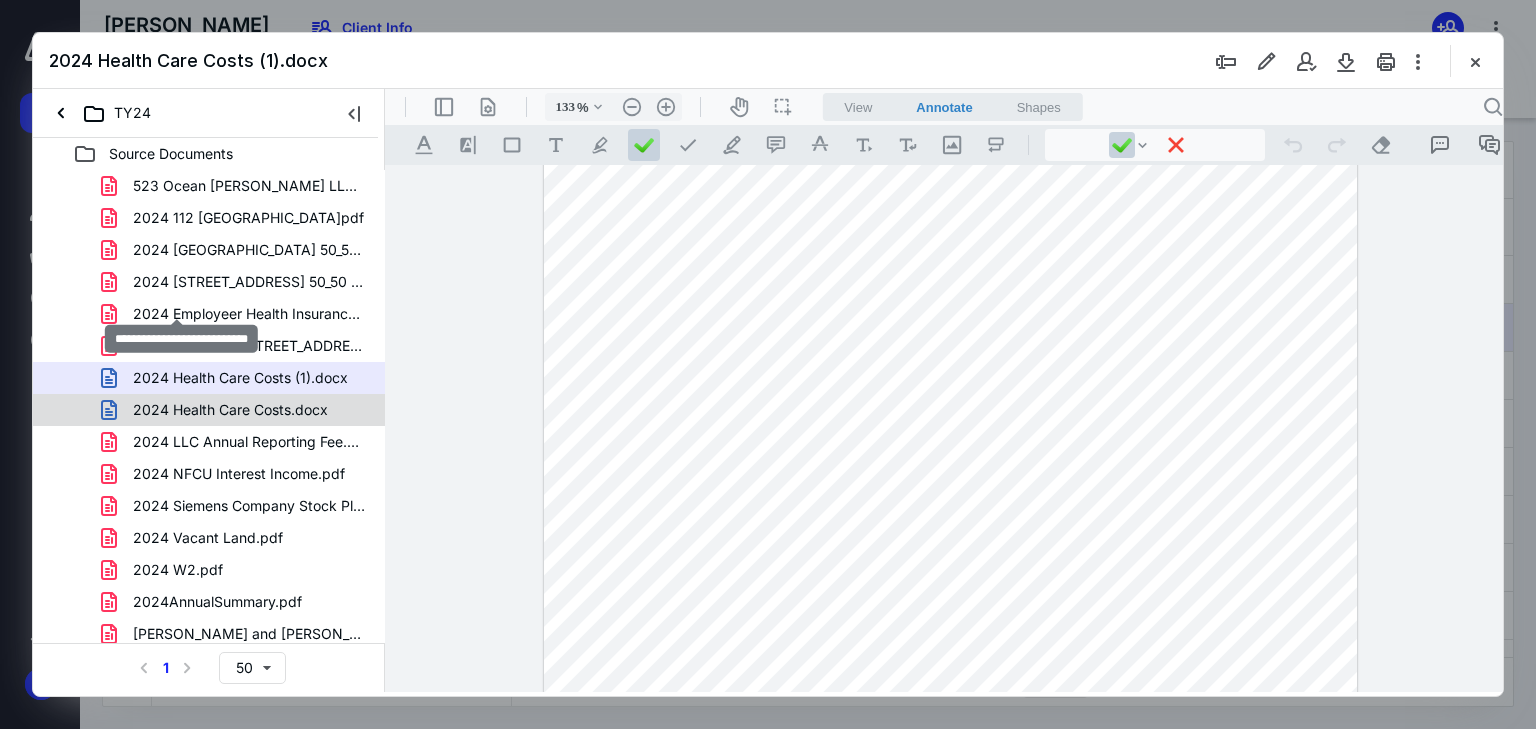 click on "2024 Health Care Costs.docx" at bounding box center [230, 410] 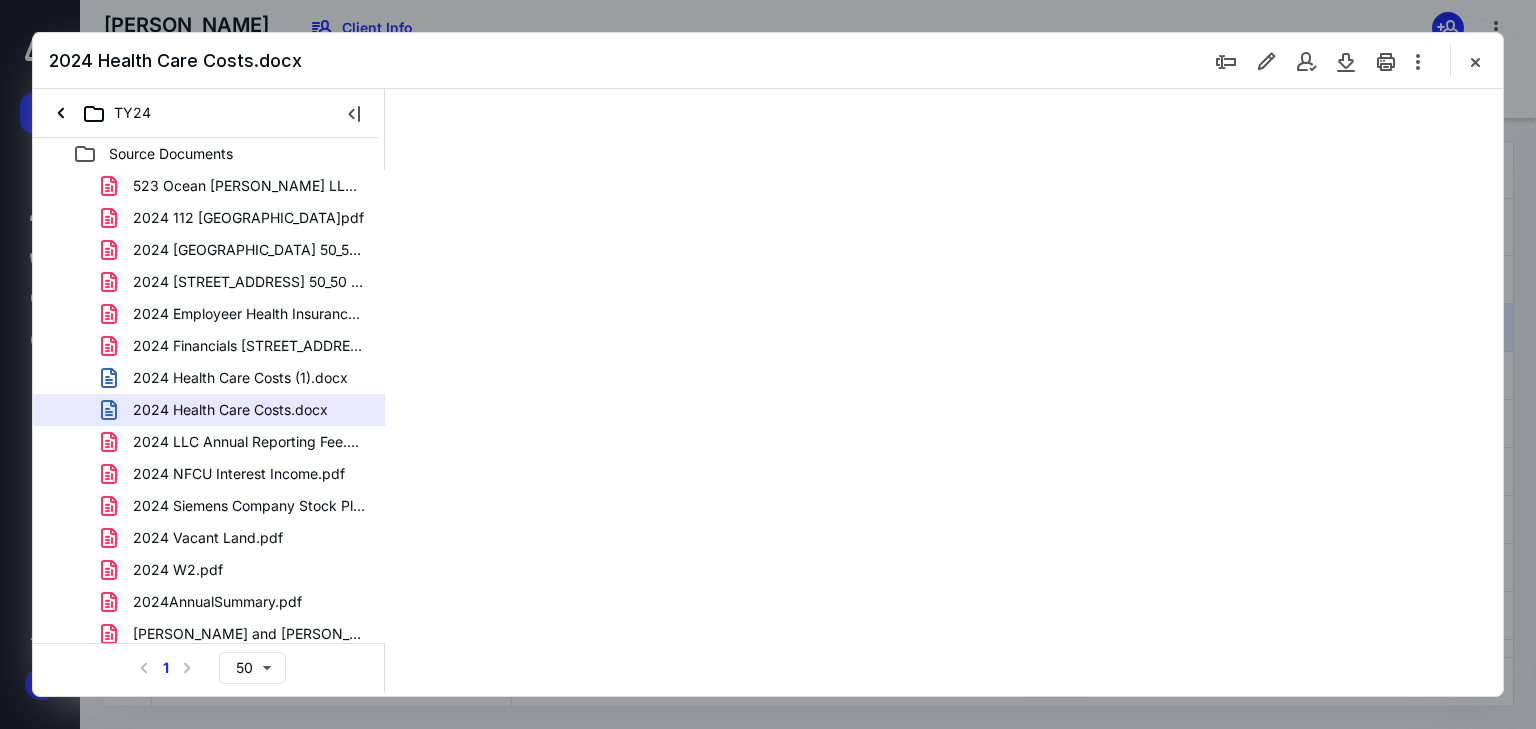 scroll, scrollTop: 0, scrollLeft: 0, axis: both 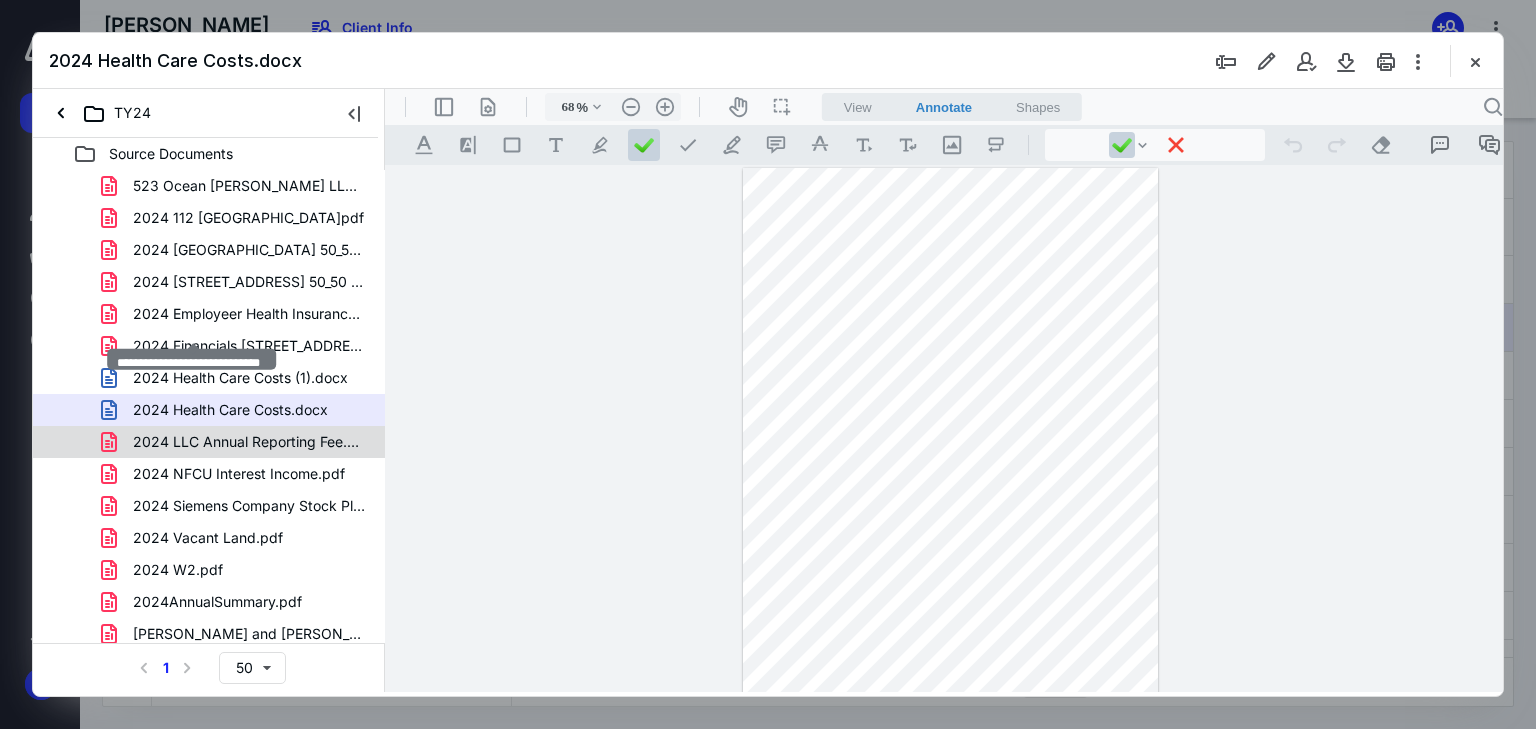 click on "2024 LLC Annual Reporting Fee.pdf" at bounding box center (249, 442) 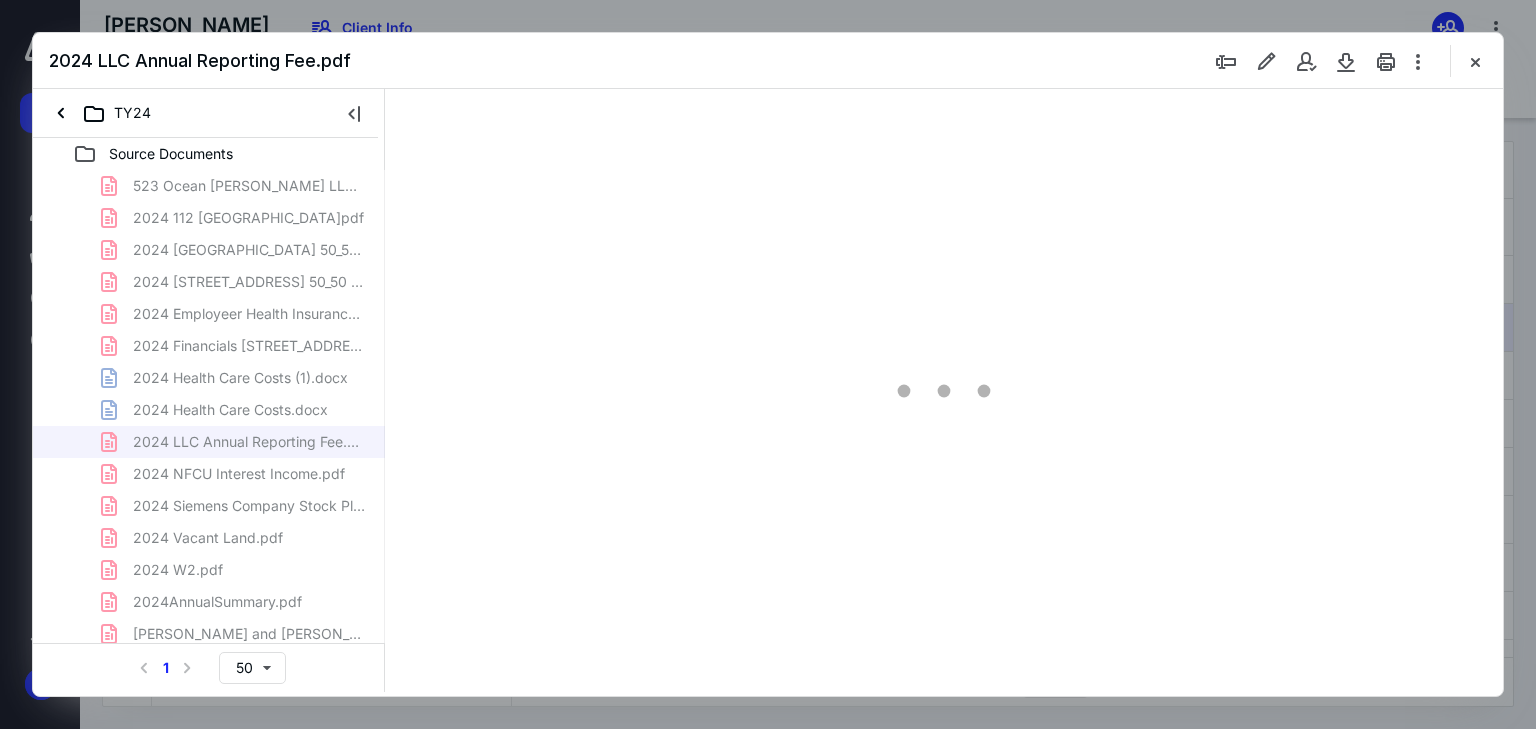 type on "68" 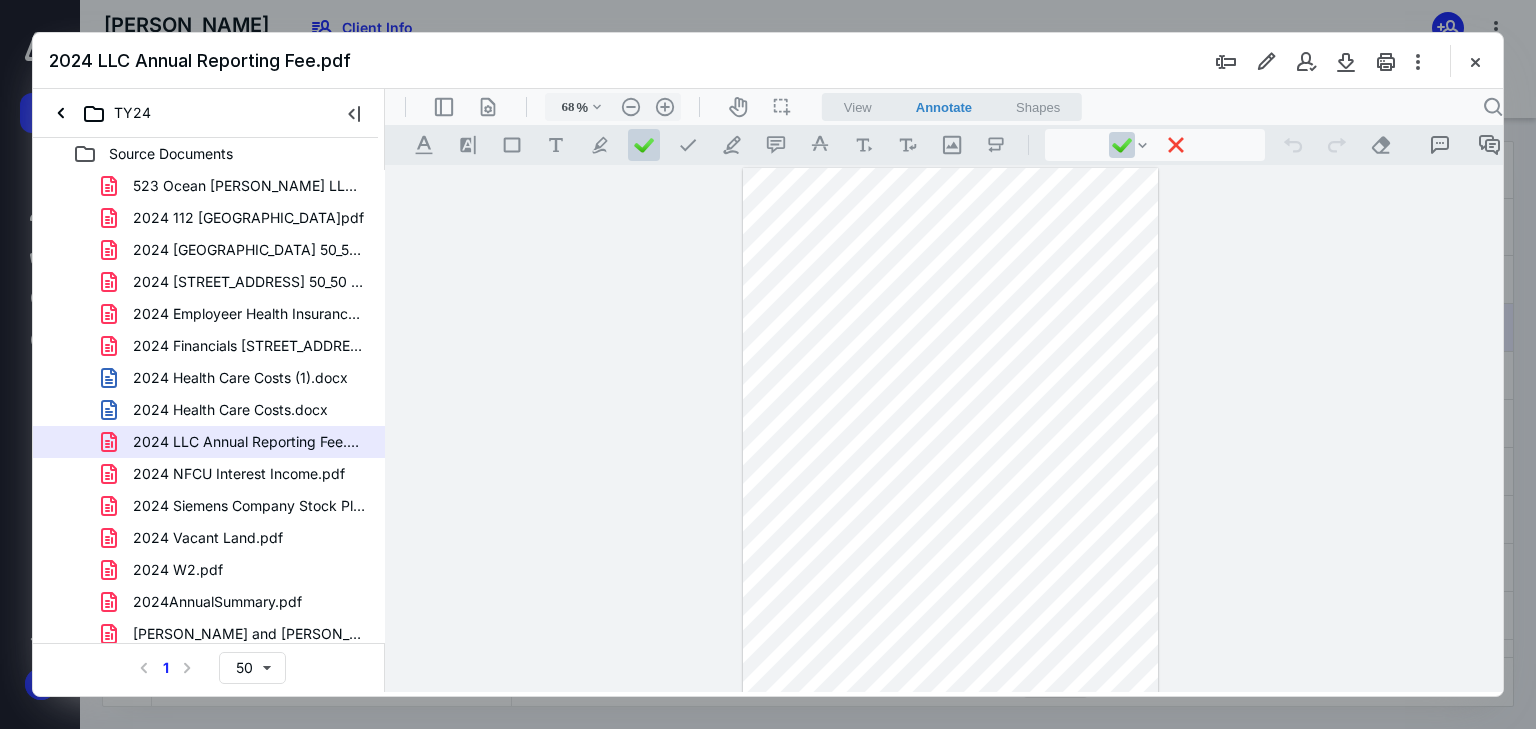 scroll, scrollTop: 282, scrollLeft: 0, axis: vertical 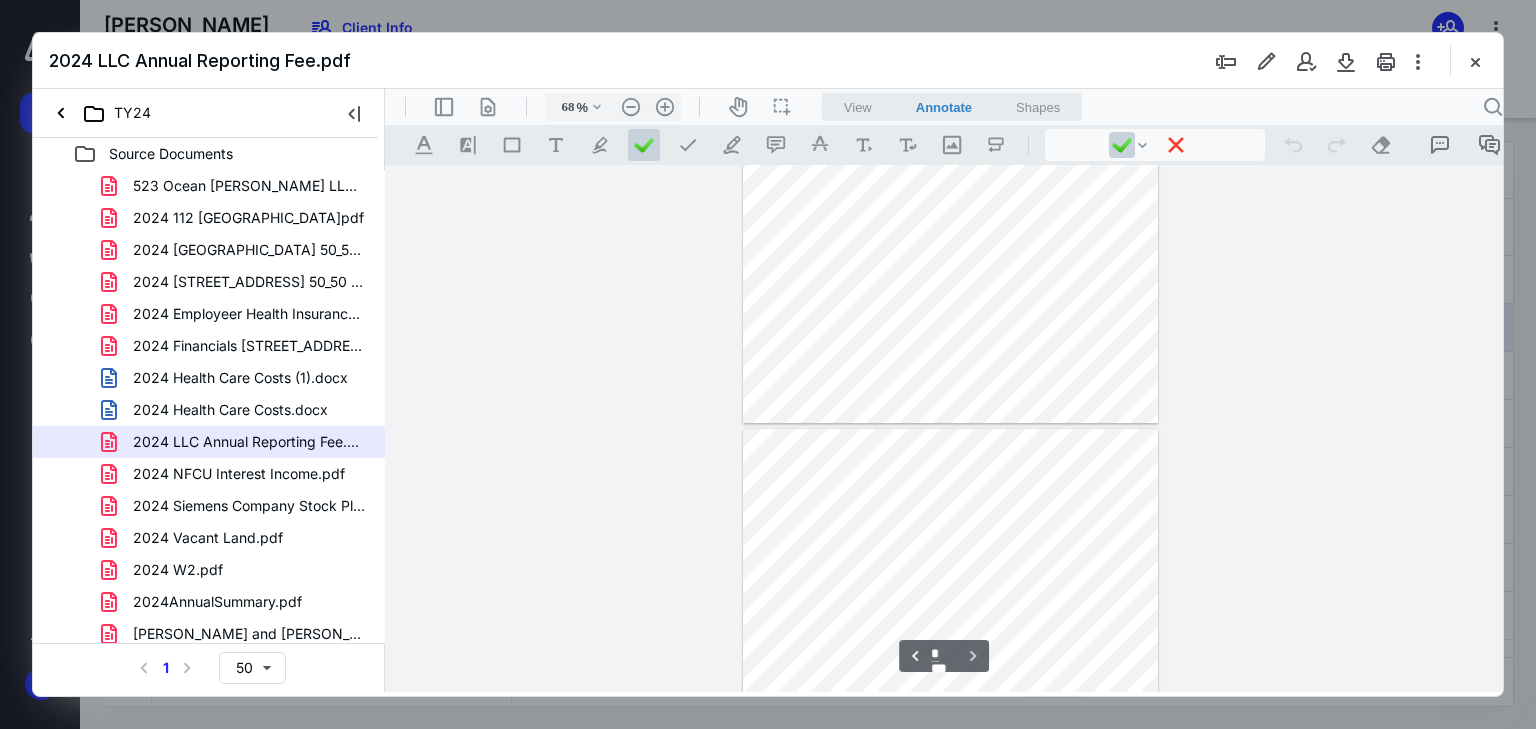 type on "*" 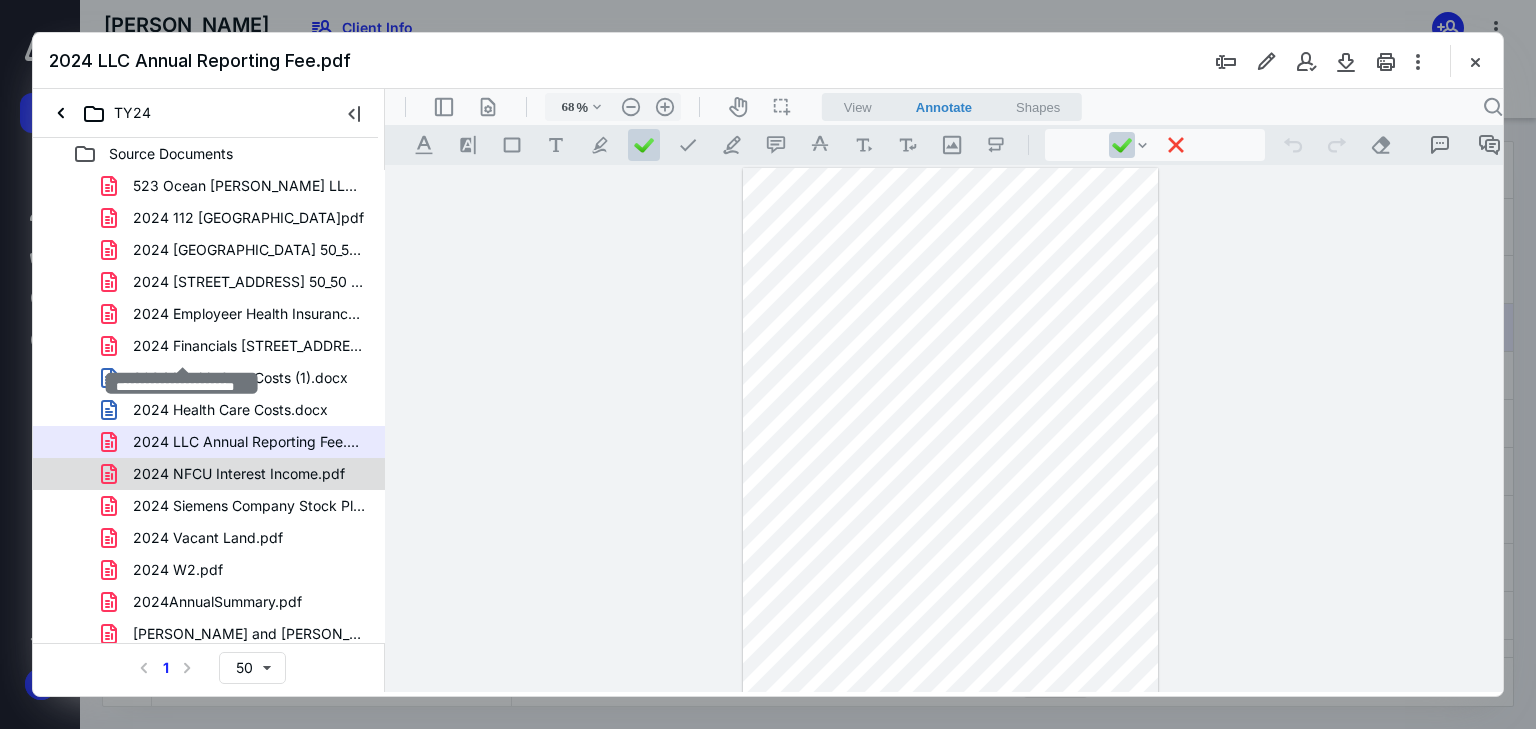 click on "2024 NFCU Interest Income.pdf" at bounding box center (239, 474) 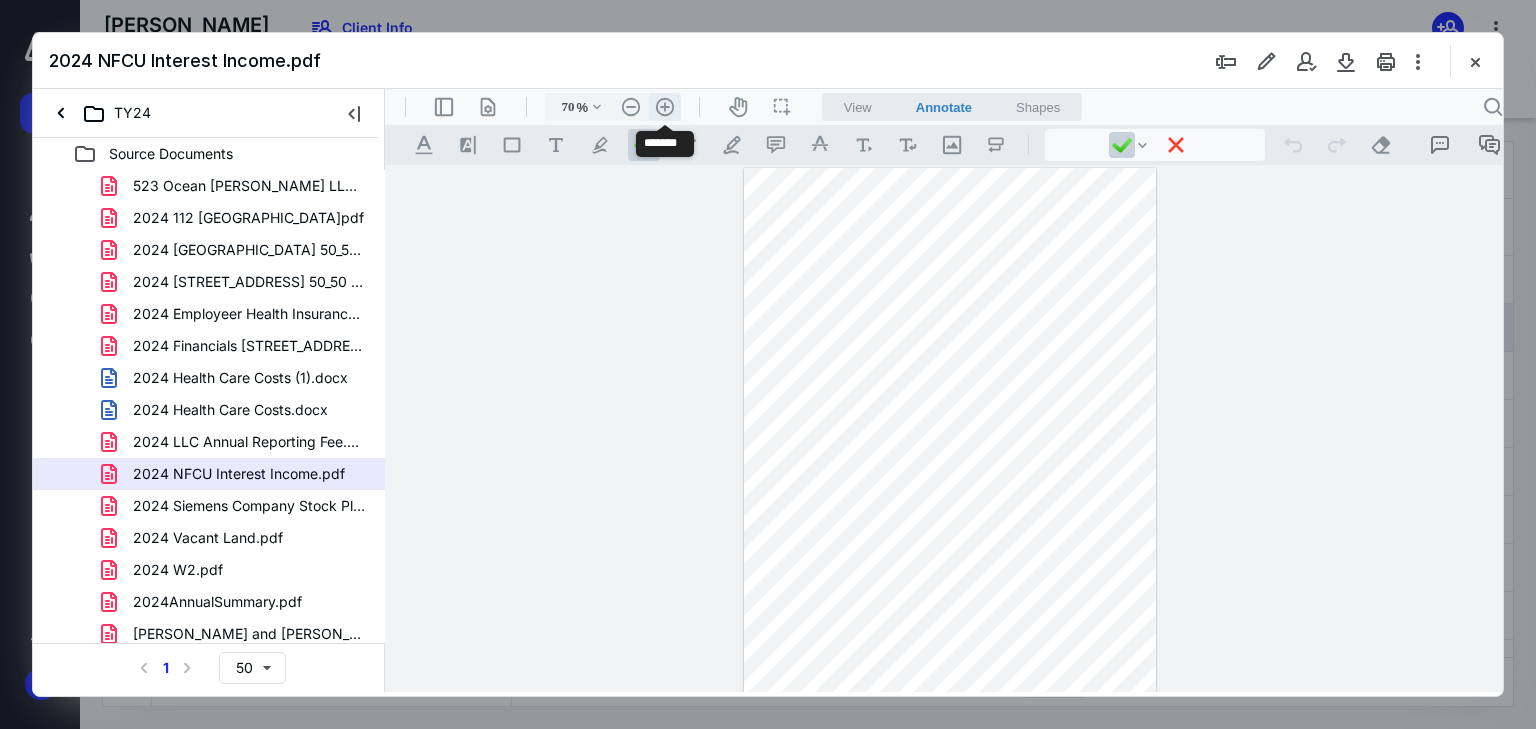 click on ".cls-1{fill:#abb0c4;} icon - header - zoom - in - line" at bounding box center [665, 107] 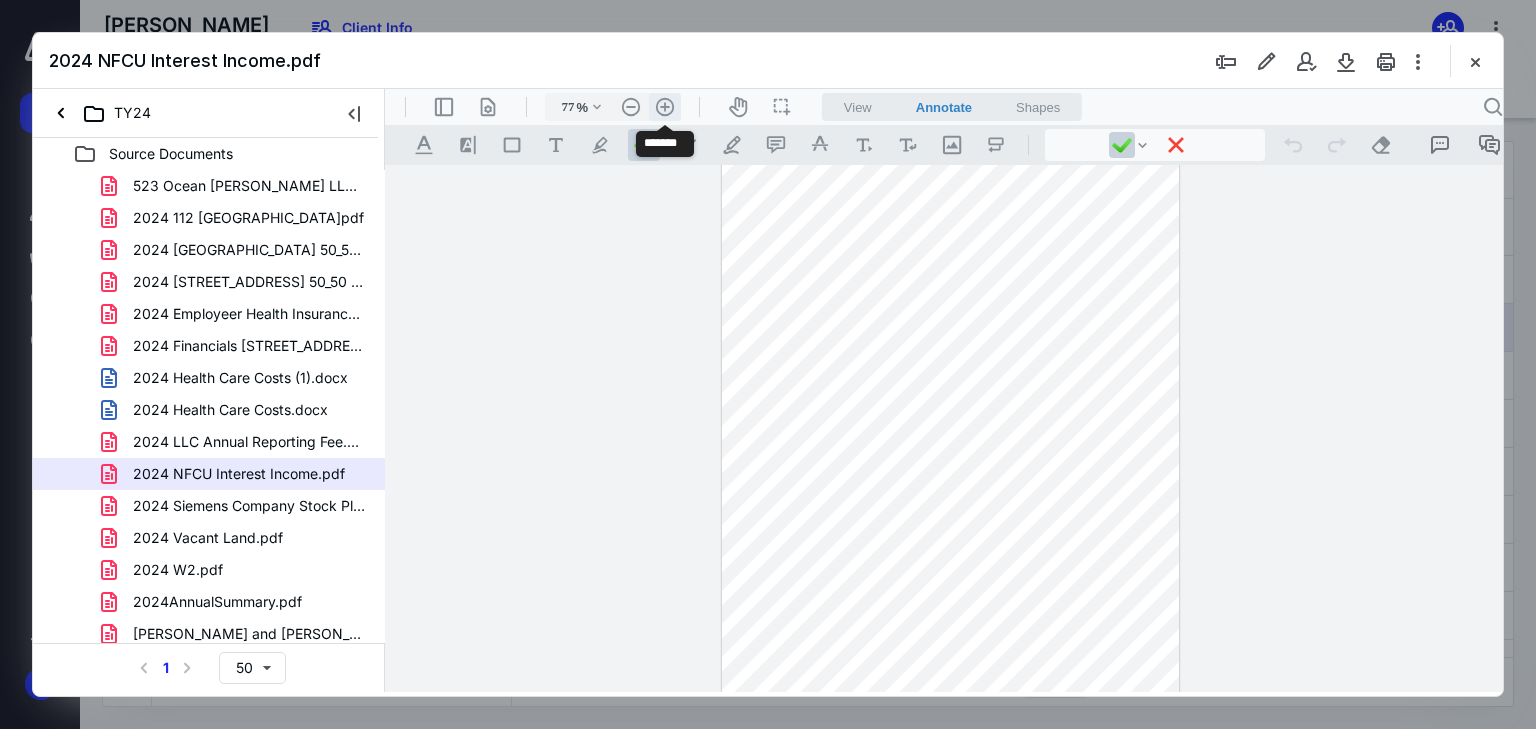 click on ".cls-1{fill:#abb0c4;} icon - header - zoom - in - line" at bounding box center (665, 107) 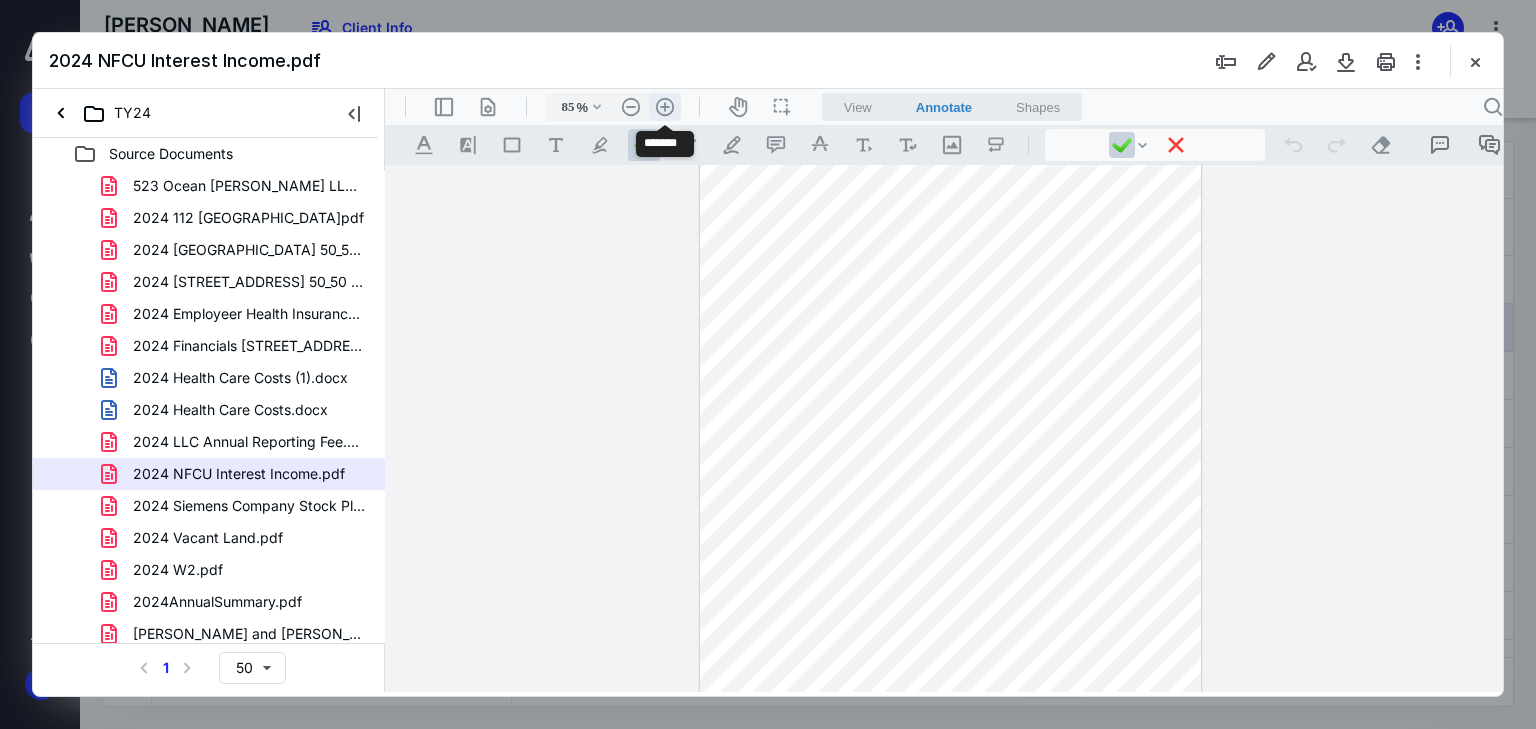 click on ".cls-1{fill:#abb0c4;} icon - header - zoom - in - line" at bounding box center [665, 107] 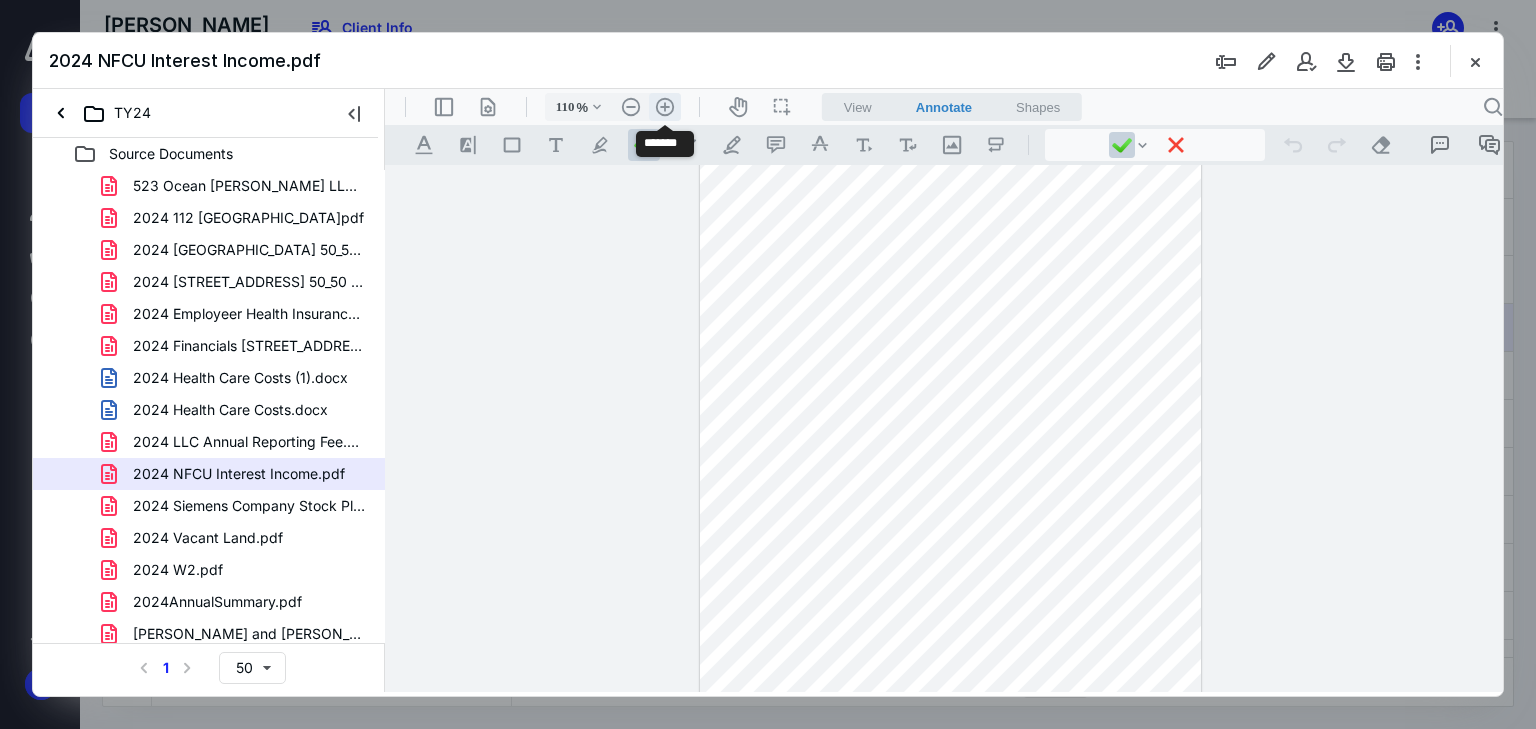 click on ".cls-1{fill:#abb0c4;} icon - header - zoom - in - line" at bounding box center [665, 107] 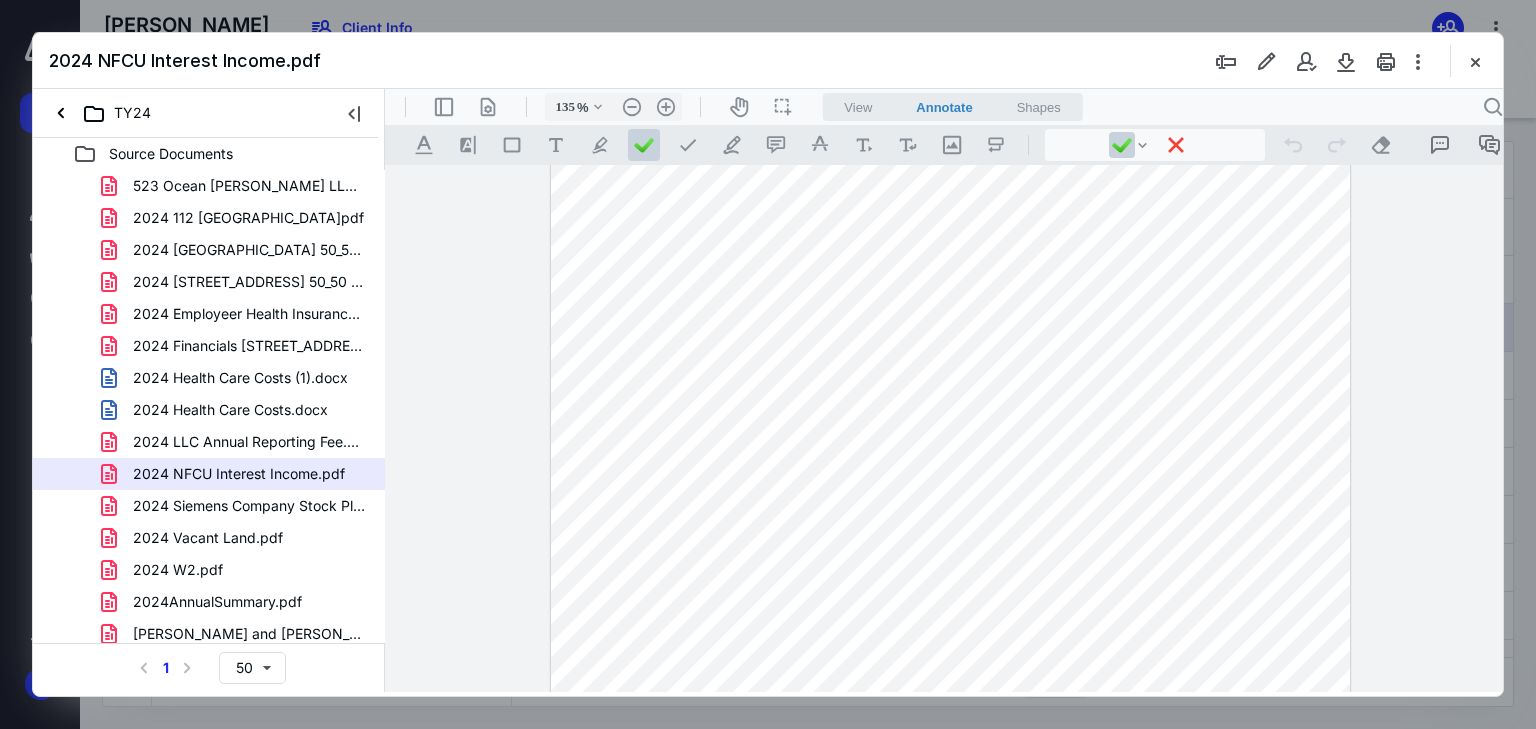 scroll, scrollTop: 0, scrollLeft: 0, axis: both 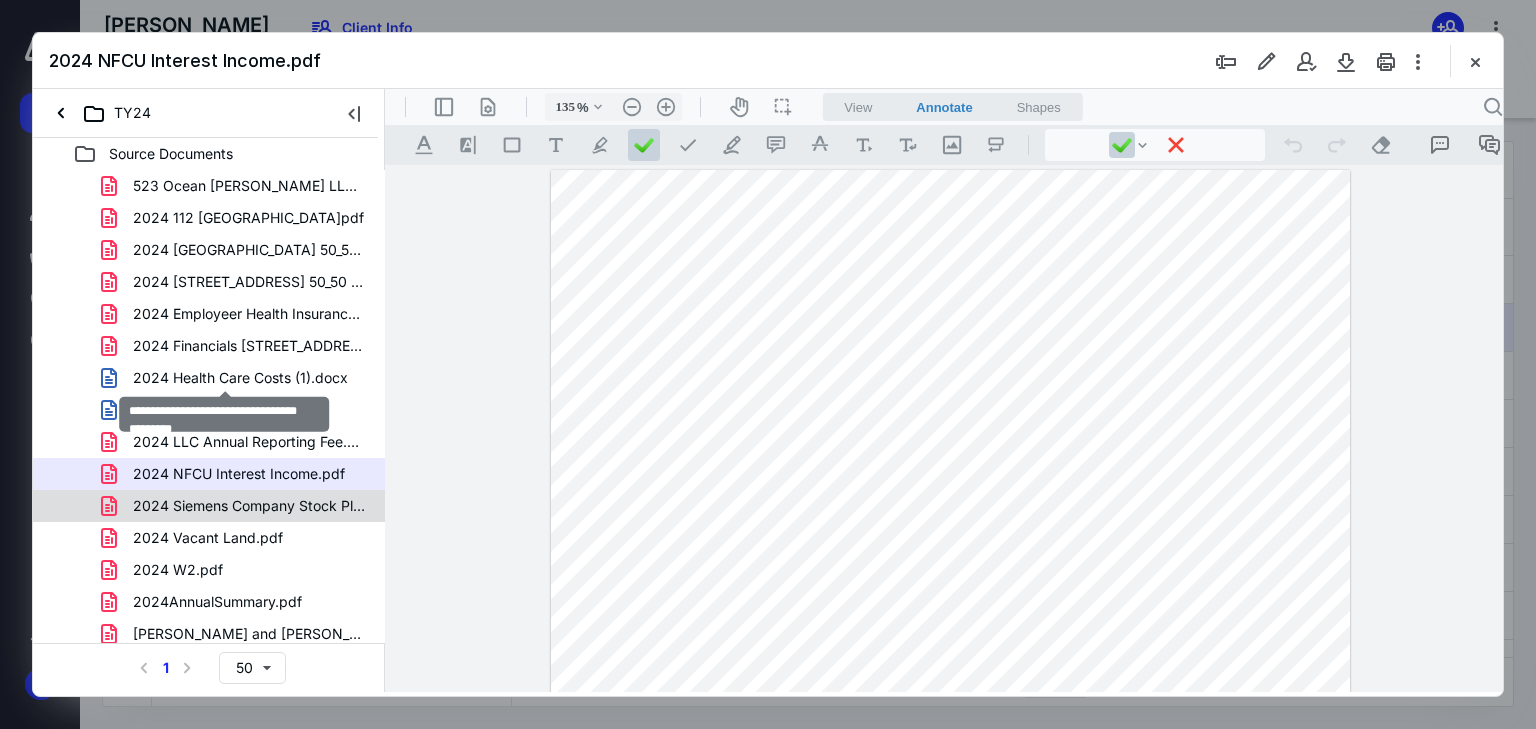 click on "2024 Siemens Company Stock Plan Dividens.pdf" at bounding box center [249, 506] 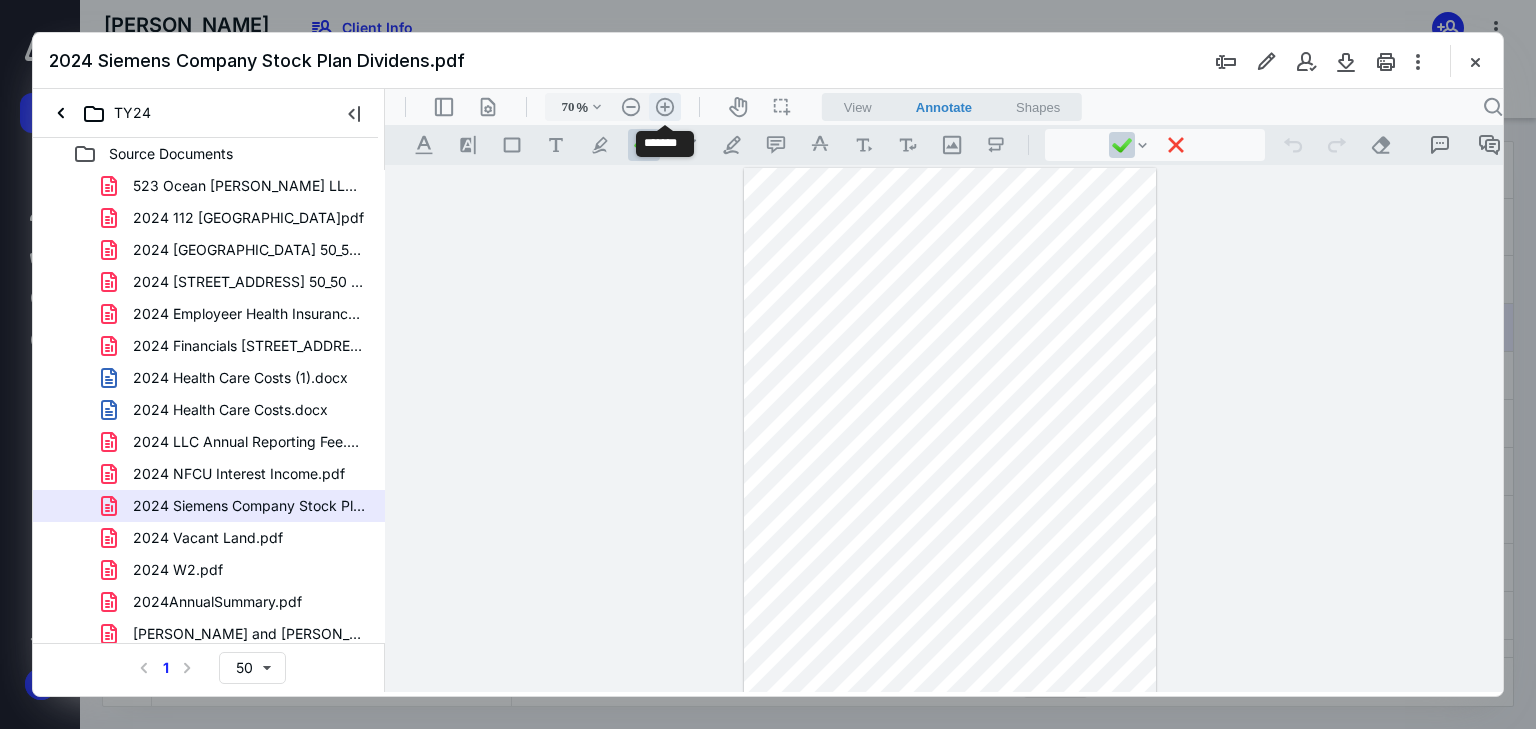click on ".cls-1{fill:#abb0c4;} icon - header - zoom - in - line" at bounding box center (665, 107) 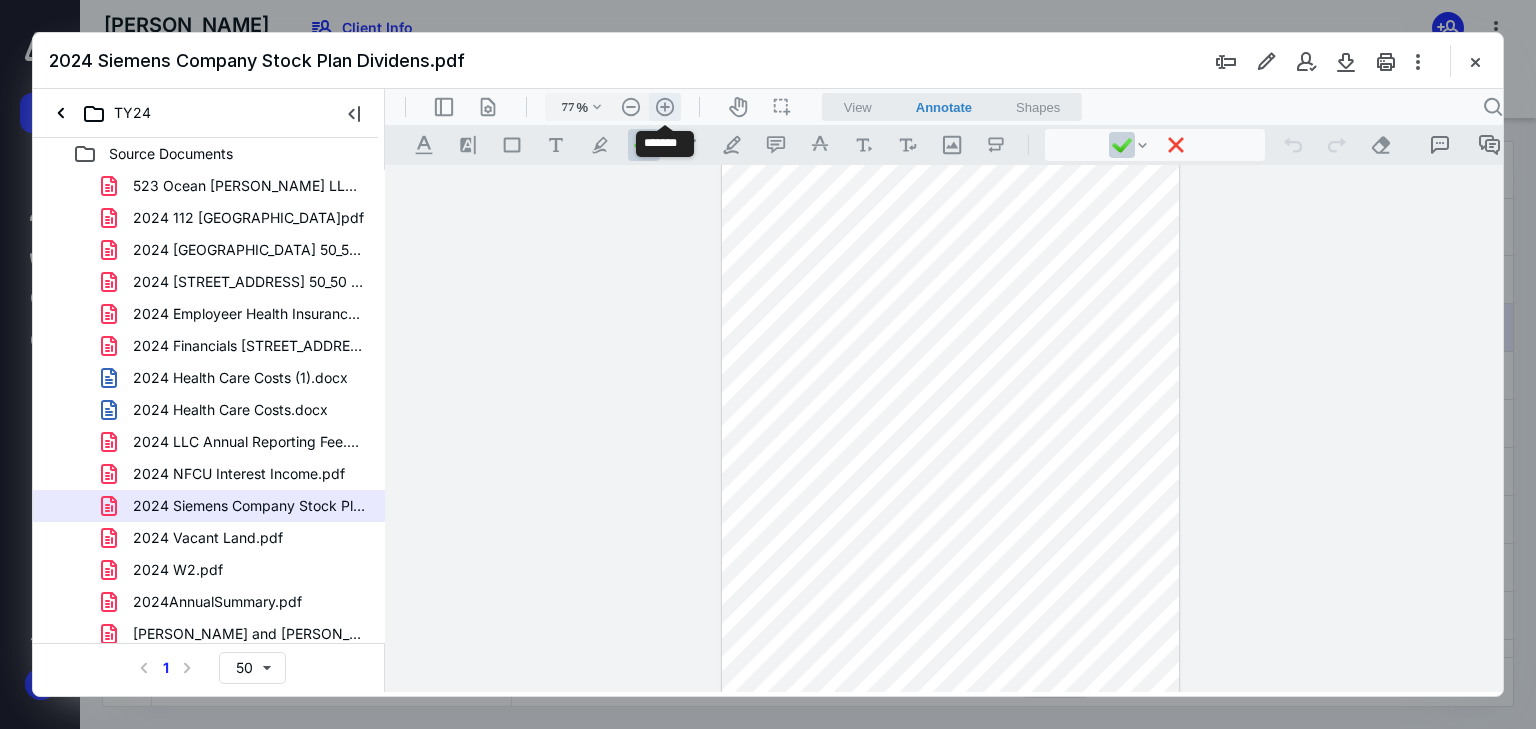 click on ".cls-1{fill:#abb0c4;} icon - header - zoom - in - line" at bounding box center [665, 107] 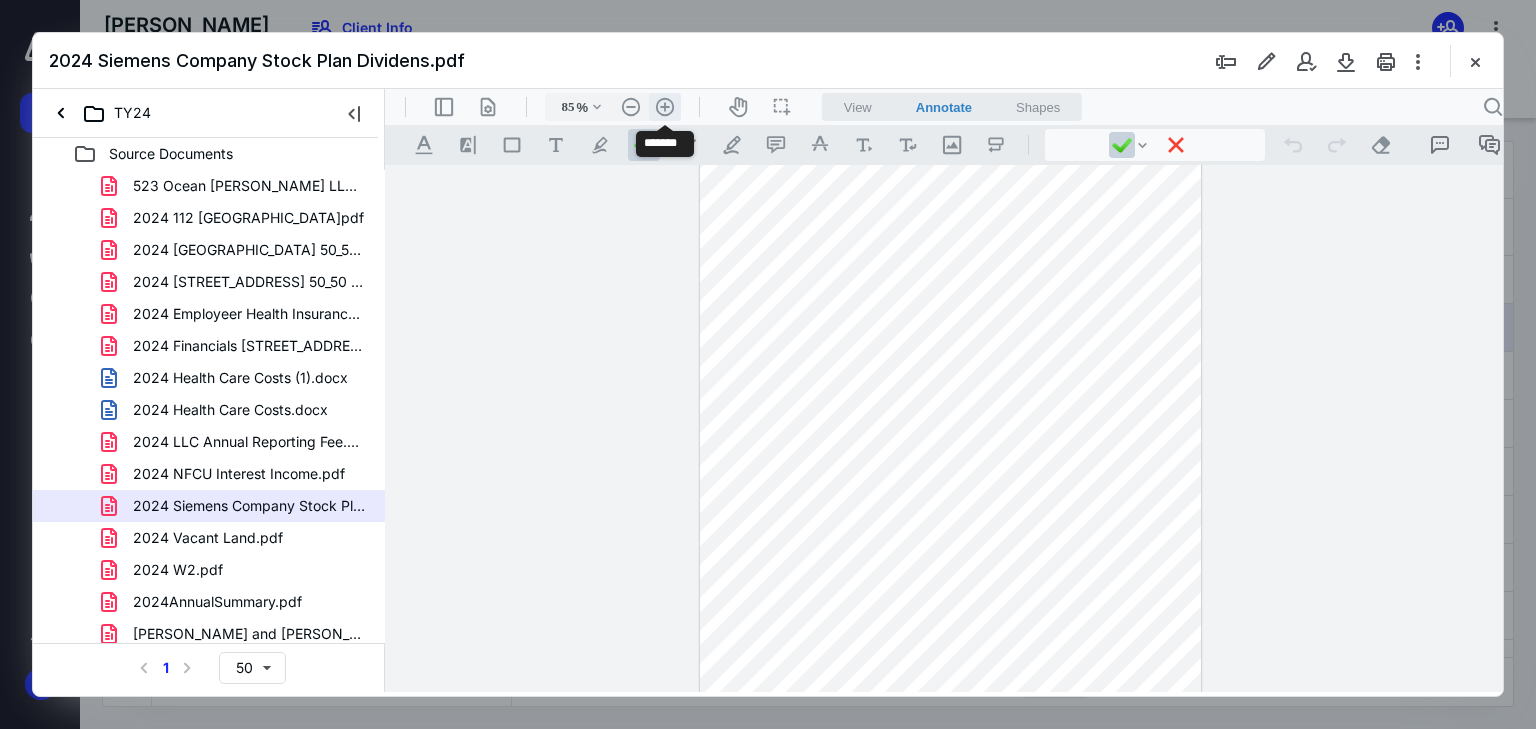 click on ".cls-1{fill:#abb0c4;} icon - header - zoom - in - line" at bounding box center (665, 107) 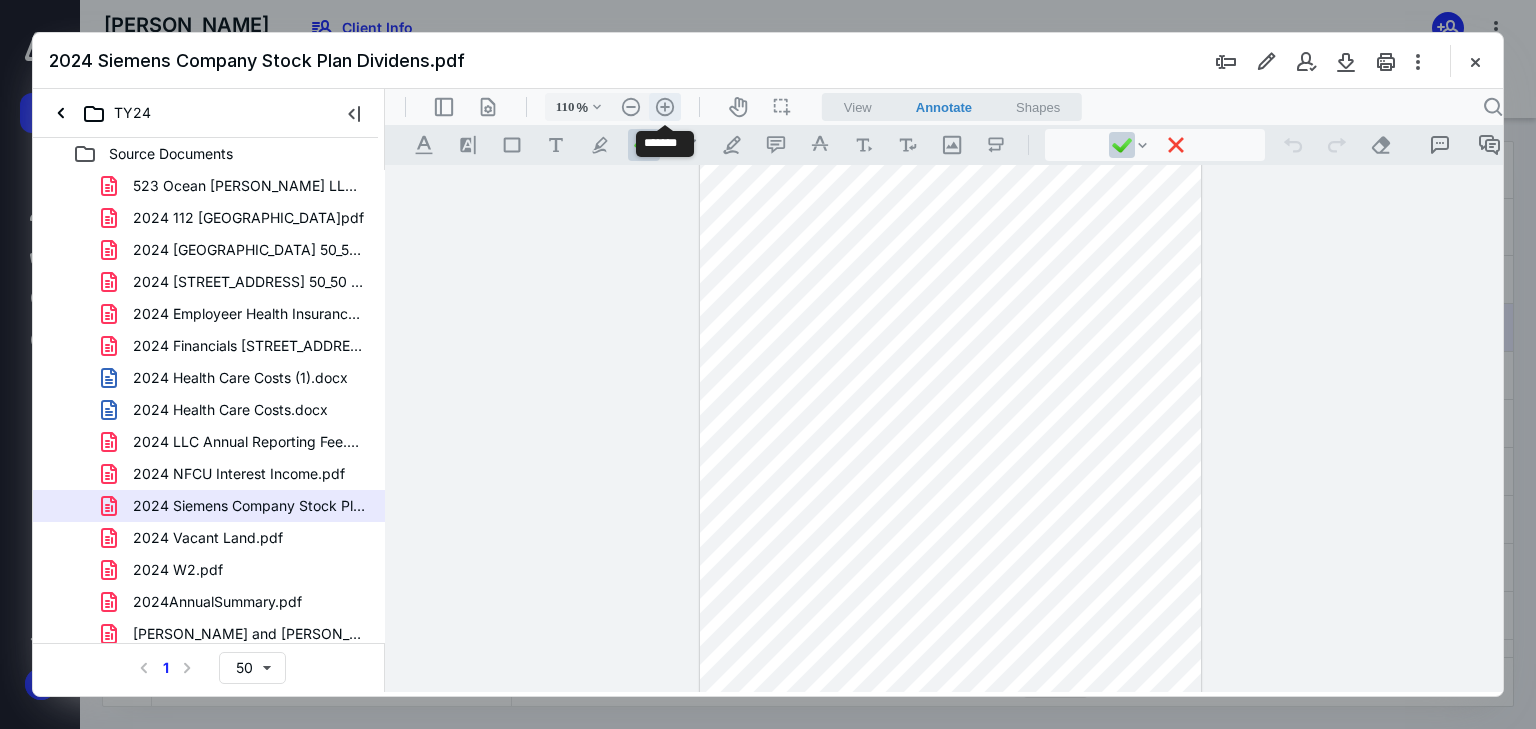 click on ".cls-1{fill:#abb0c4;} icon - header - zoom - in - line" at bounding box center (665, 107) 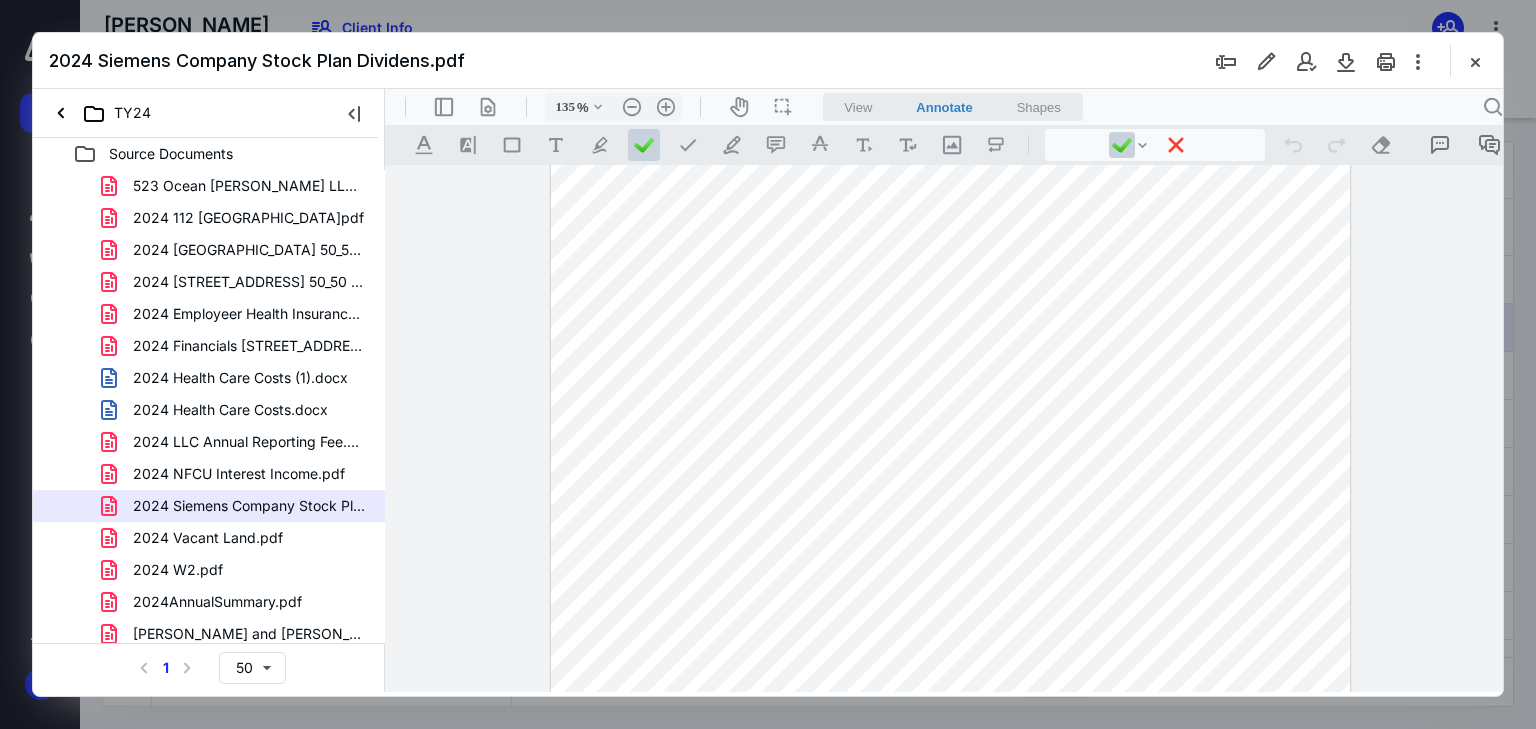 scroll, scrollTop: 508, scrollLeft: 0, axis: vertical 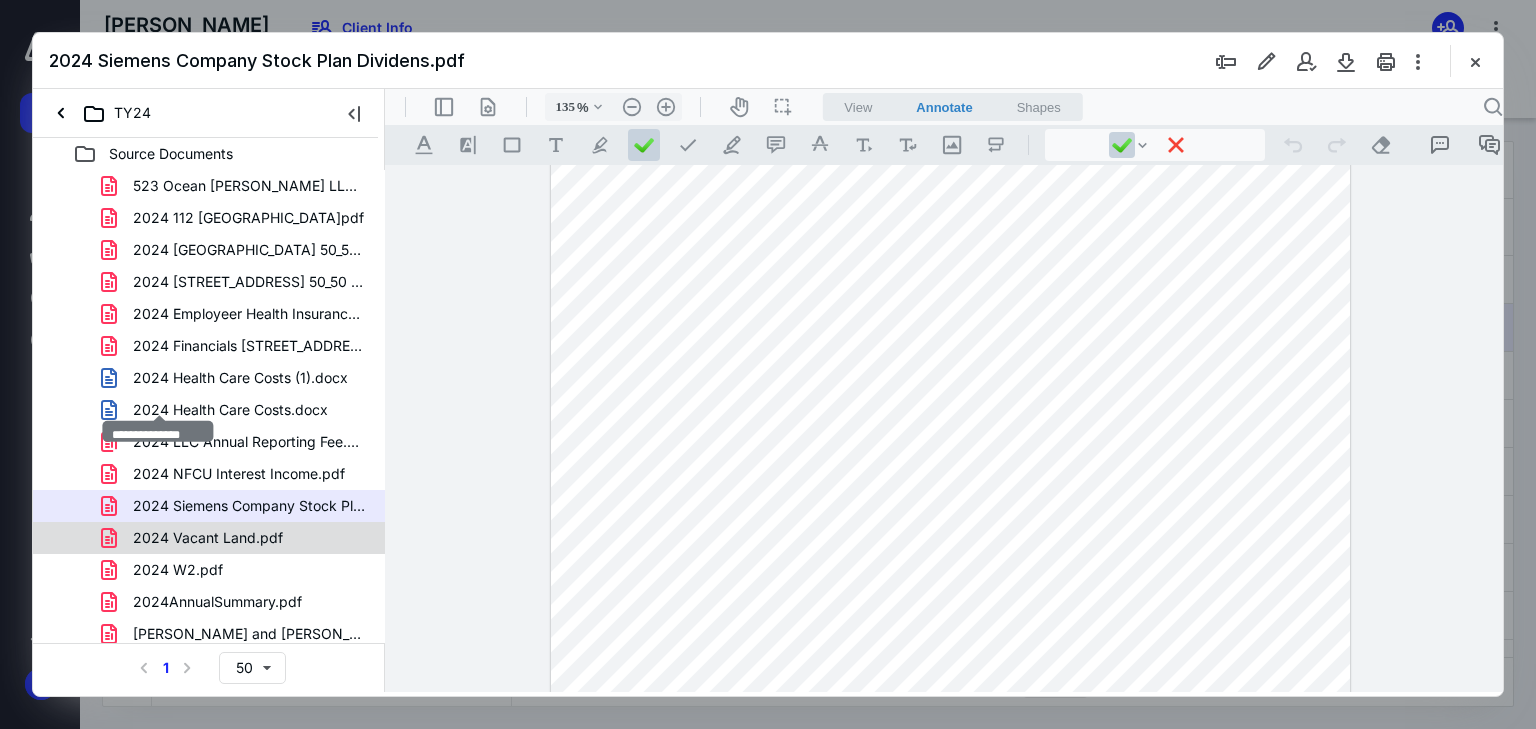 click on "2024 Vacant Land.pdf" at bounding box center [208, 538] 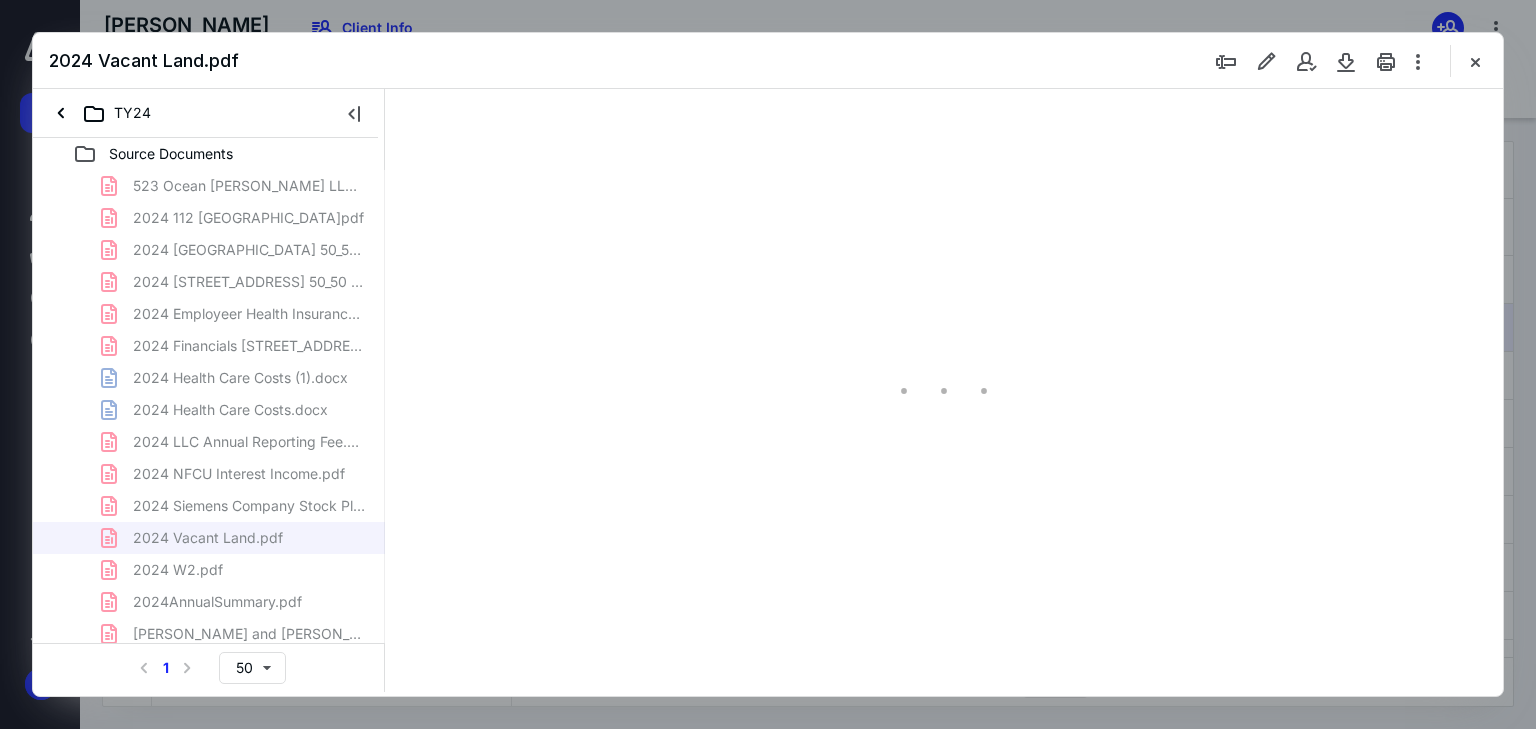 type on "70" 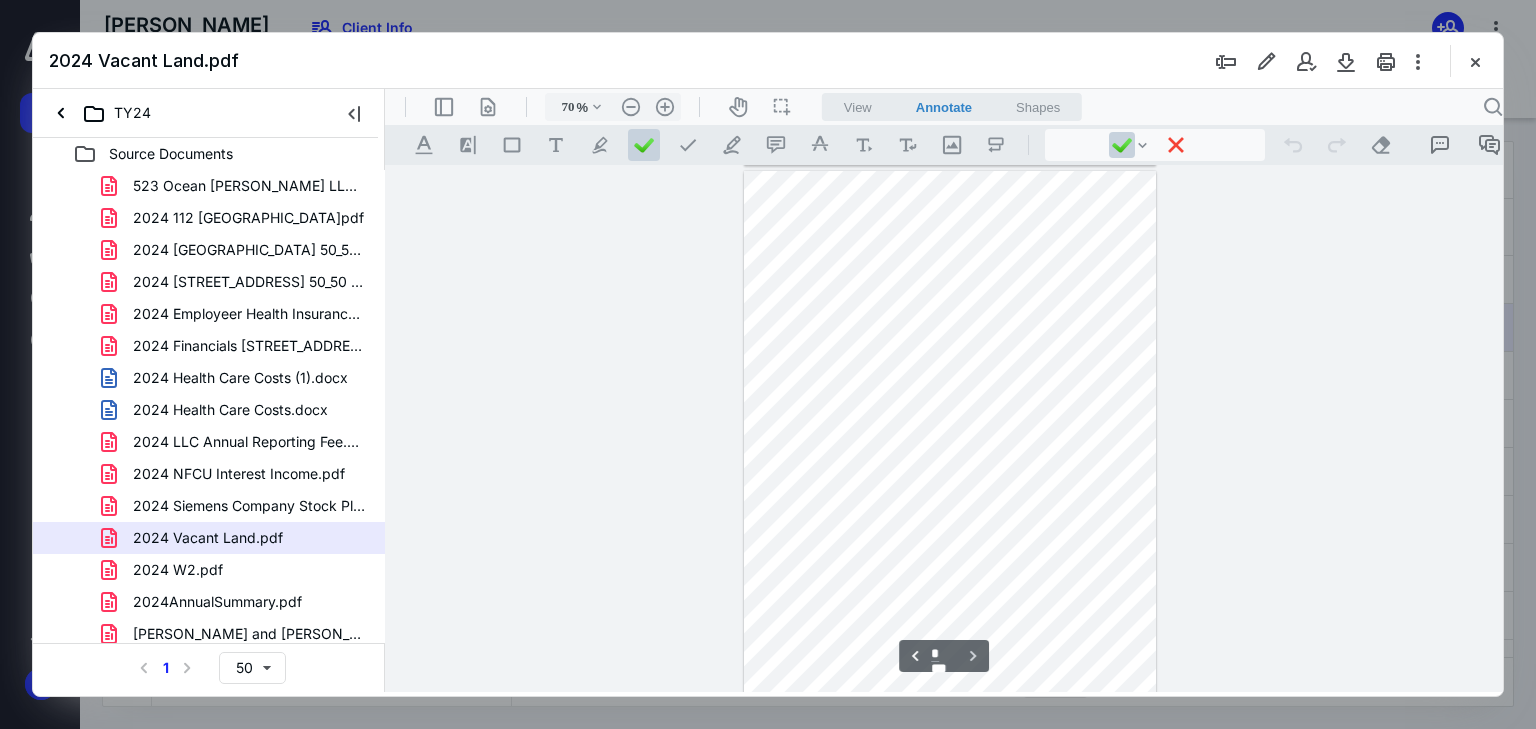 scroll, scrollTop: 543, scrollLeft: 0, axis: vertical 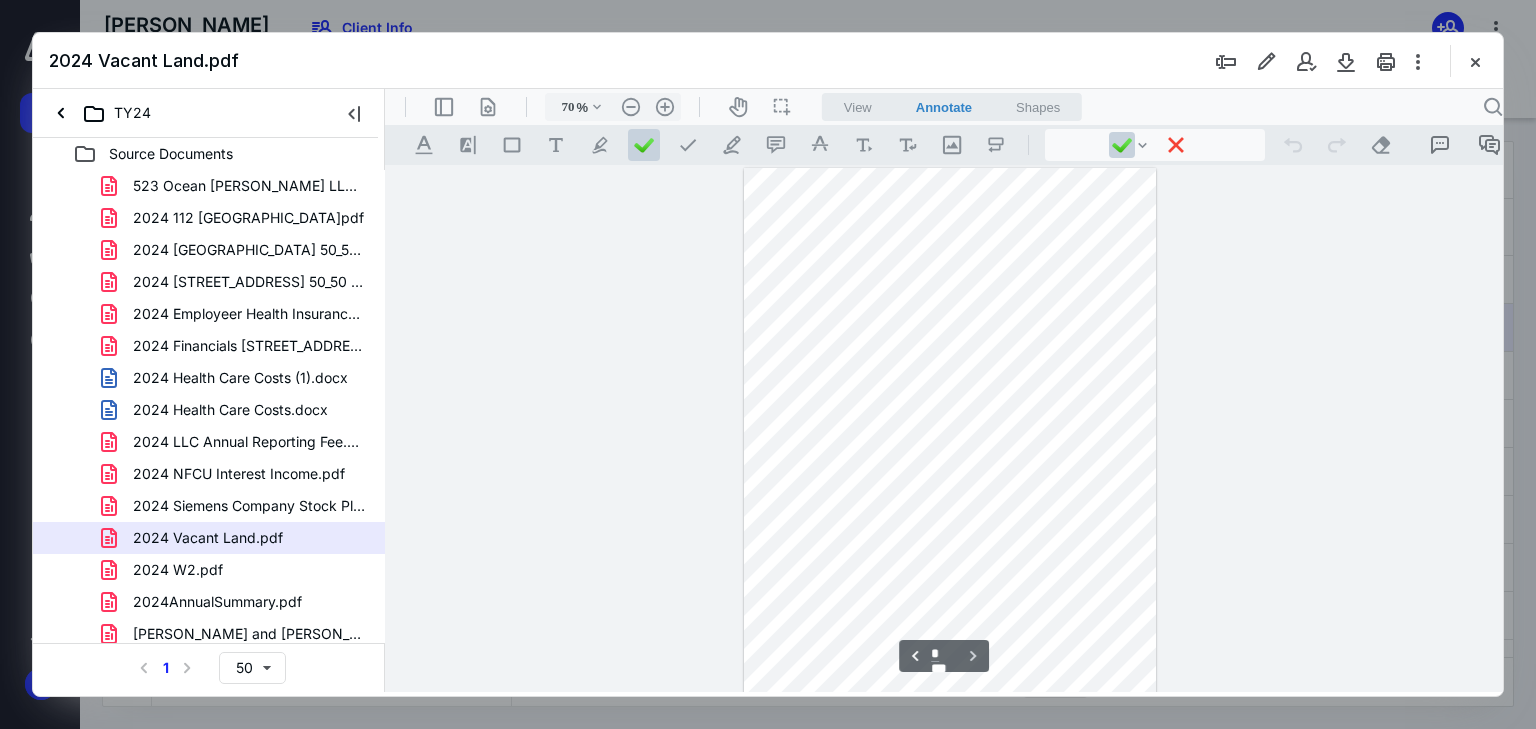 type on "*" 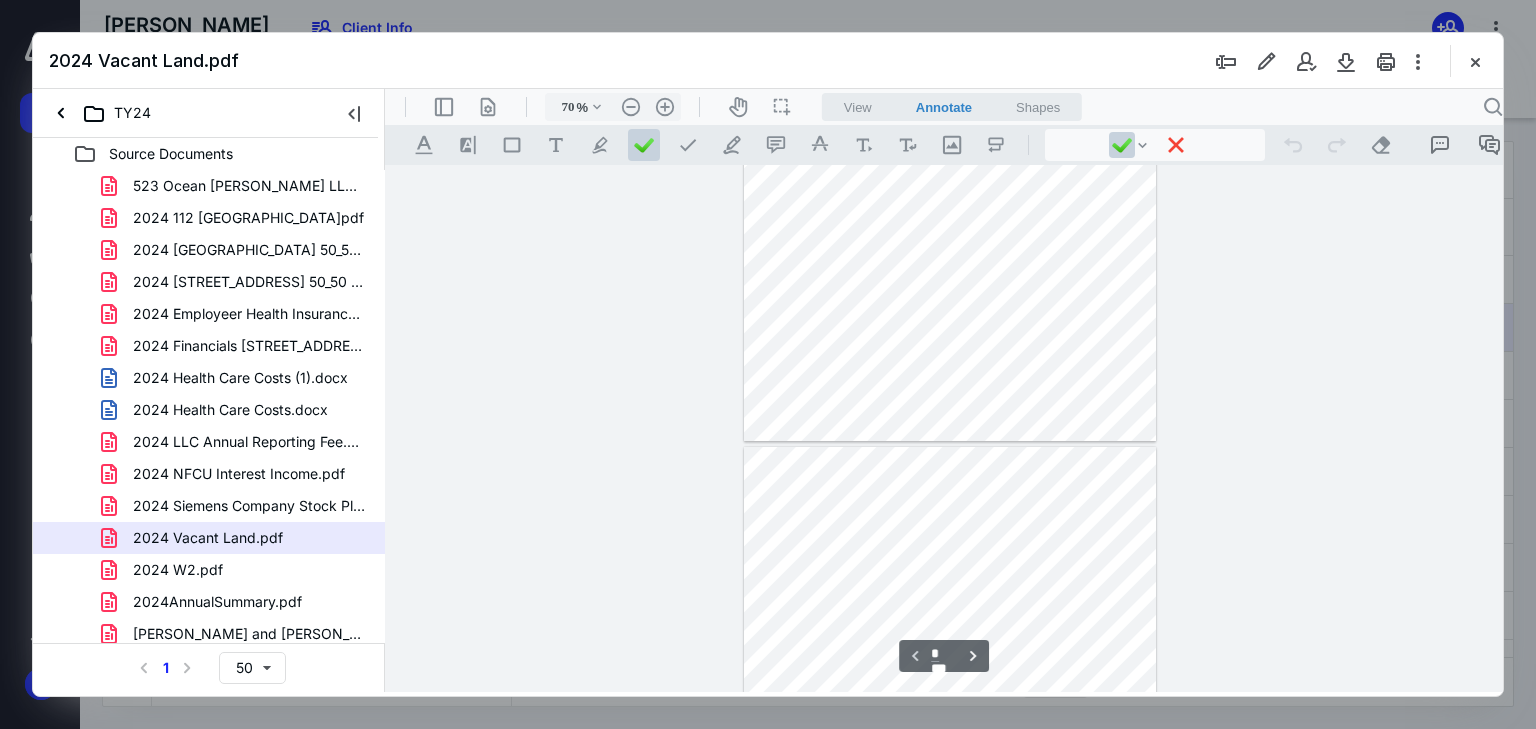scroll, scrollTop: 0, scrollLeft: 0, axis: both 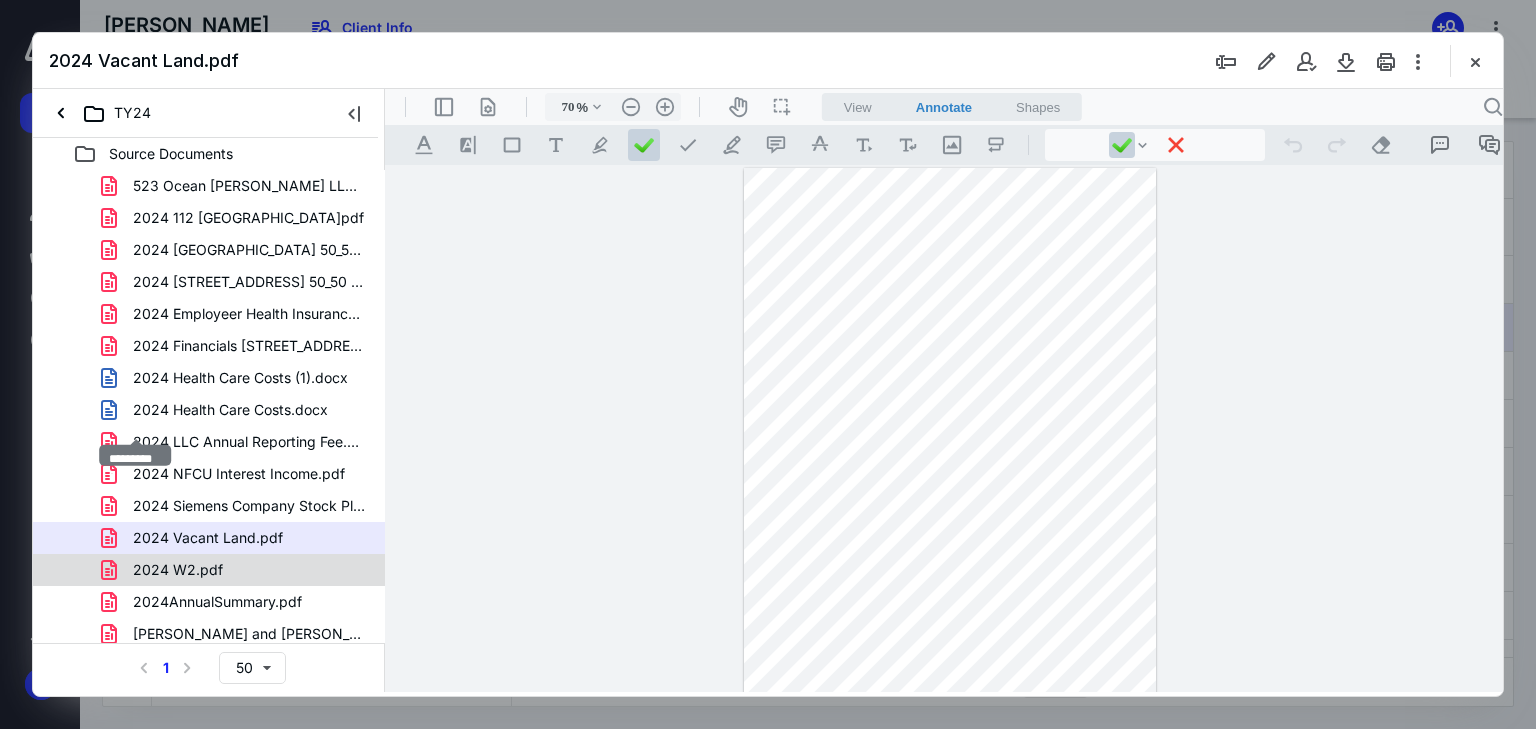 click on "2024 W2.pdf" at bounding box center (178, 570) 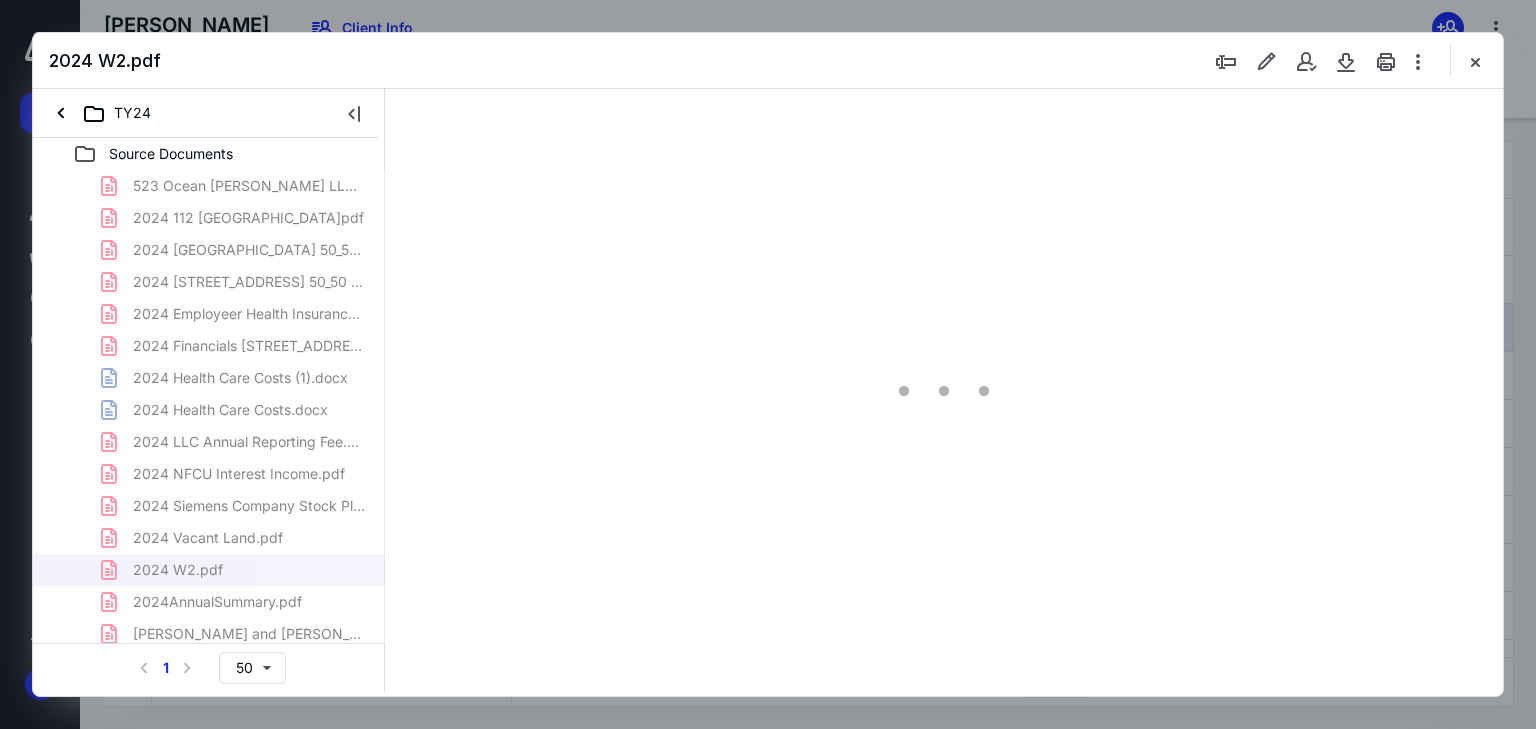 scroll, scrollTop: 79, scrollLeft: 0, axis: vertical 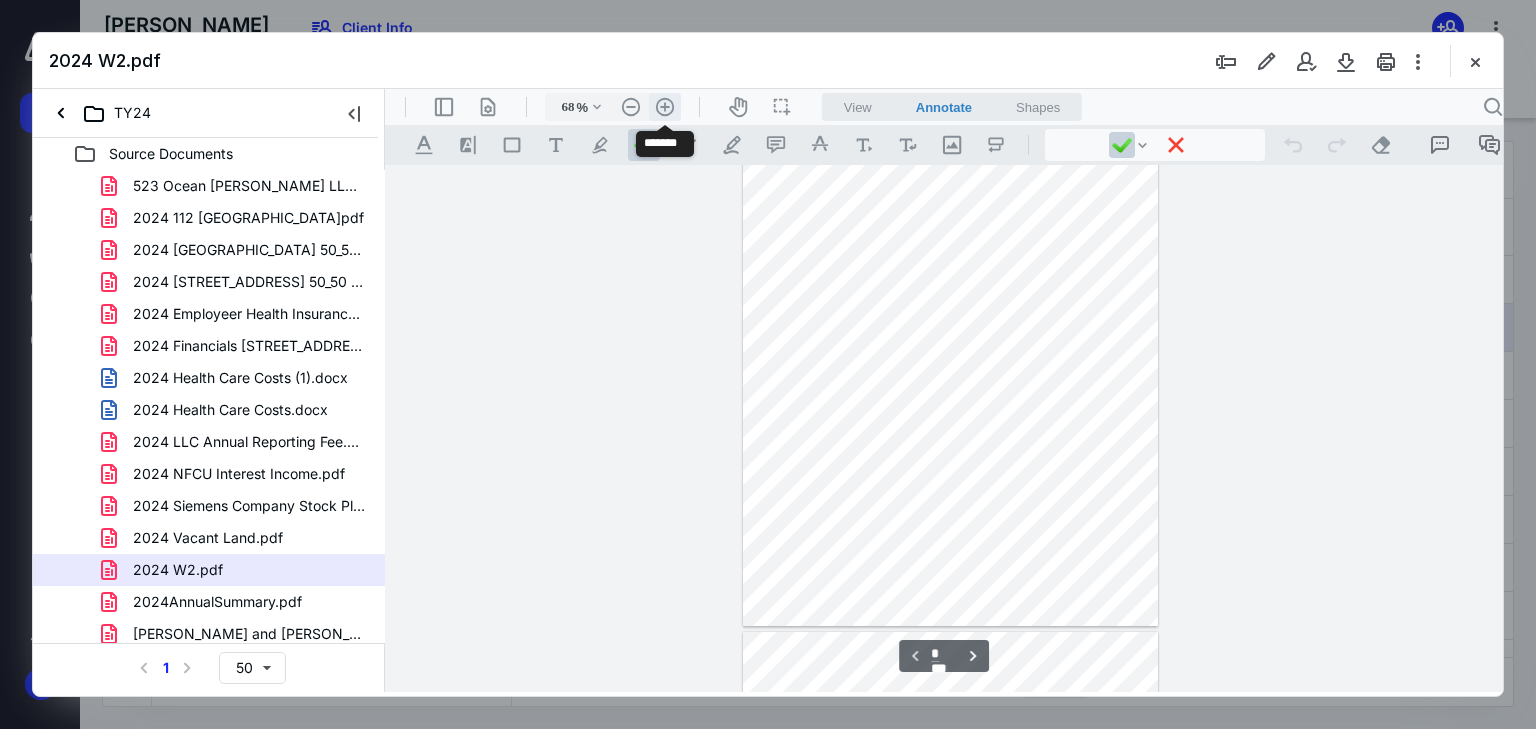 click on ".cls-1{fill:#abb0c4;} icon - header - zoom - in - line" at bounding box center [665, 107] 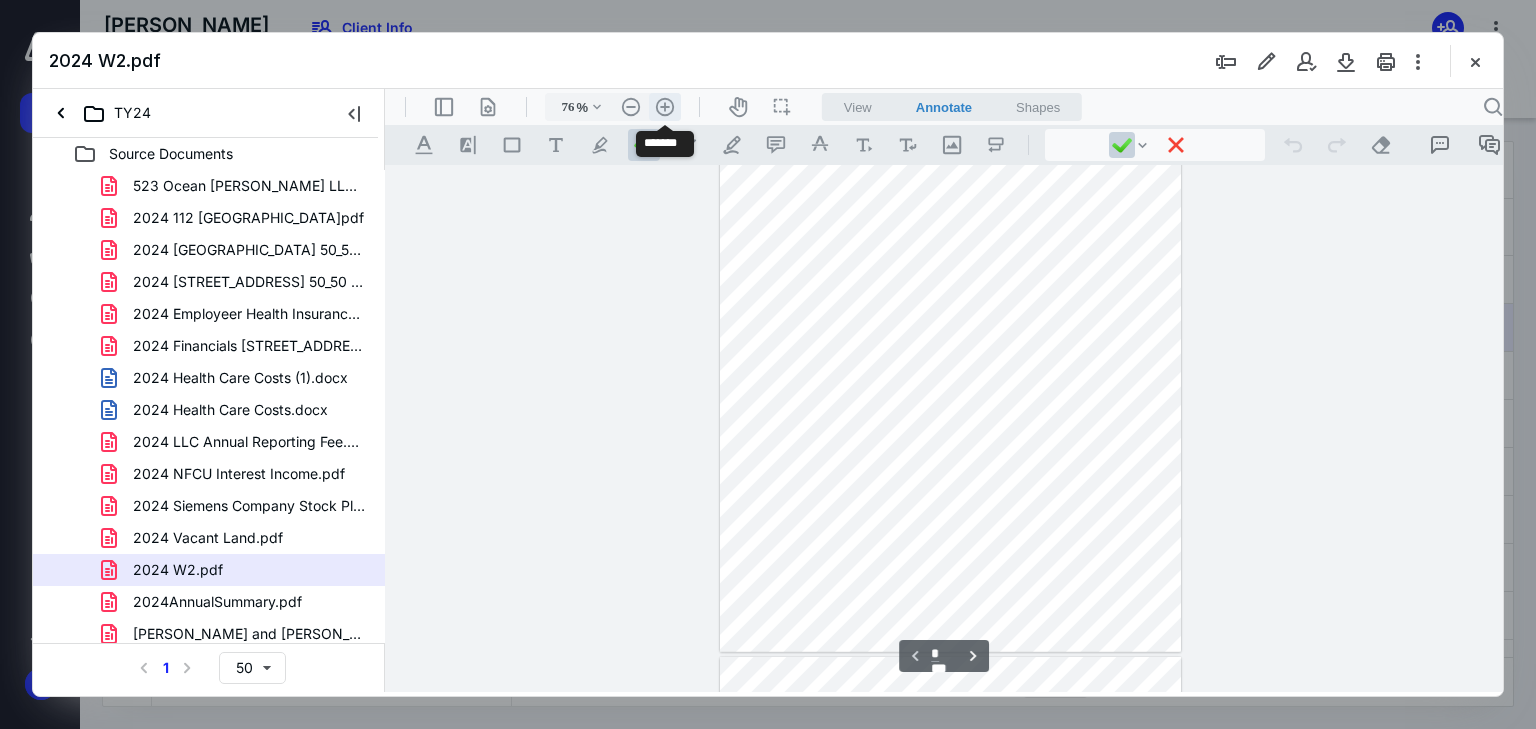 click on ".cls-1{fill:#abb0c4;} icon - header - zoom - in - line" at bounding box center [665, 107] 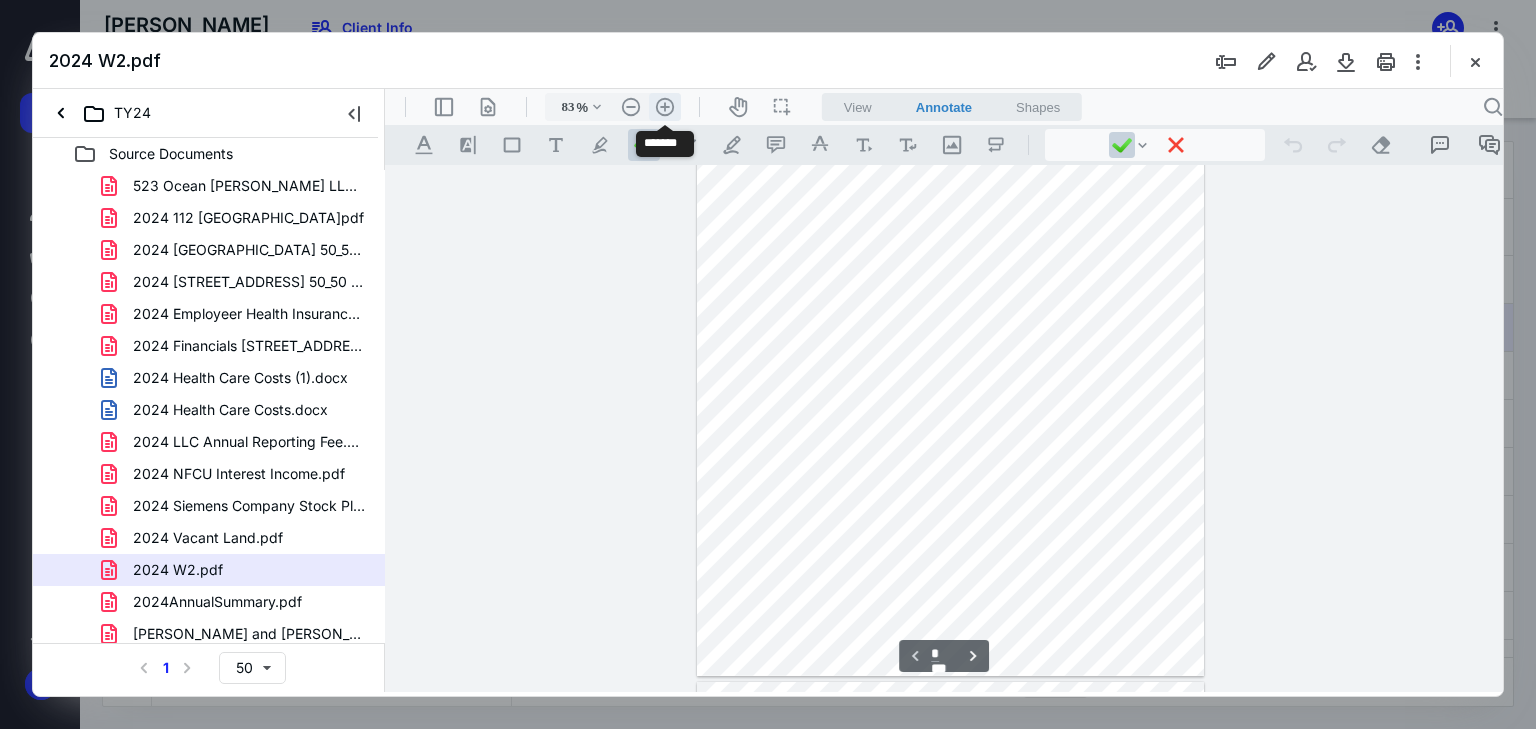 click on ".cls-1{fill:#abb0c4;} icon - header - zoom - in - line" at bounding box center (665, 107) 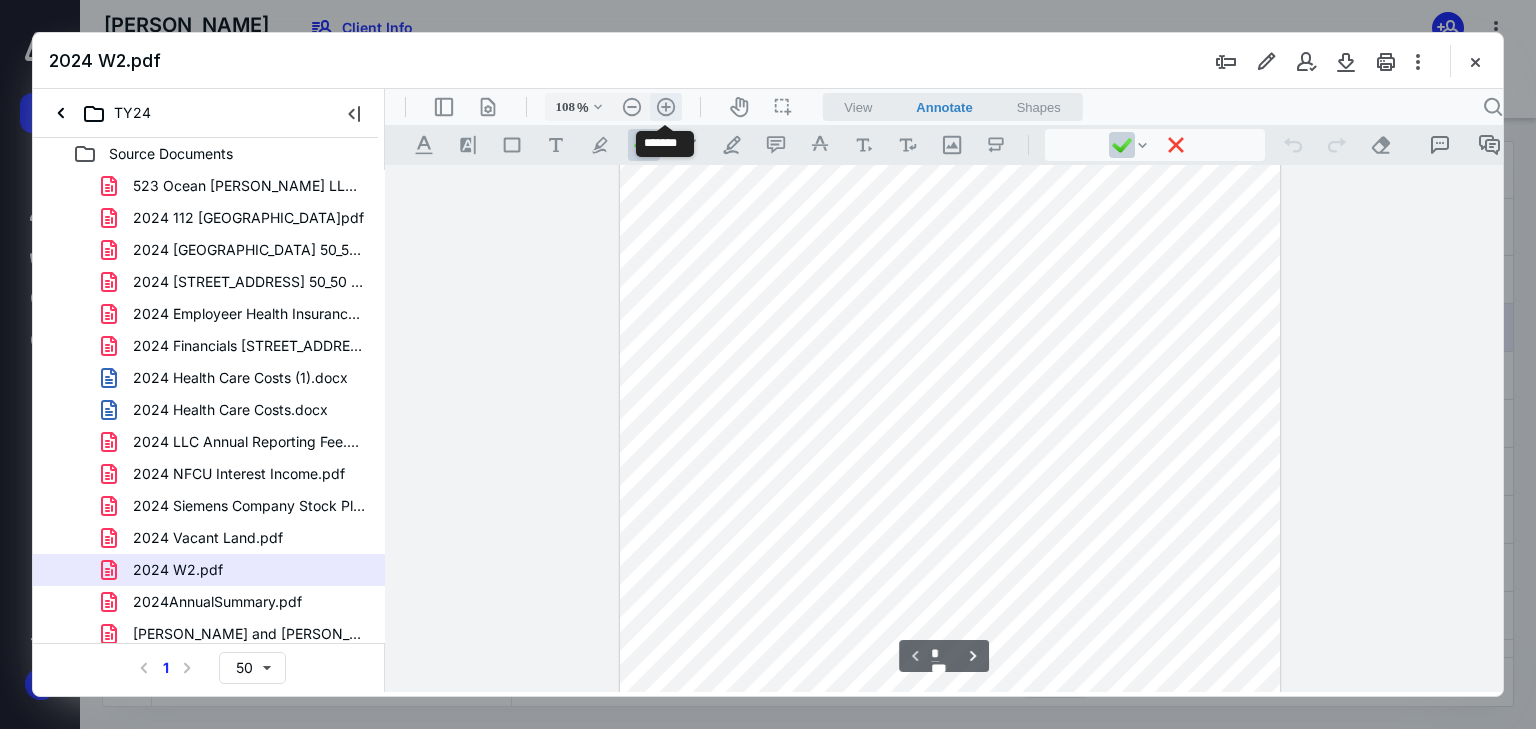 click on ".cls-1{fill:#abb0c4;} icon - header - zoom - in - line" at bounding box center [666, 107] 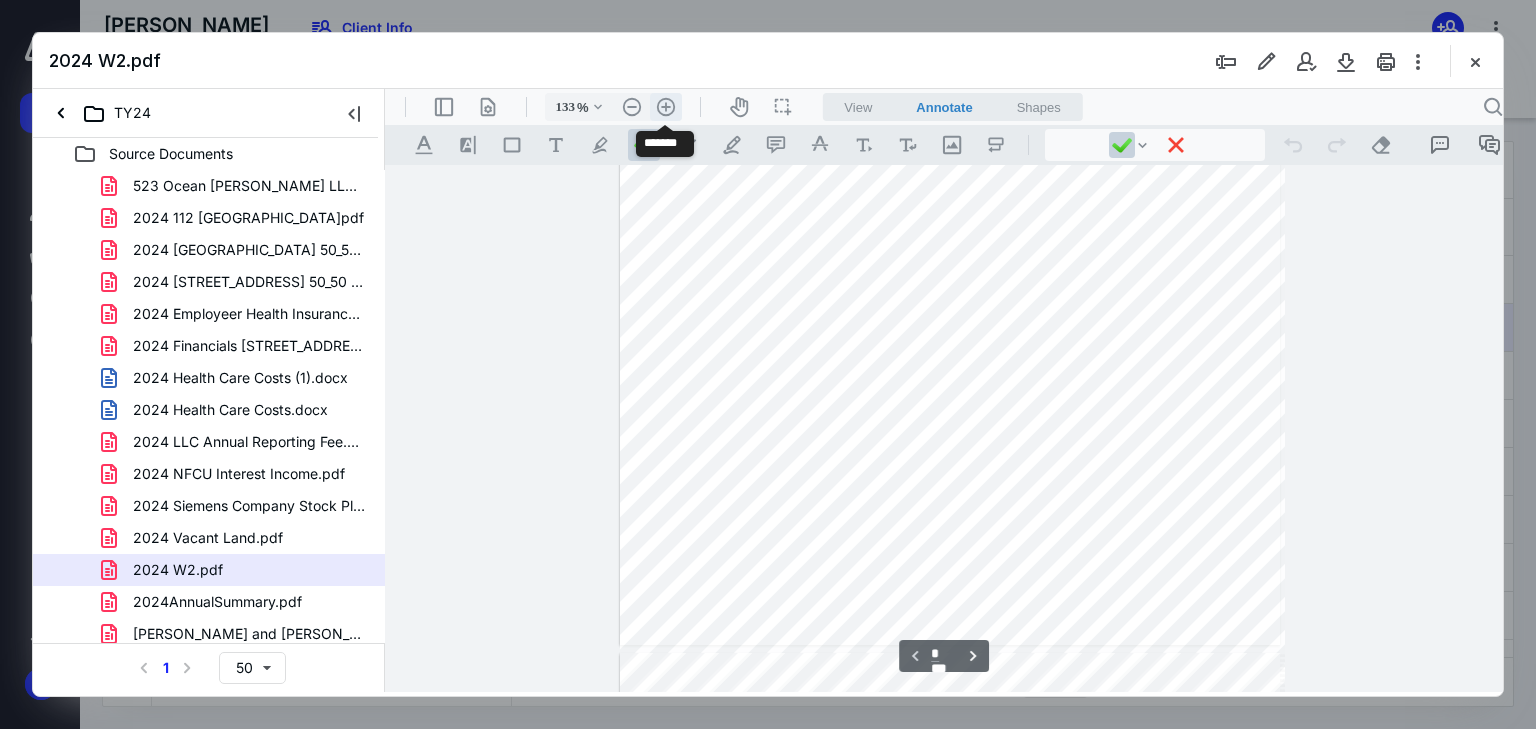 click on ".cls-1{fill:#abb0c4;} icon - header - zoom - in - line" at bounding box center (666, 107) 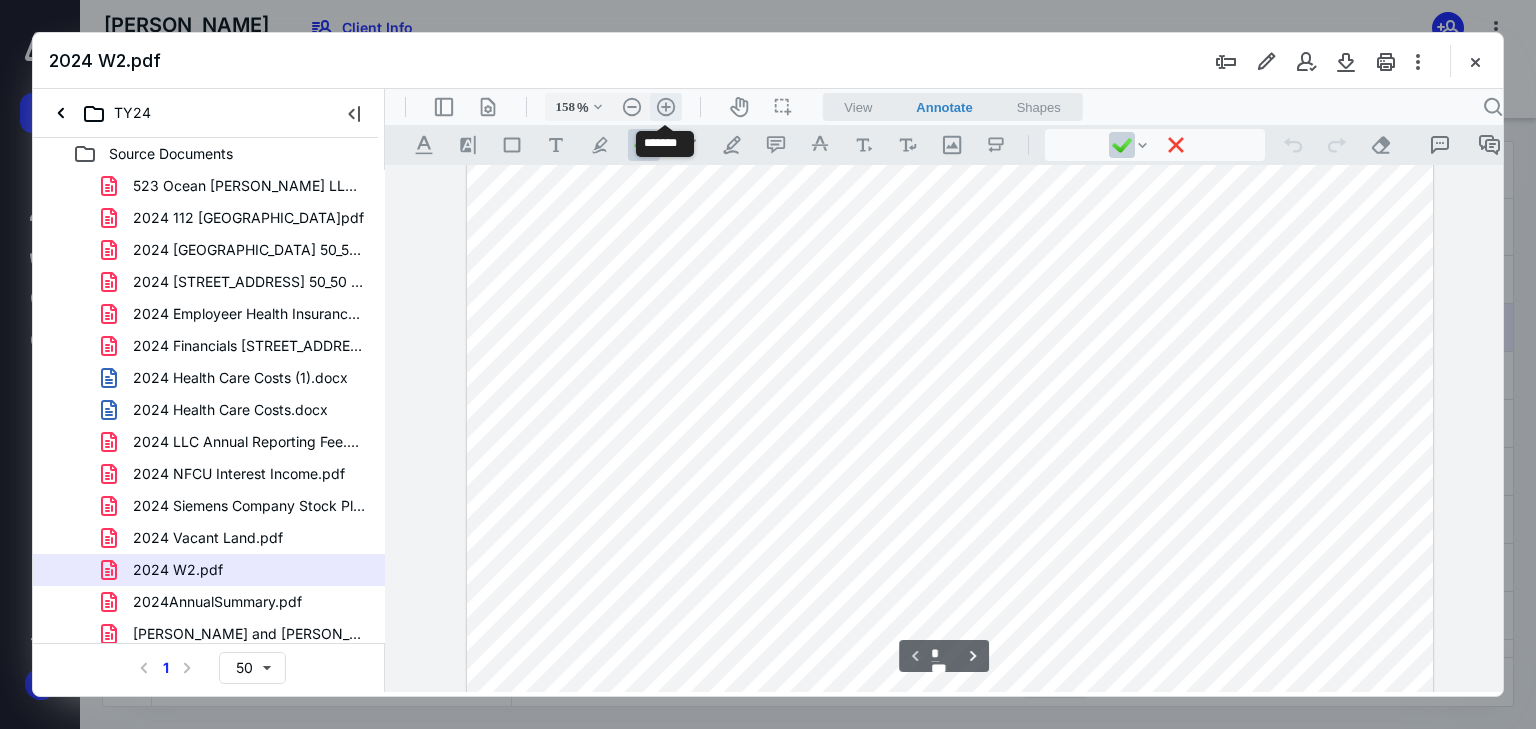 scroll, scrollTop: 493, scrollLeft: 0, axis: vertical 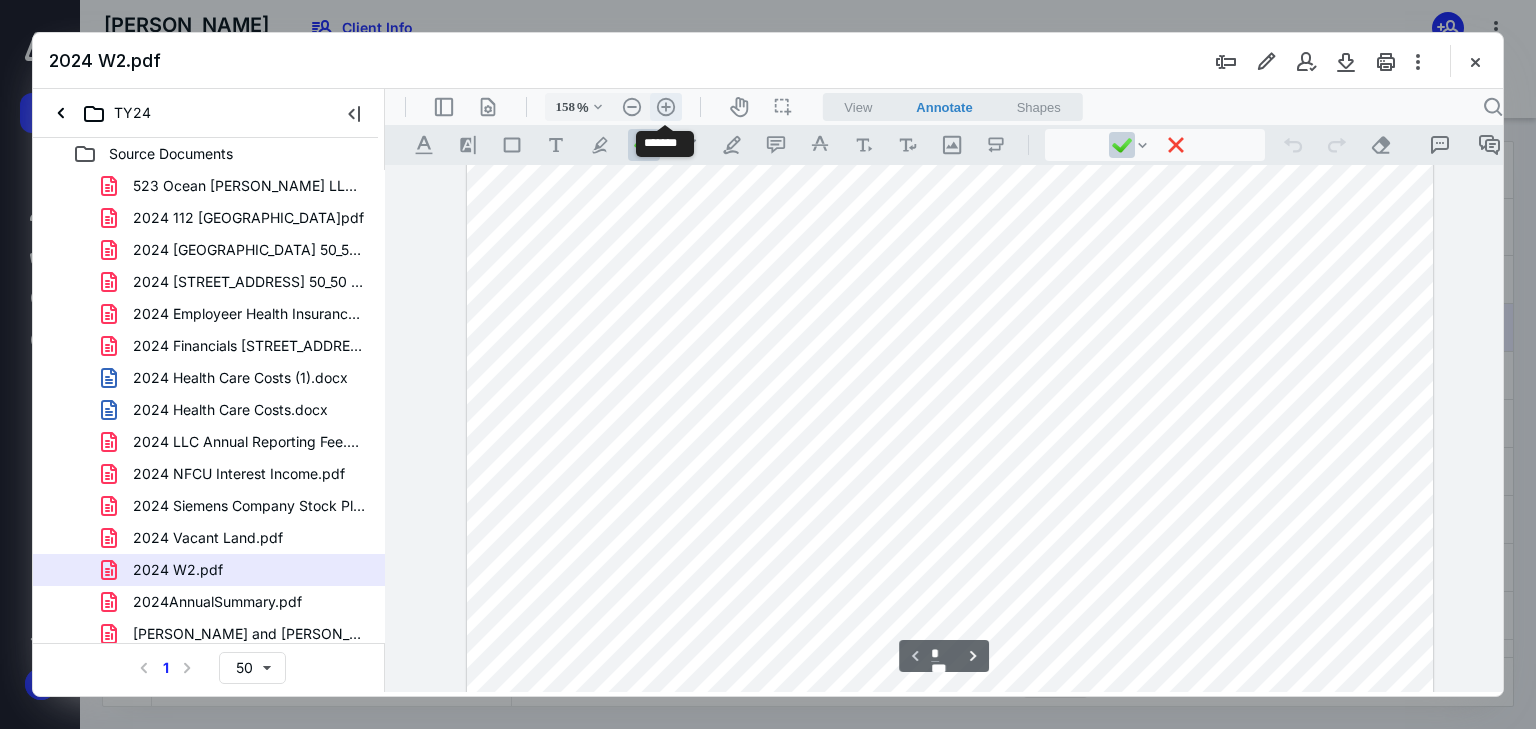 click on ".cls-1{fill:#abb0c4;} icon - header - zoom - in - line" at bounding box center [666, 107] 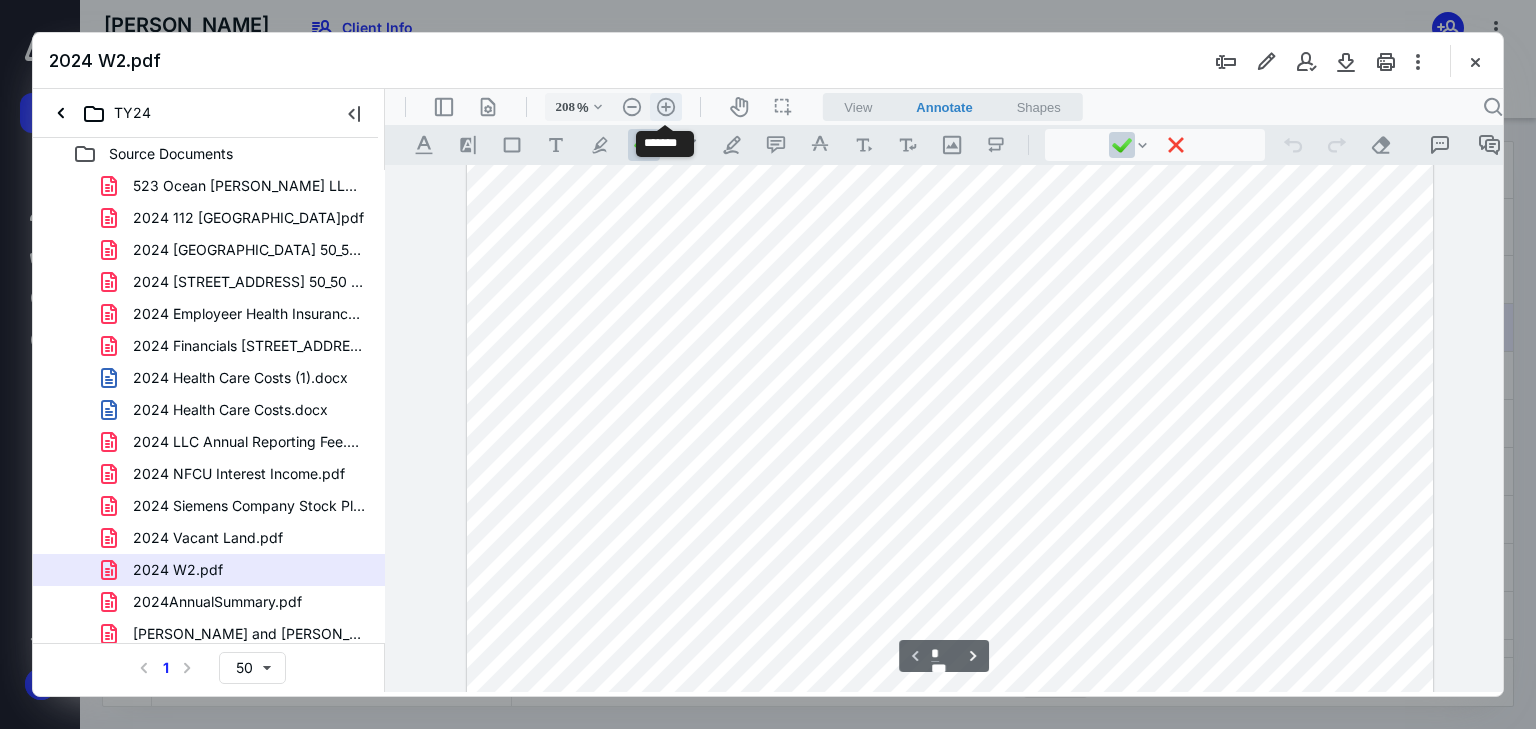 scroll, scrollTop: 724, scrollLeft: 83, axis: both 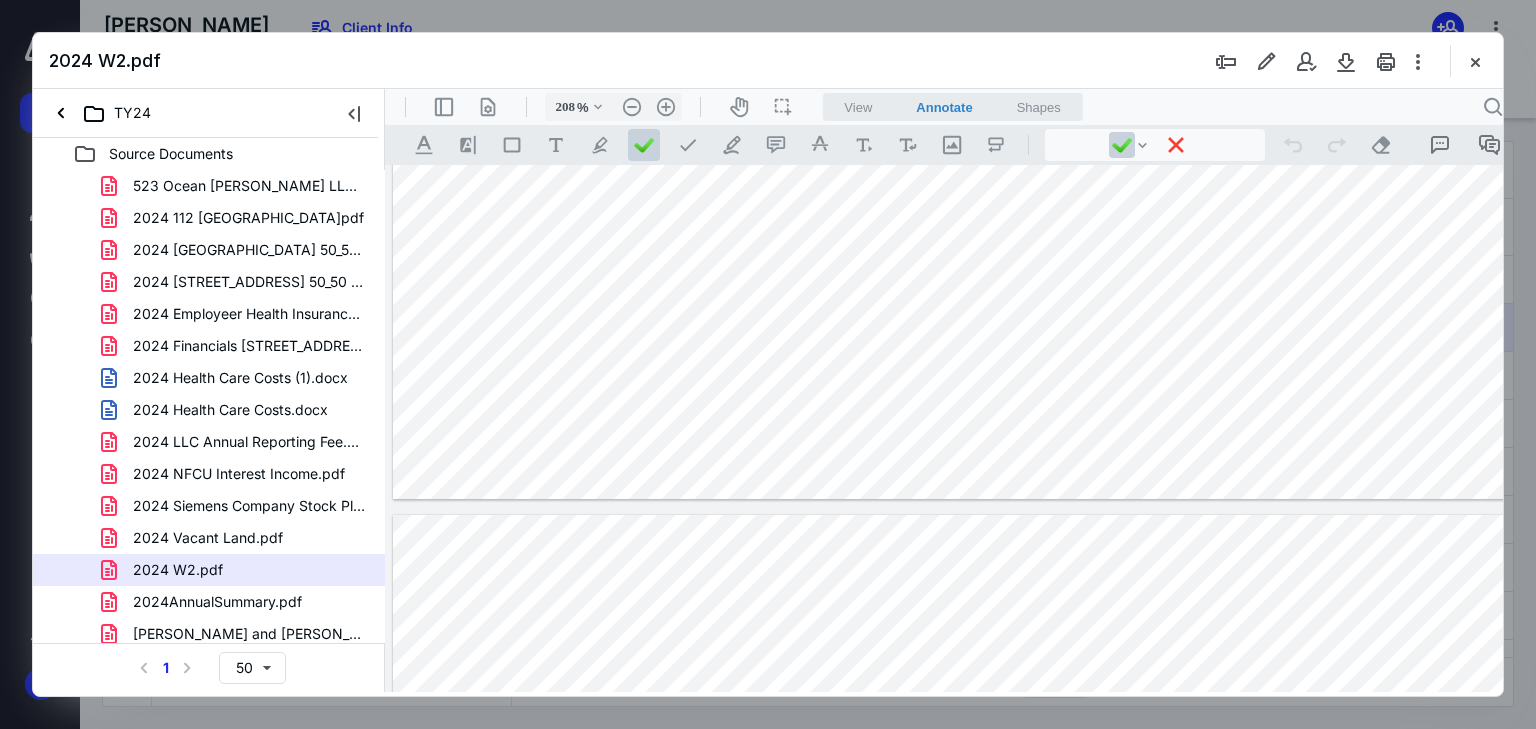 type on "*" 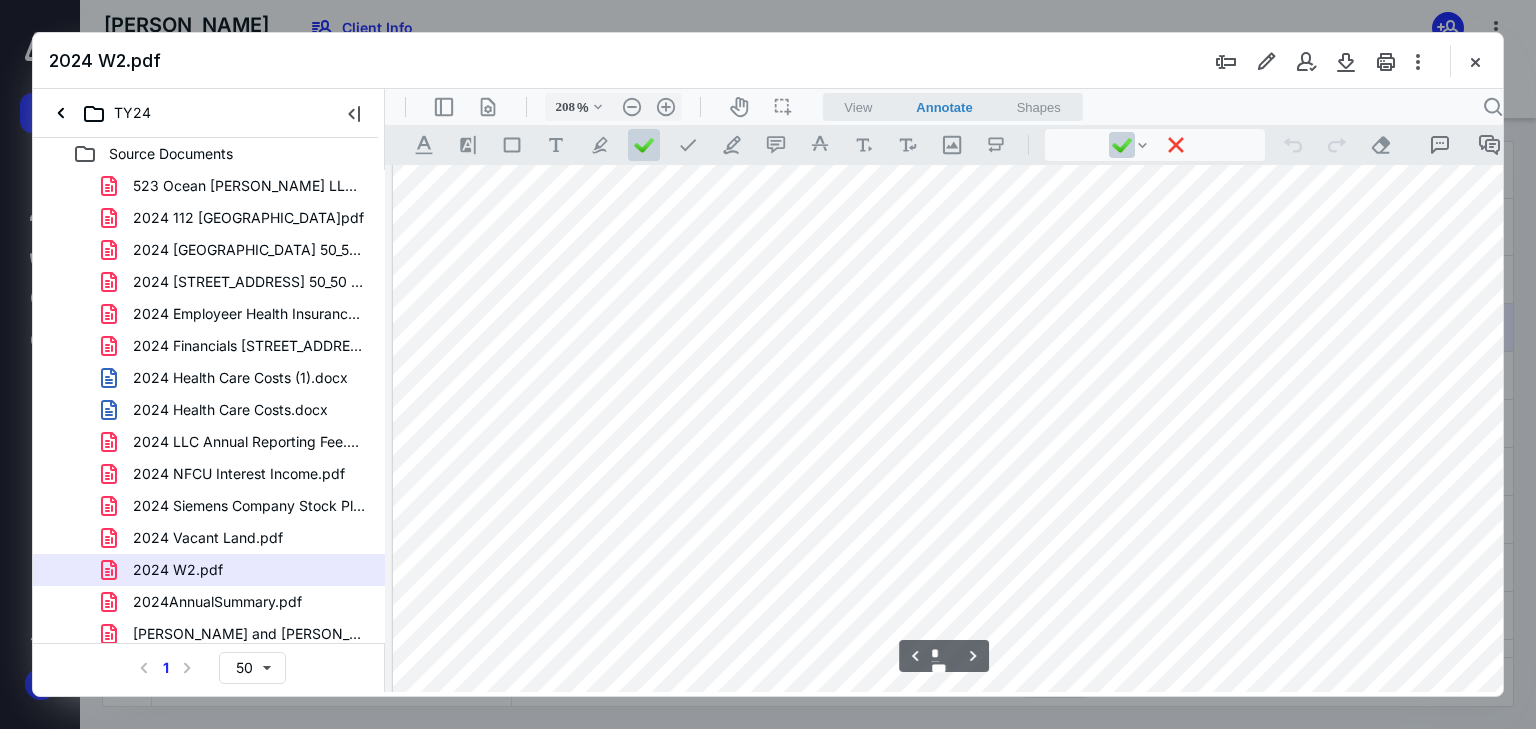 scroll, scrollTop: 1844, scrollLeft: 0, axis: vertical 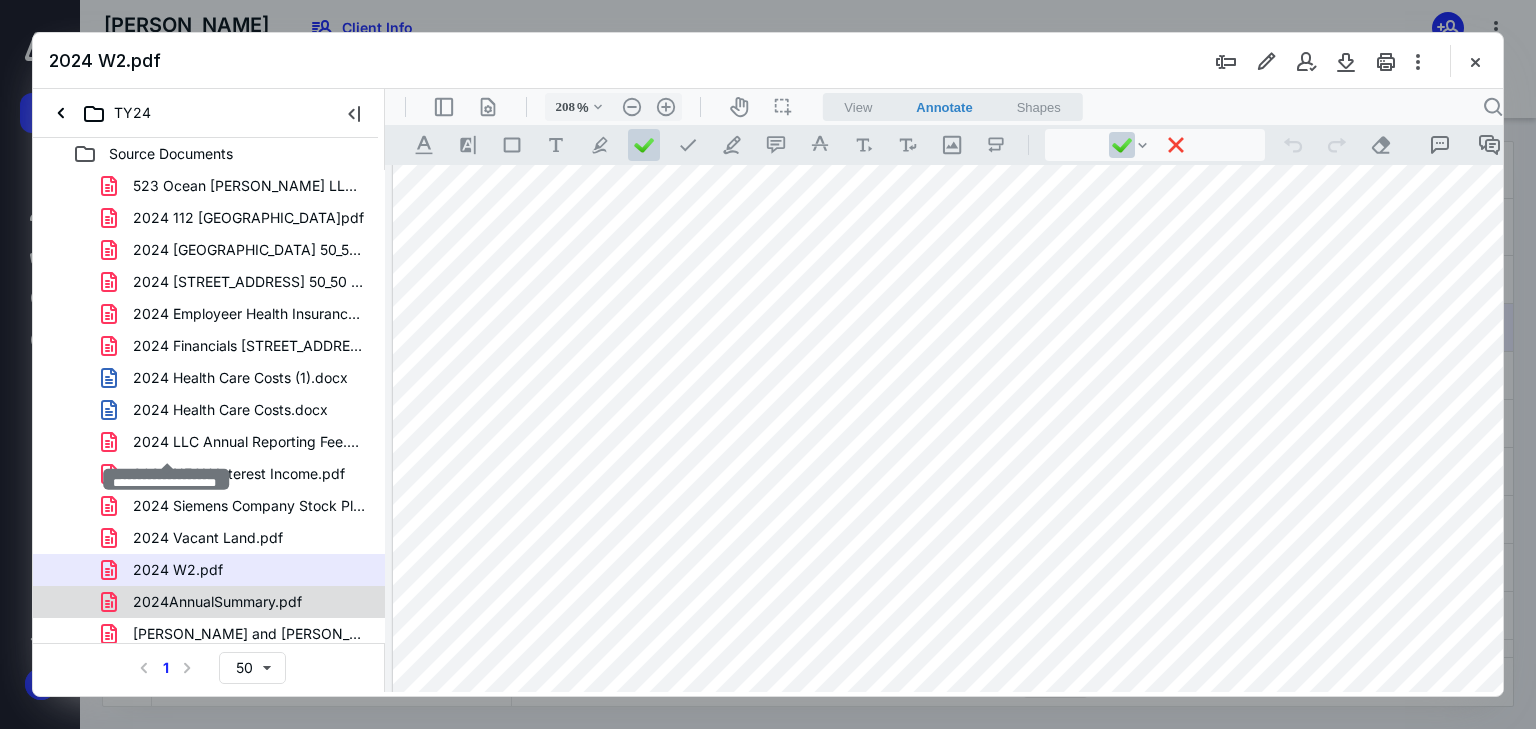 click on "2024AnnualSummary.pdf" at bounding box center [217, 602] 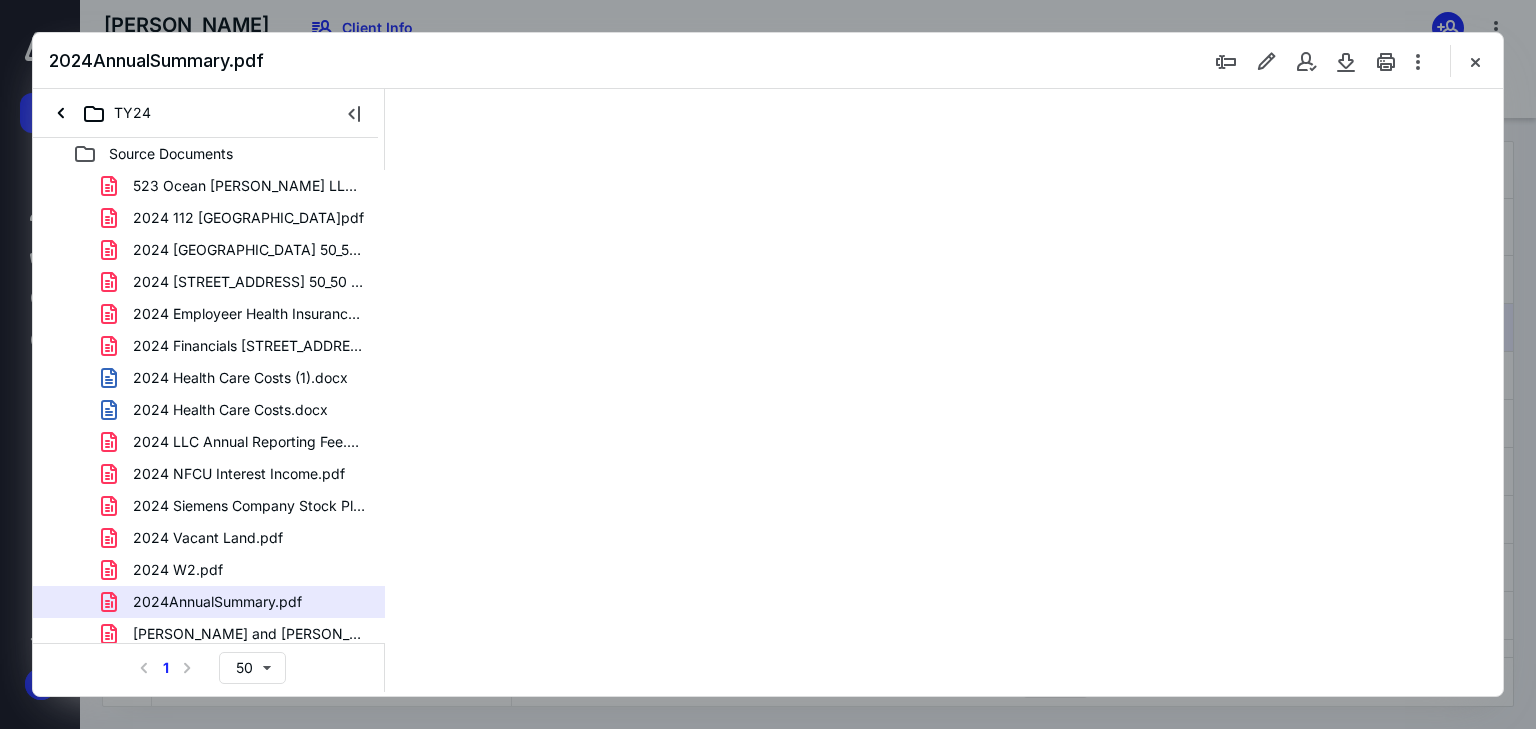 scroll, scrollTop: 0, scrollLeft: 0, axis: both 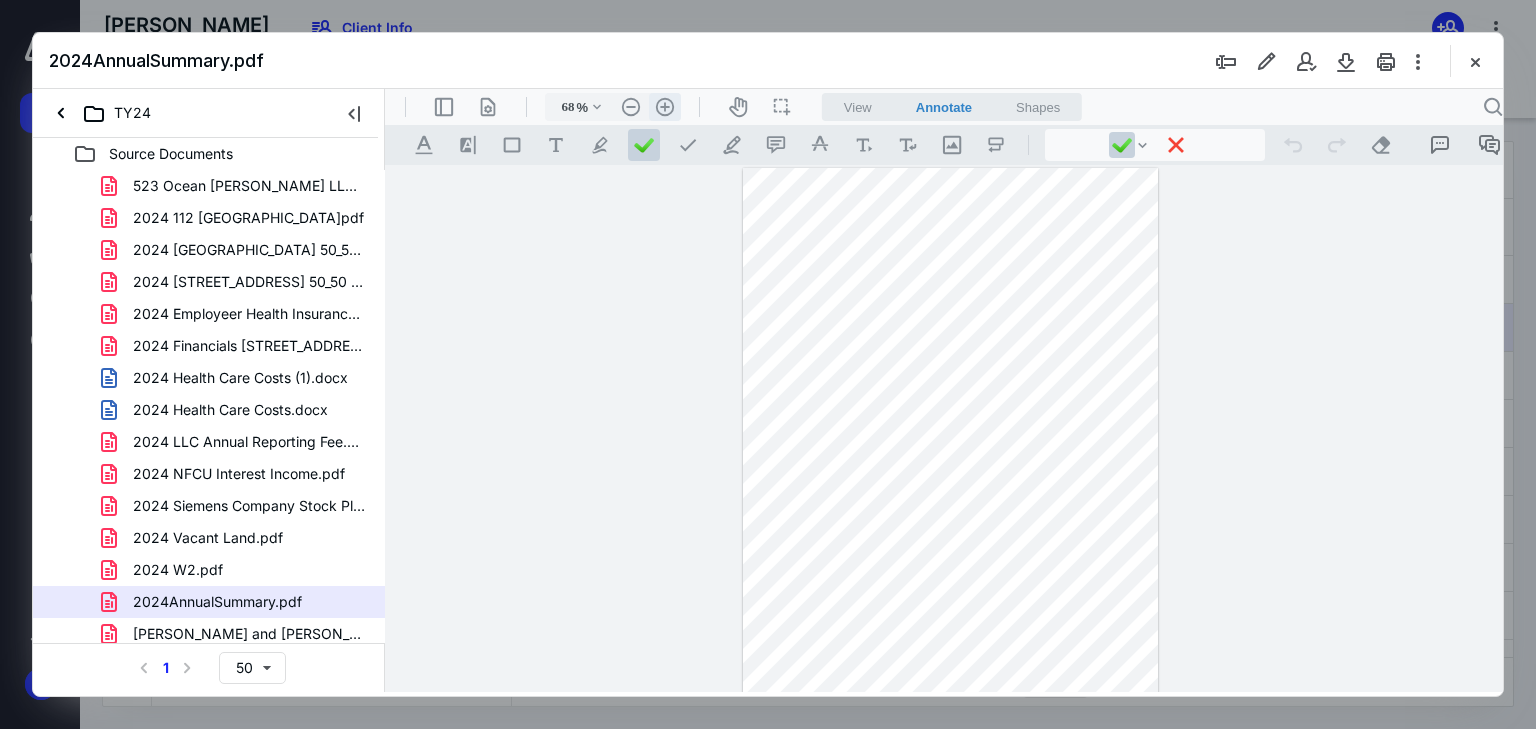 click on ".cls-1{fill:#abb0c4;} icon - header - zoom - in - line" at bounding box center [665, 107] 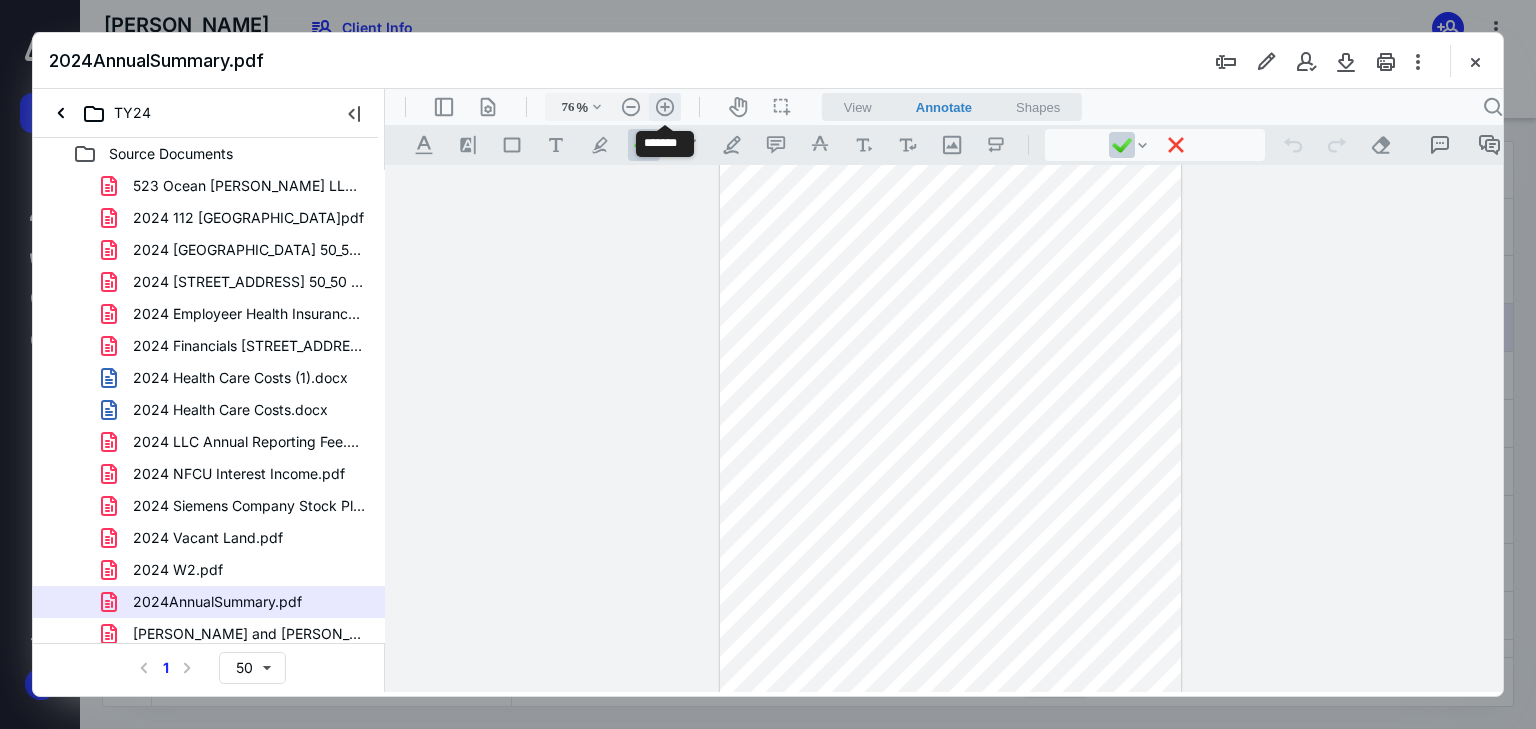 click on ".cls-1{fill:#abb0c4;} icon - header - zoom - in - line" at bounding box center [665, 107] 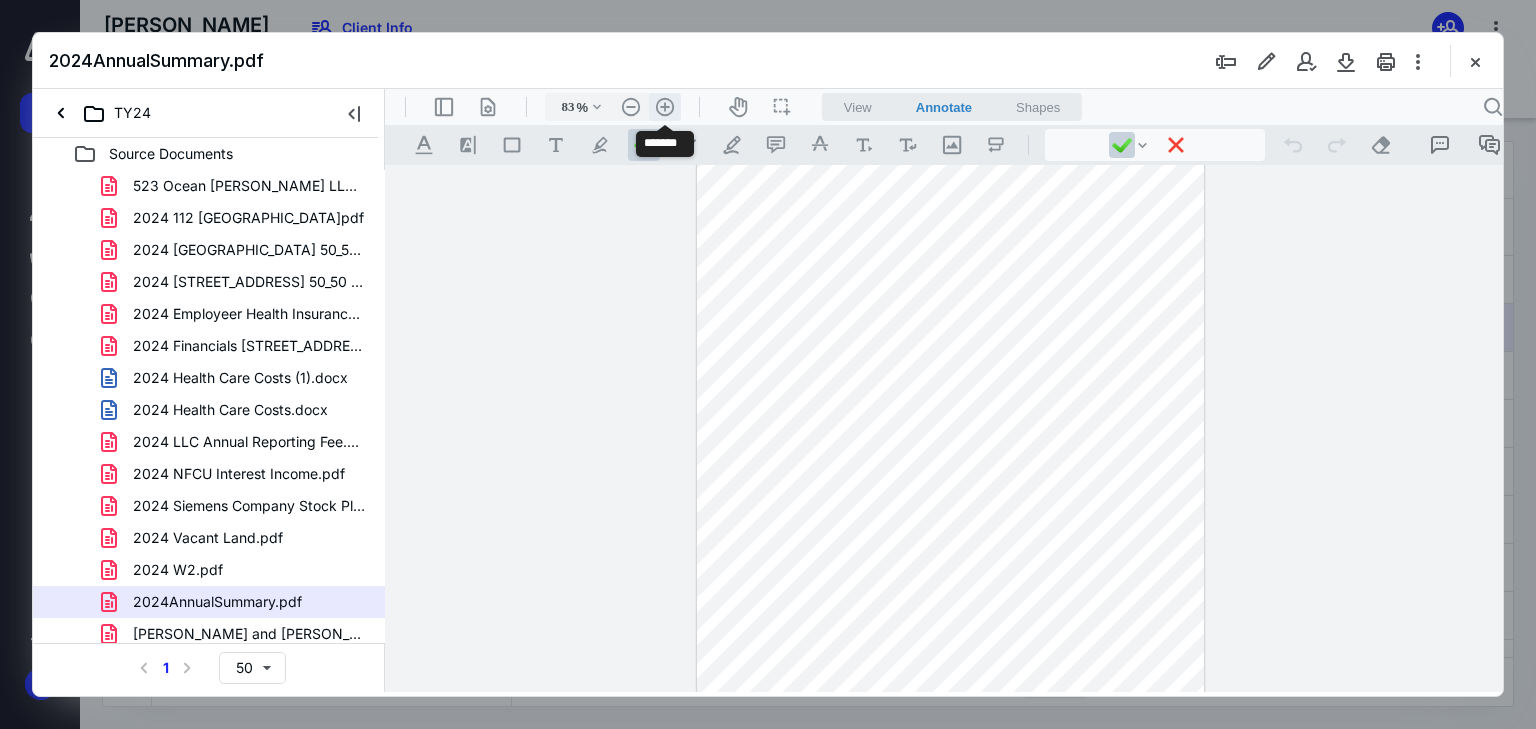 click on ".cls-1{fill:#abb0c4;} icon - header - zoom - in - line" at bounding box center (665, 107) 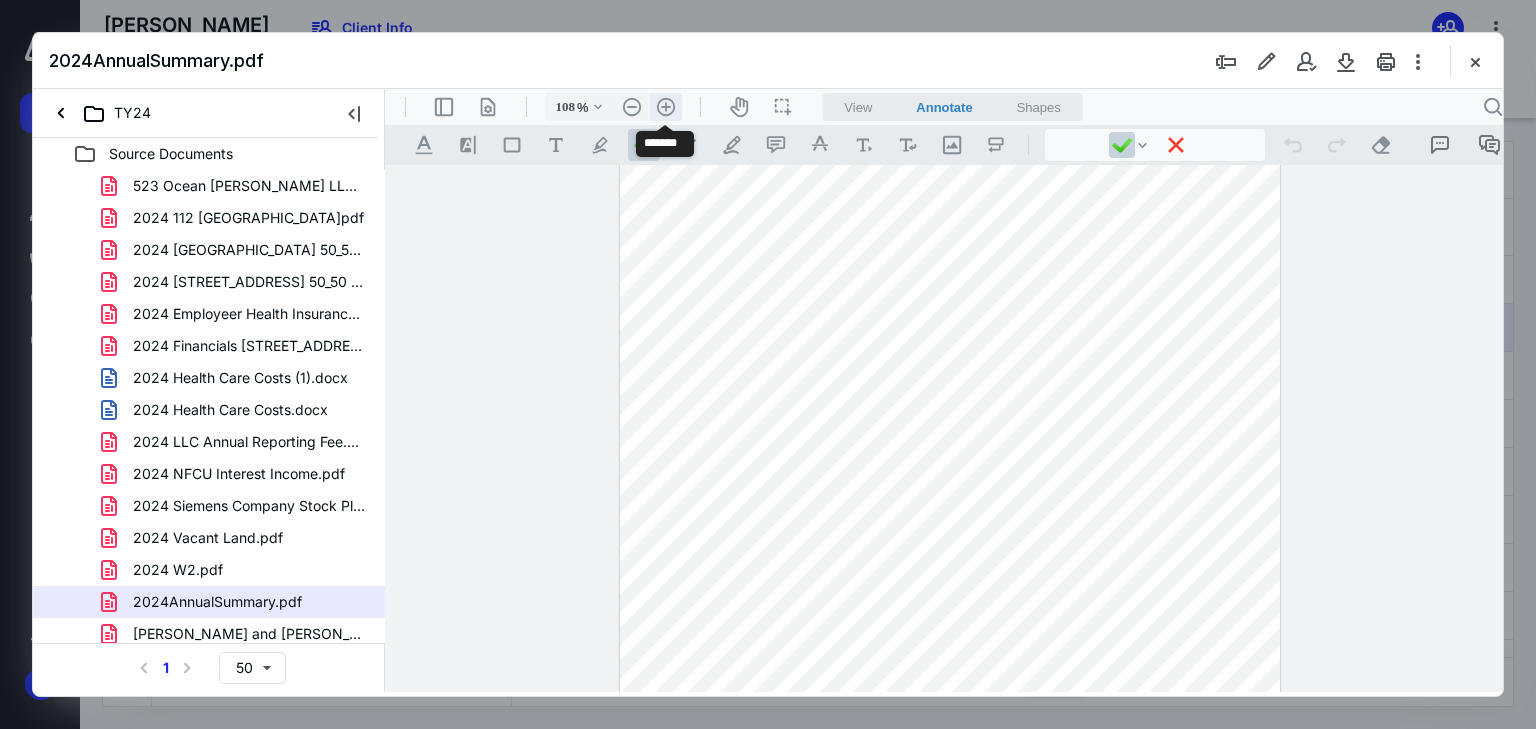 click on ".cls-1{fill:#abb0c4;} icon - header - zoom - in - line" at bounding box center (666, 107) 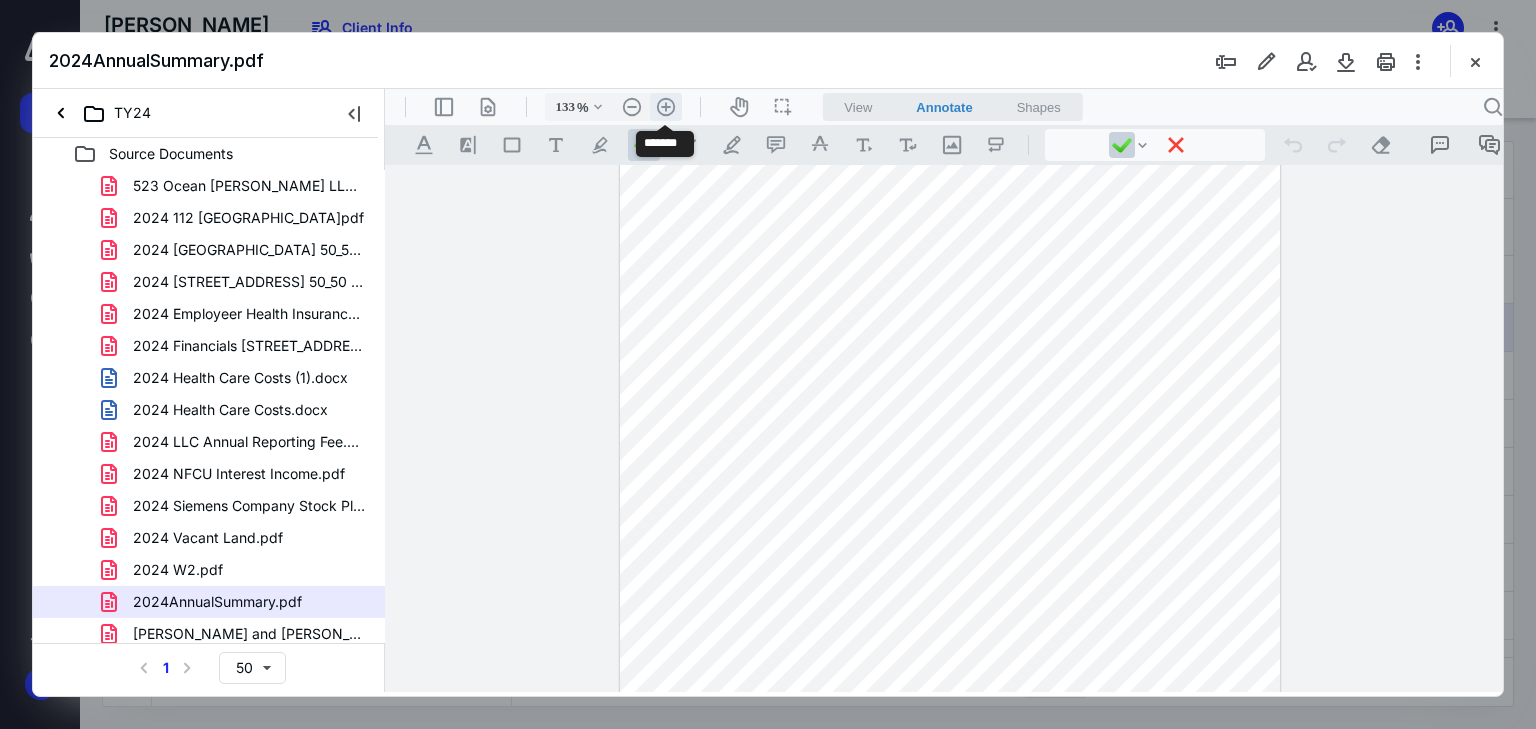 click on ".cls-1{fill:#abb0c4;} icon - header - zoom - in - line" at bounding box center [666, 107] 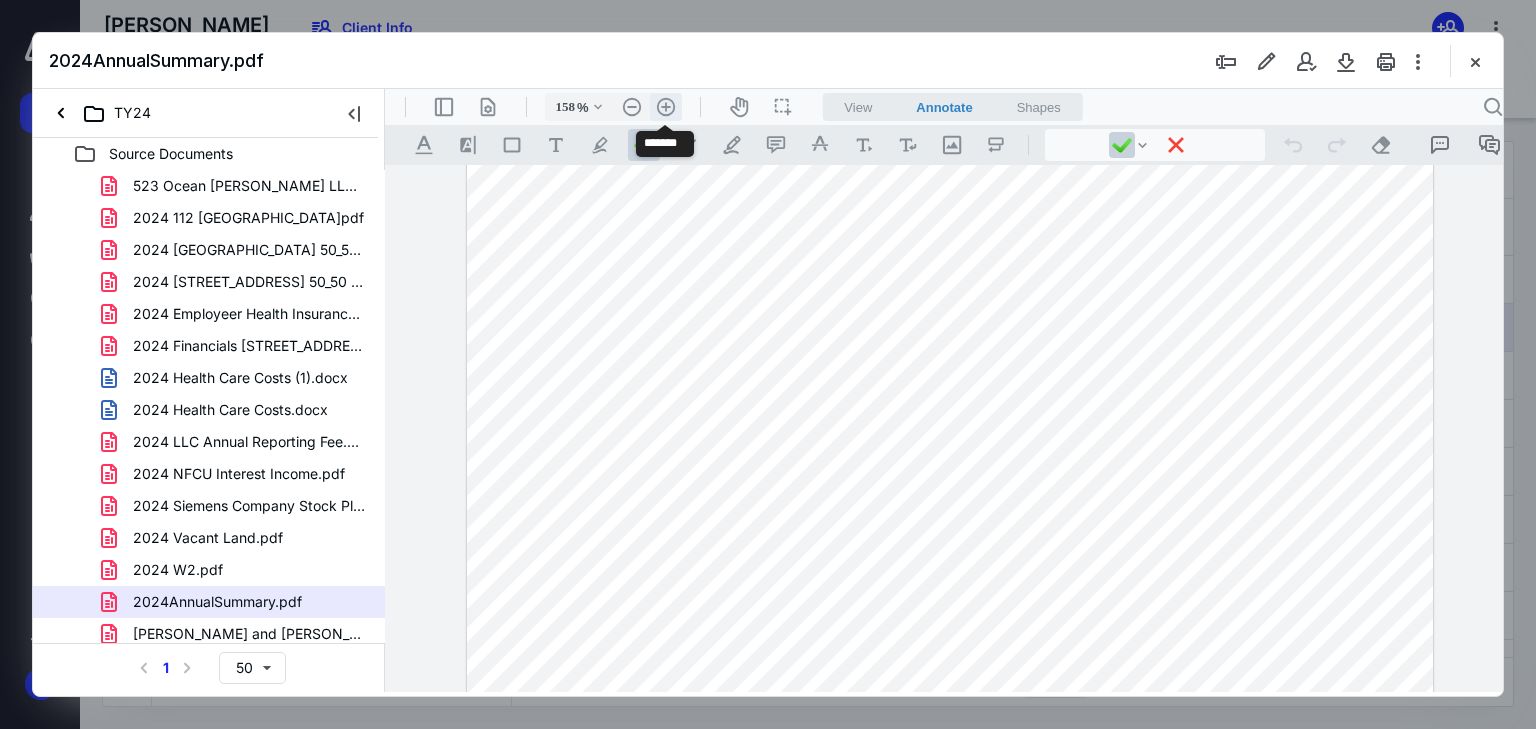scroll, scrollTop: 308, scrollLeft: 0, axis: vertical 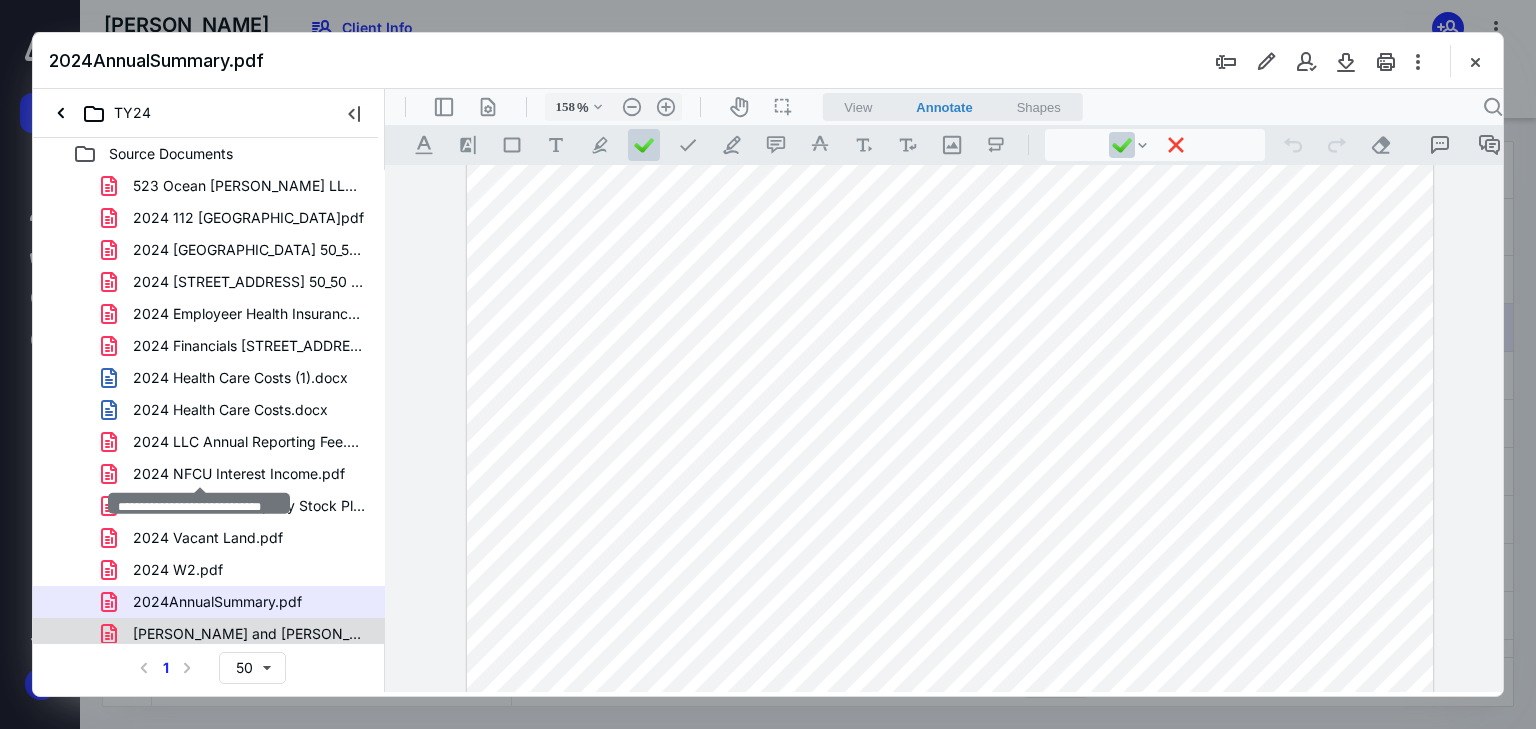 click on "[PERSON_NAME] and [PERSON_NAME] Etrade.pdf" at bounding box center [249, 634] 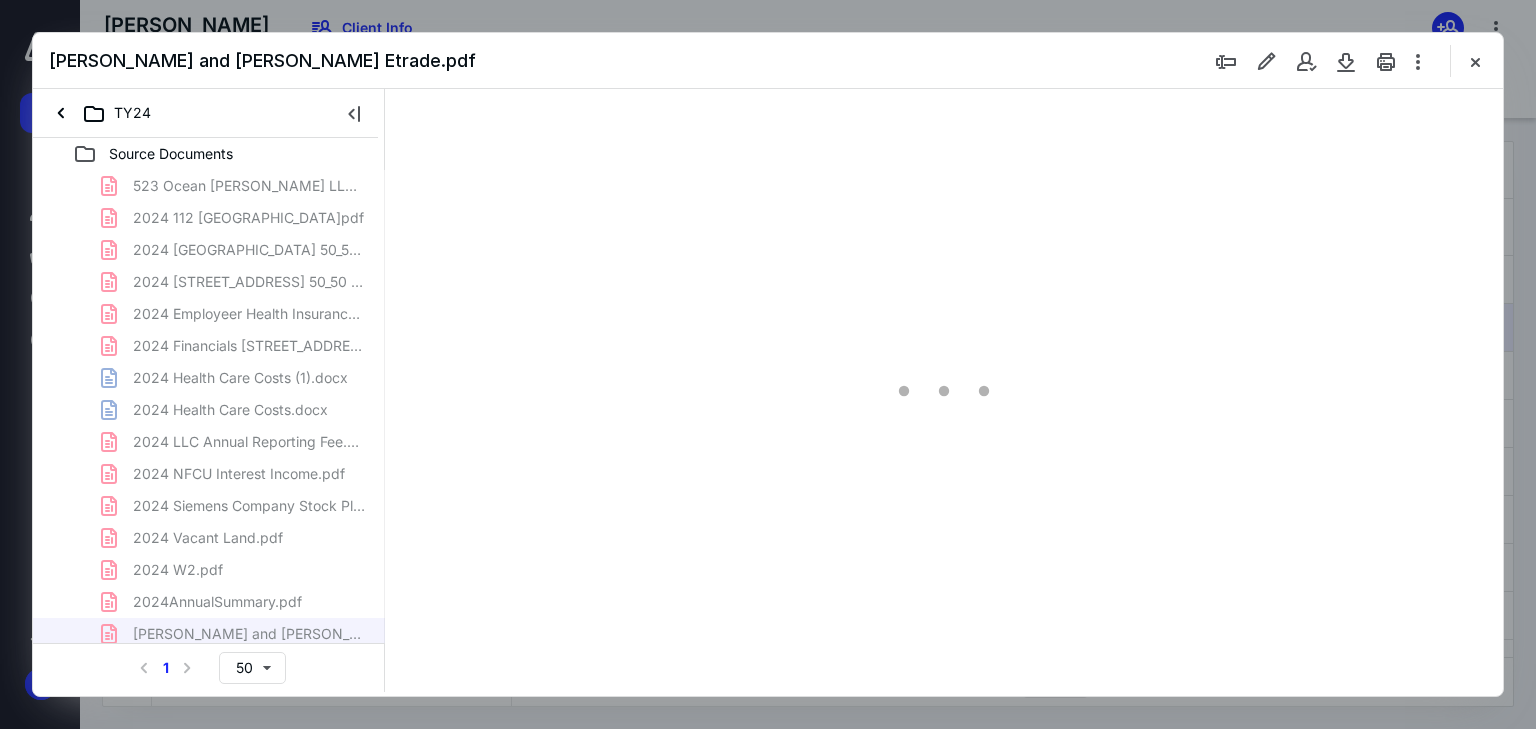 type on "88" 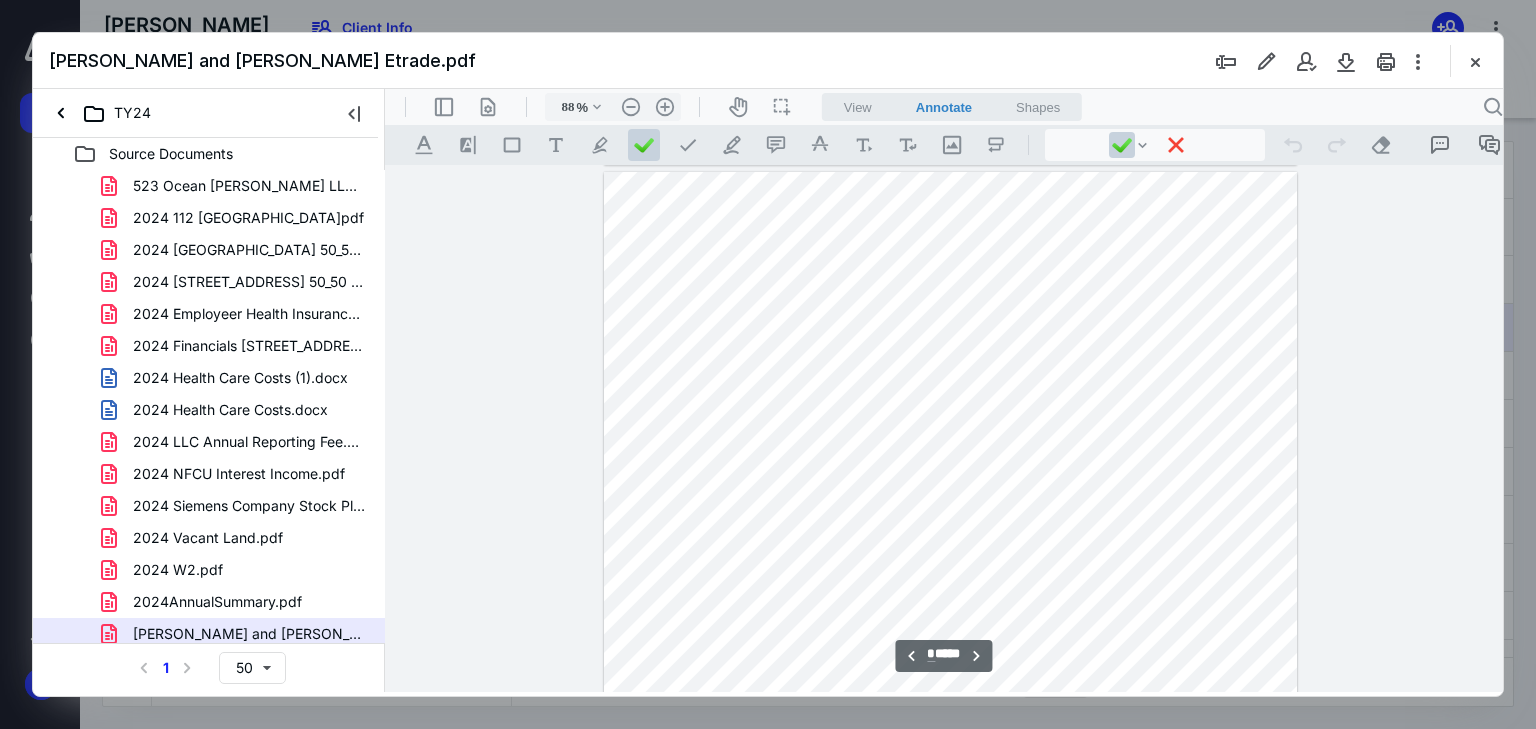 scroll, scrollTop: 560, scrollLeft: 0, axis: vertical 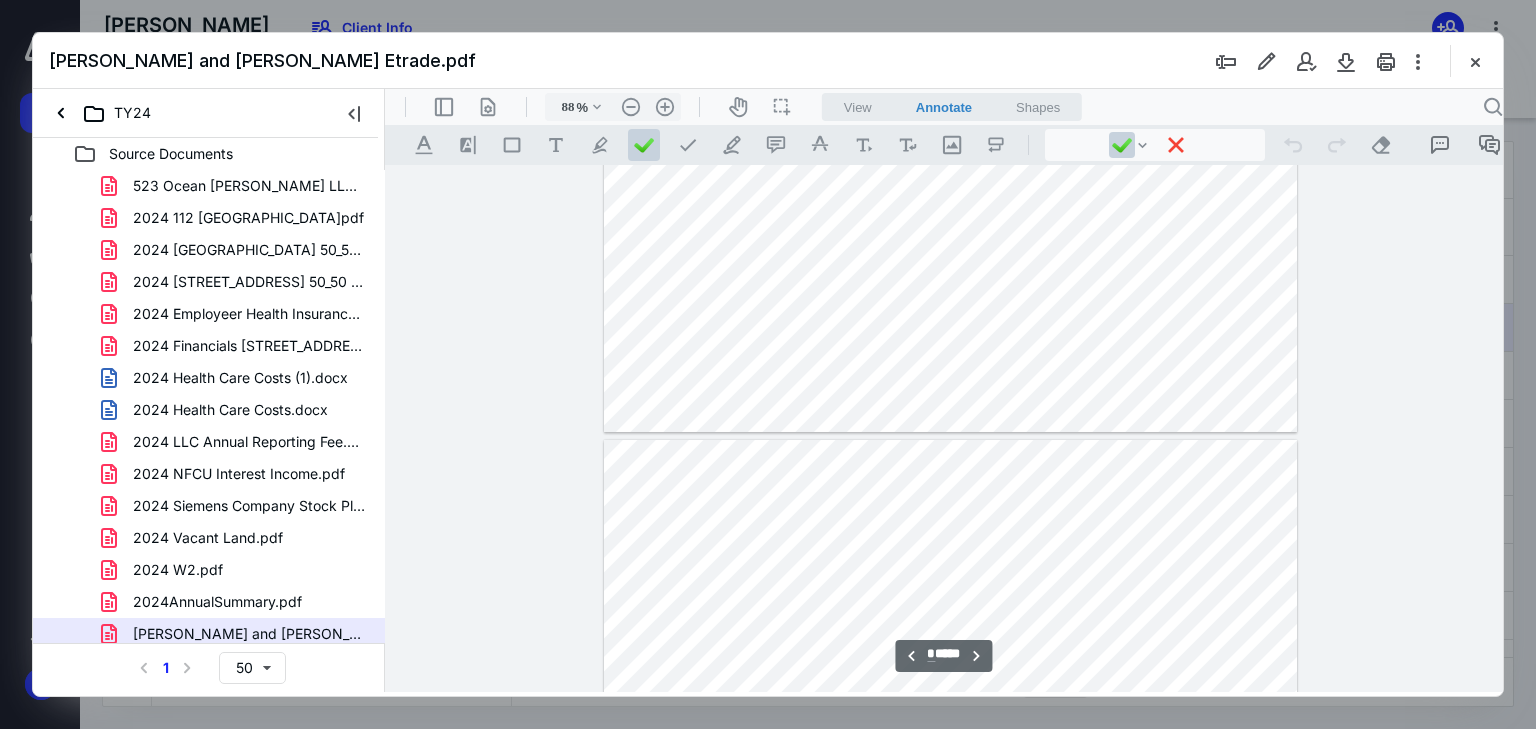 type on "*" 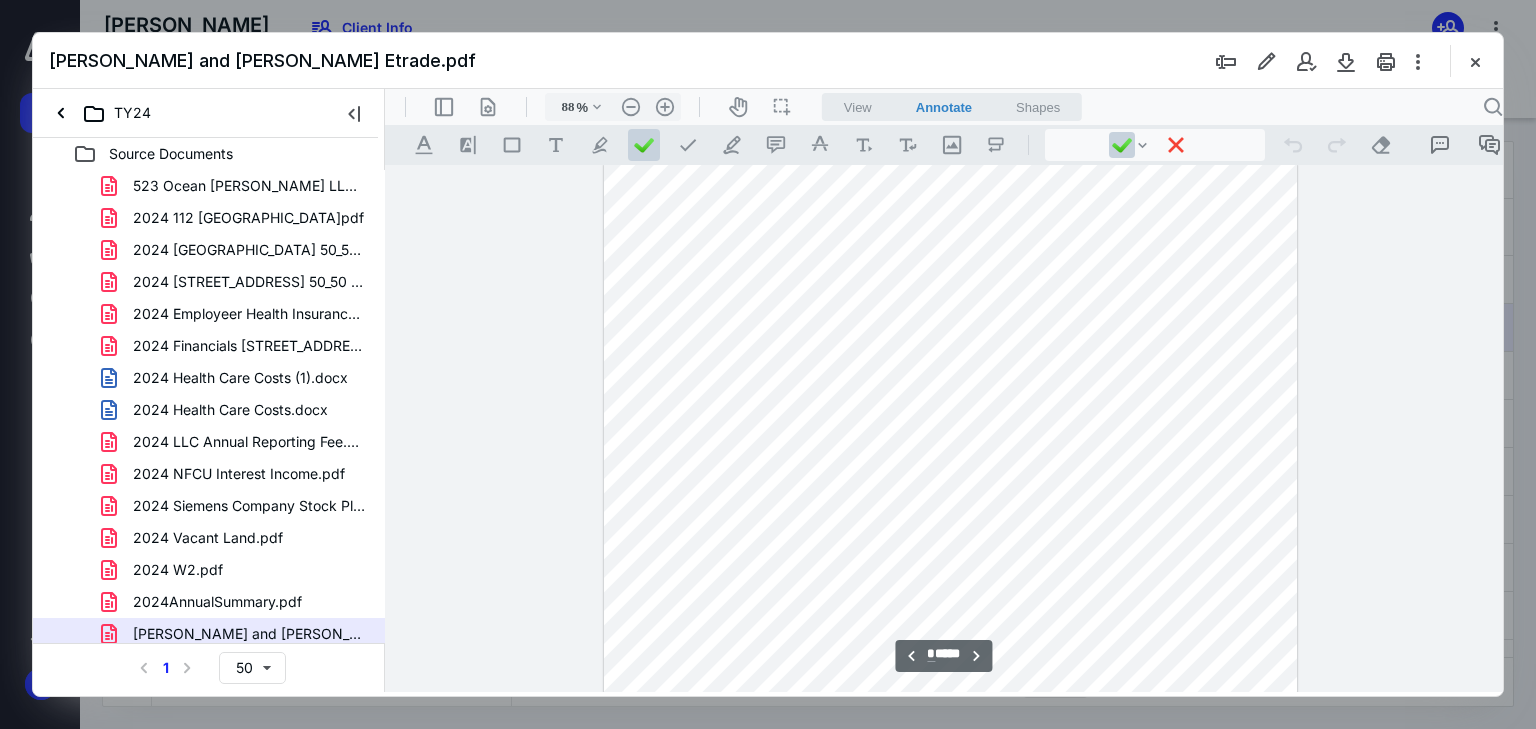 scroll, scrollTop: 1120, scrollLeft: 0, axis: vertical 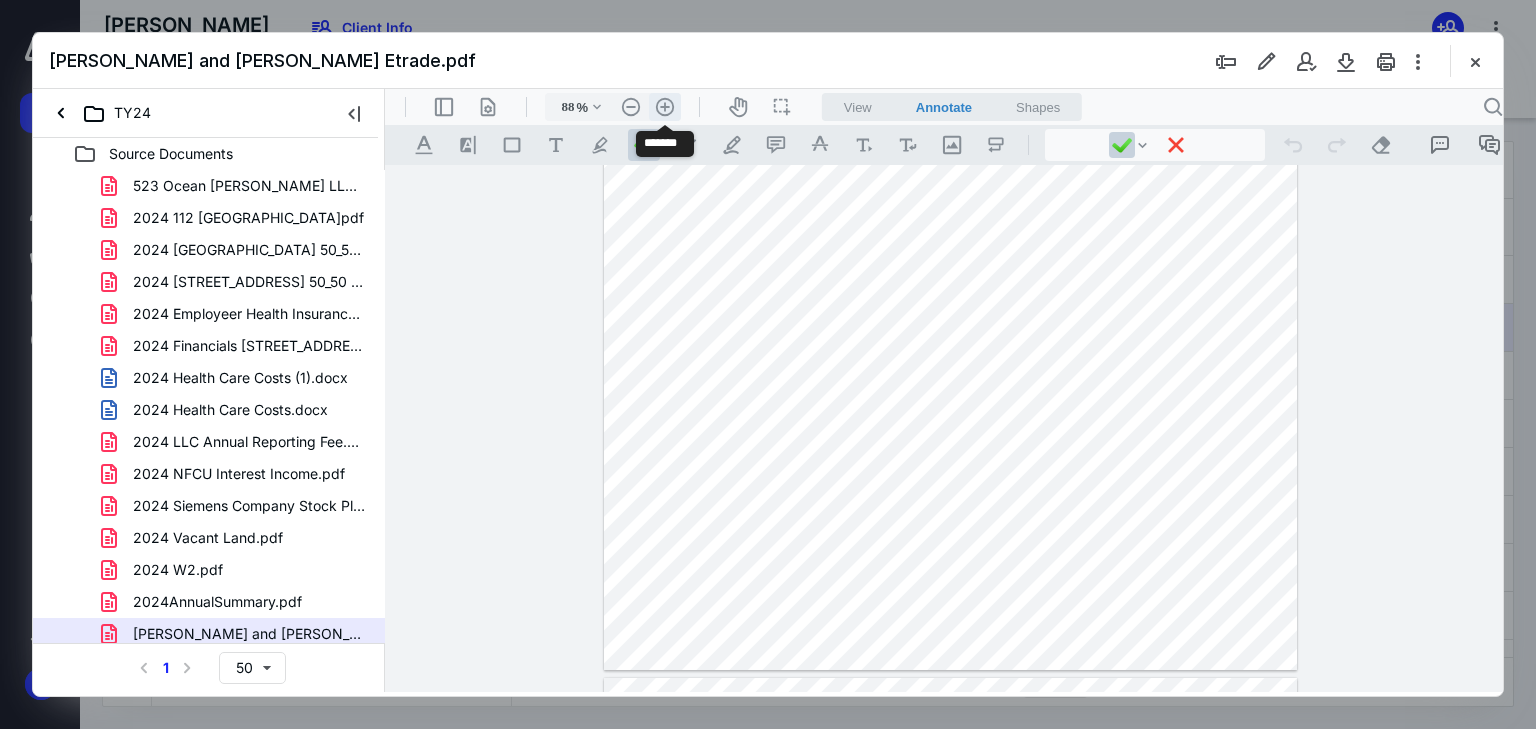 click on ".cls-1{fill:#abb0c4;} icon - header - zoom - in - line" at bounding box center [665, 107] 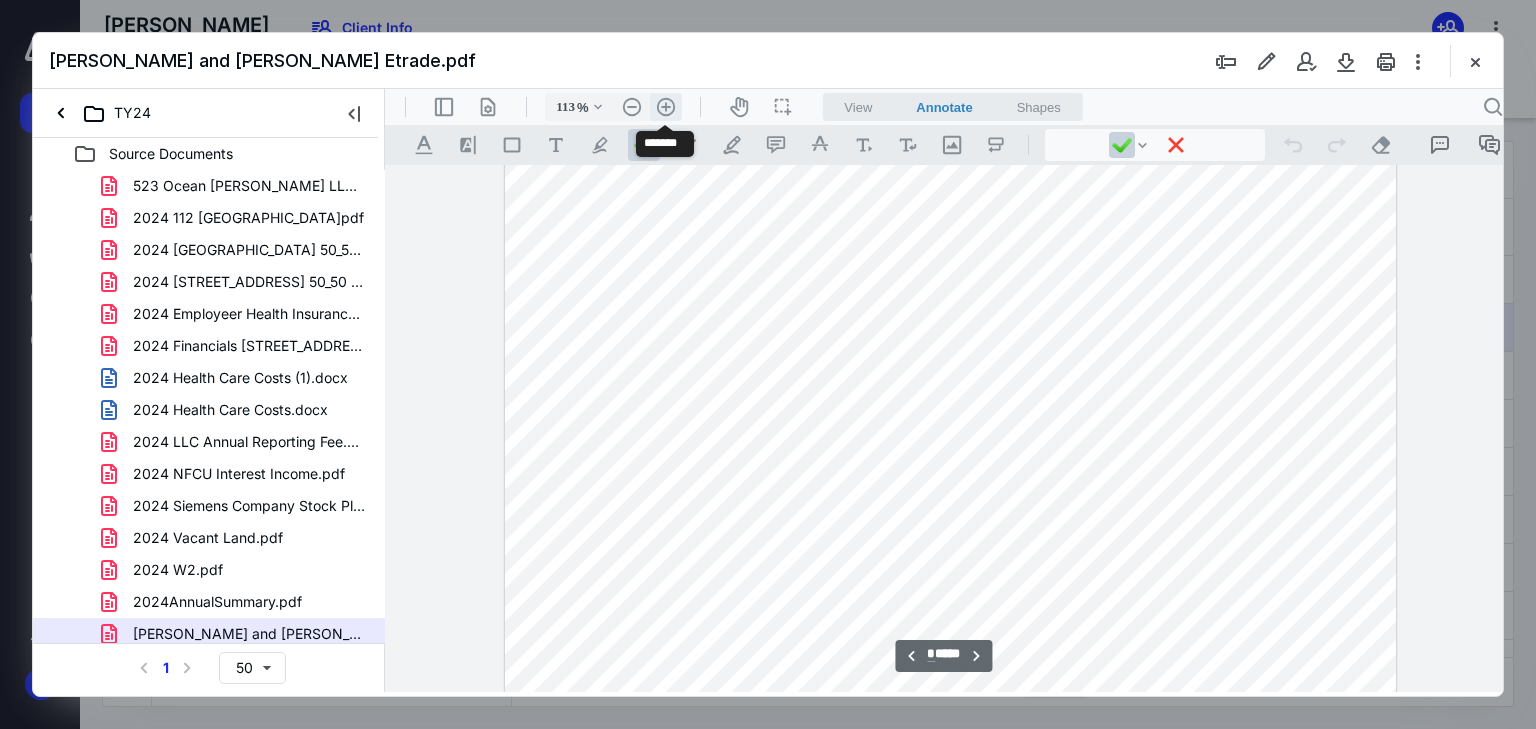 click on ".cls-1{fill:#abb0c4;} icon - header - zoom - in - line" at bounding box center [666, 107] 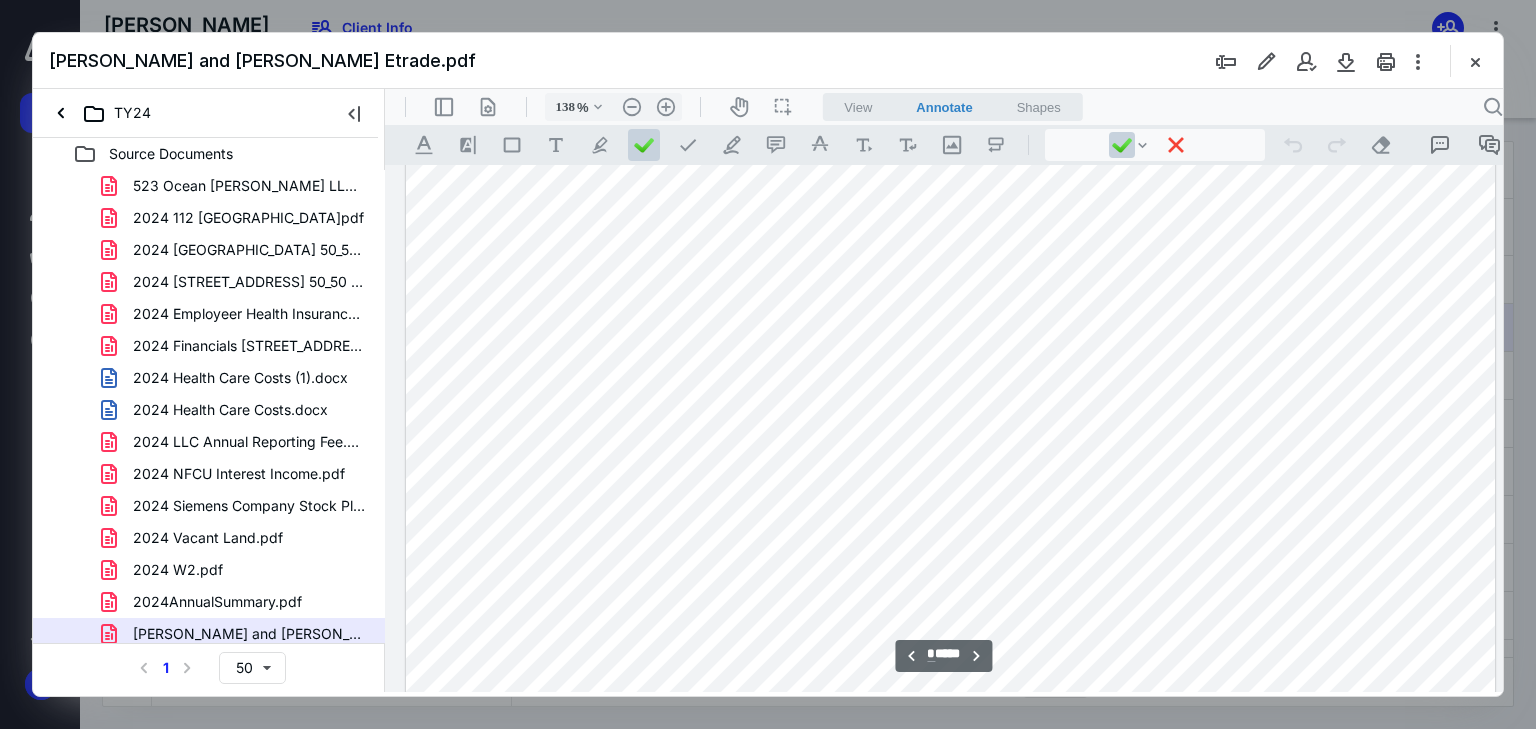 scroll, scrollTop: 4532, scrollLeft: 0, axis: vertical 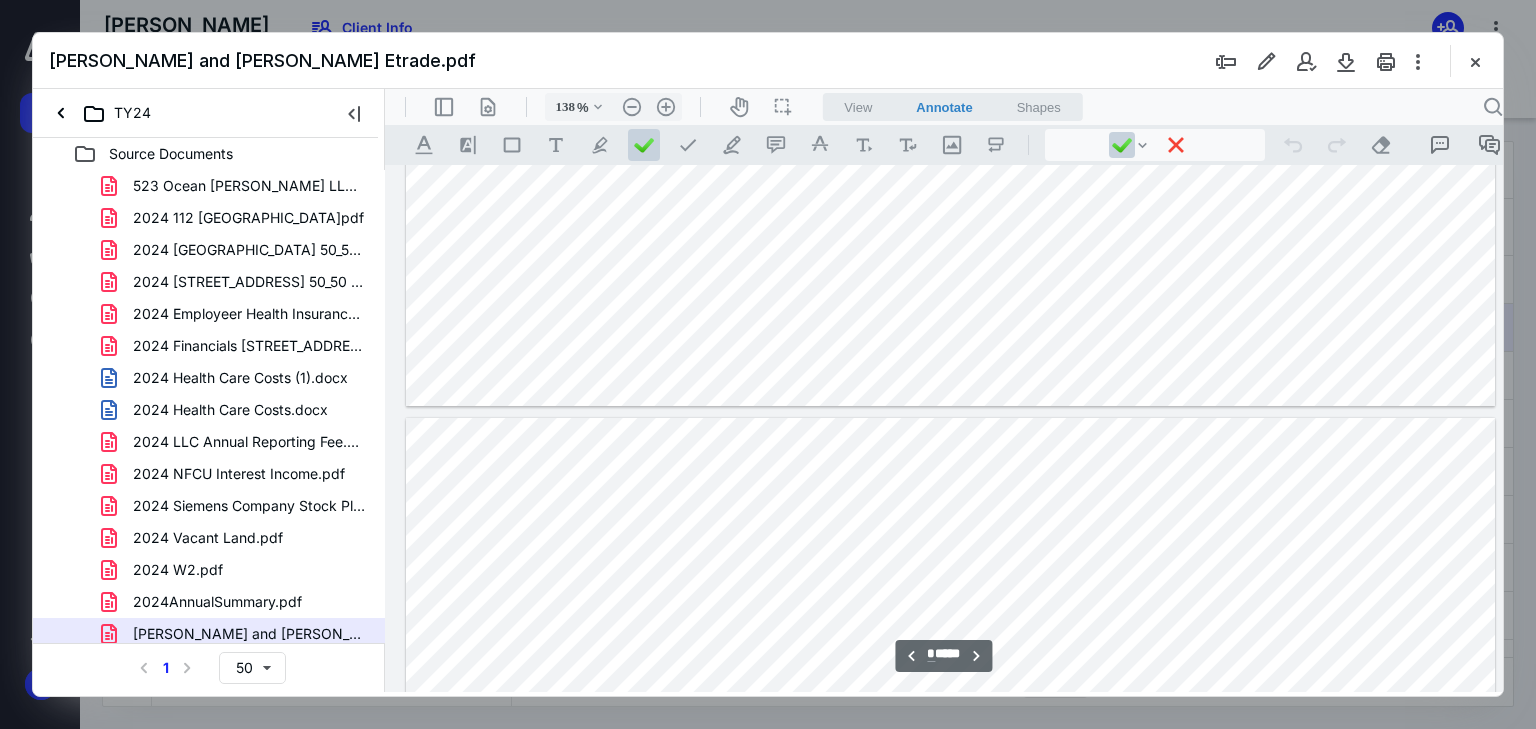 type on "*" 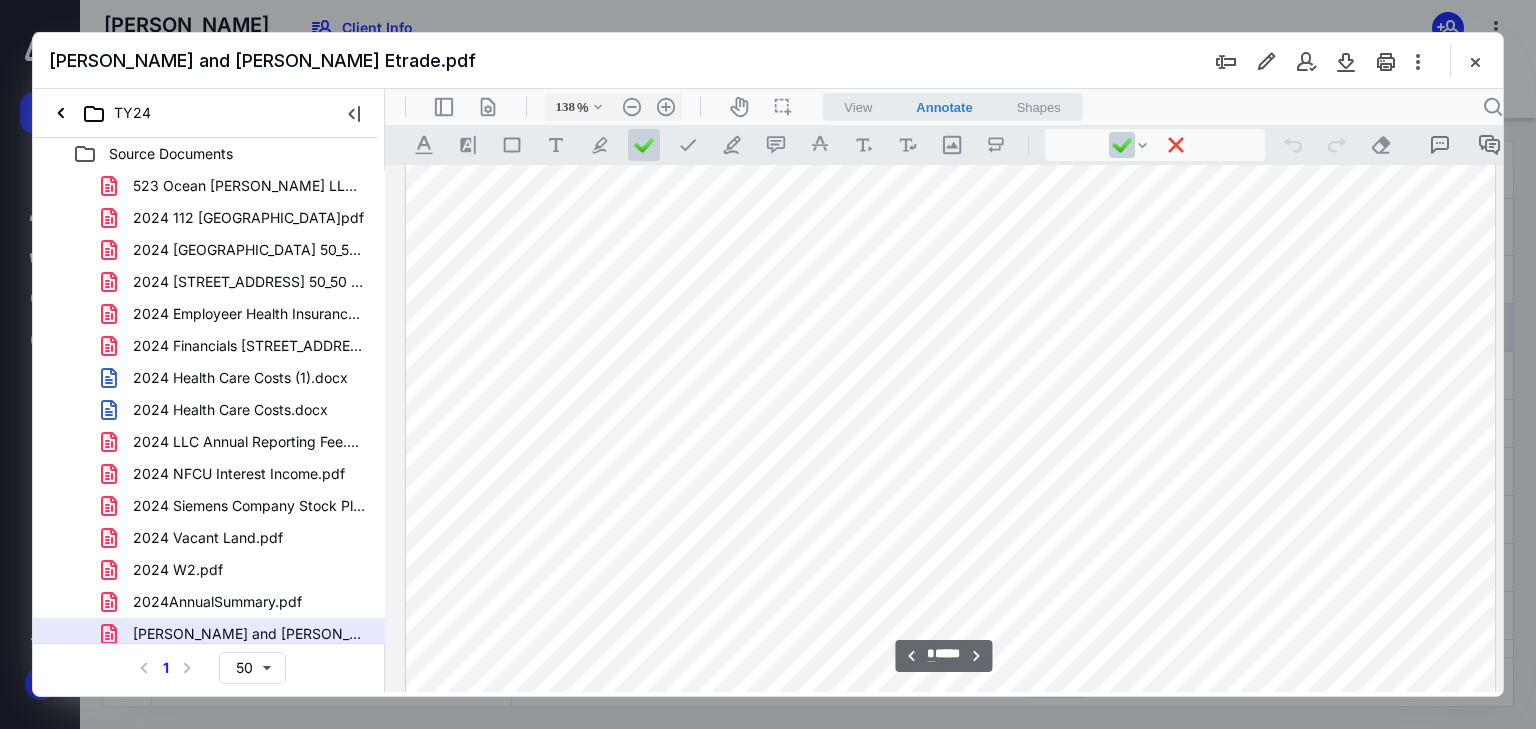 scroll, scrollTop: 6212, scrollLeft: 0, axis: vertical 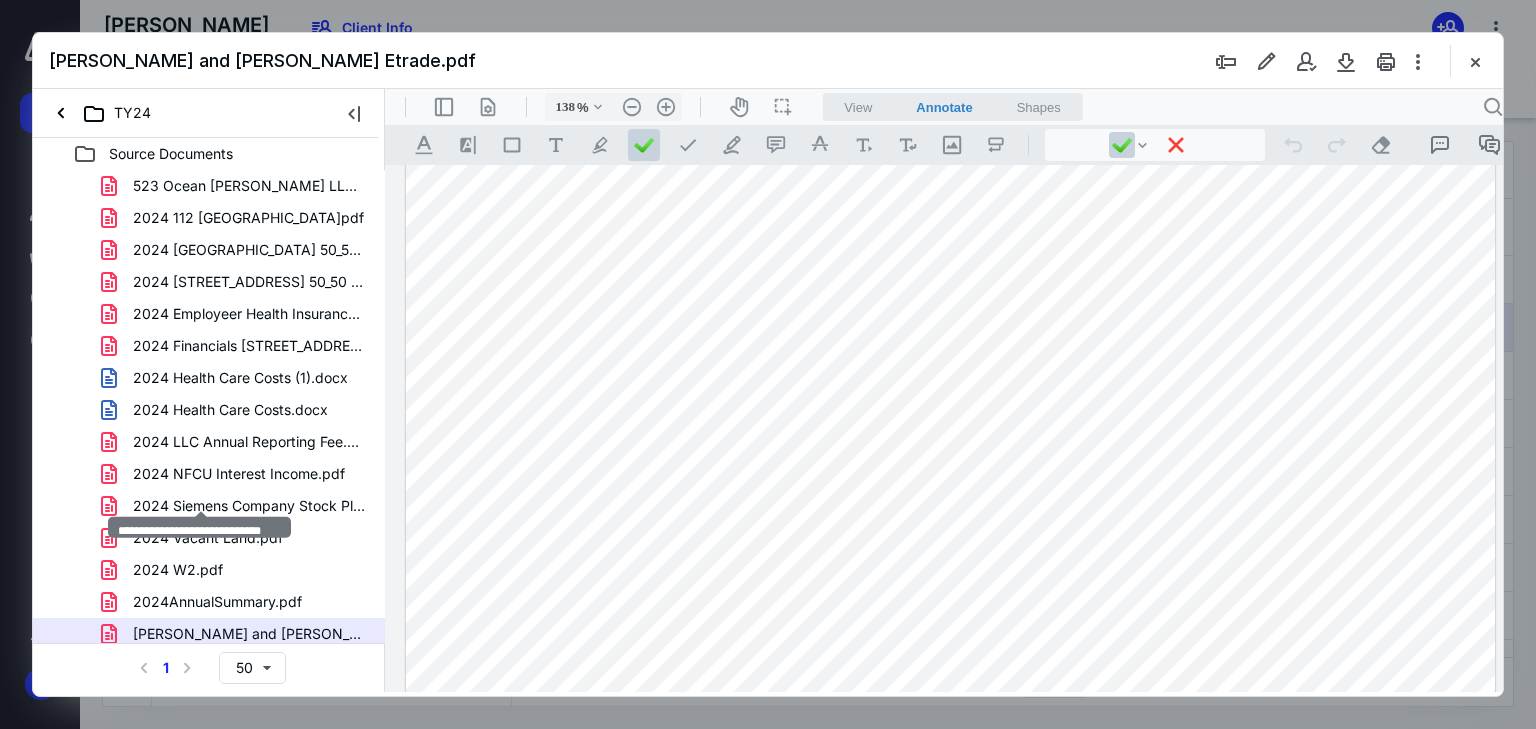 click on "[PERSON_NAME] and [PERSON_NAME] Etrade.pdf" at bounding box center (249, 666) 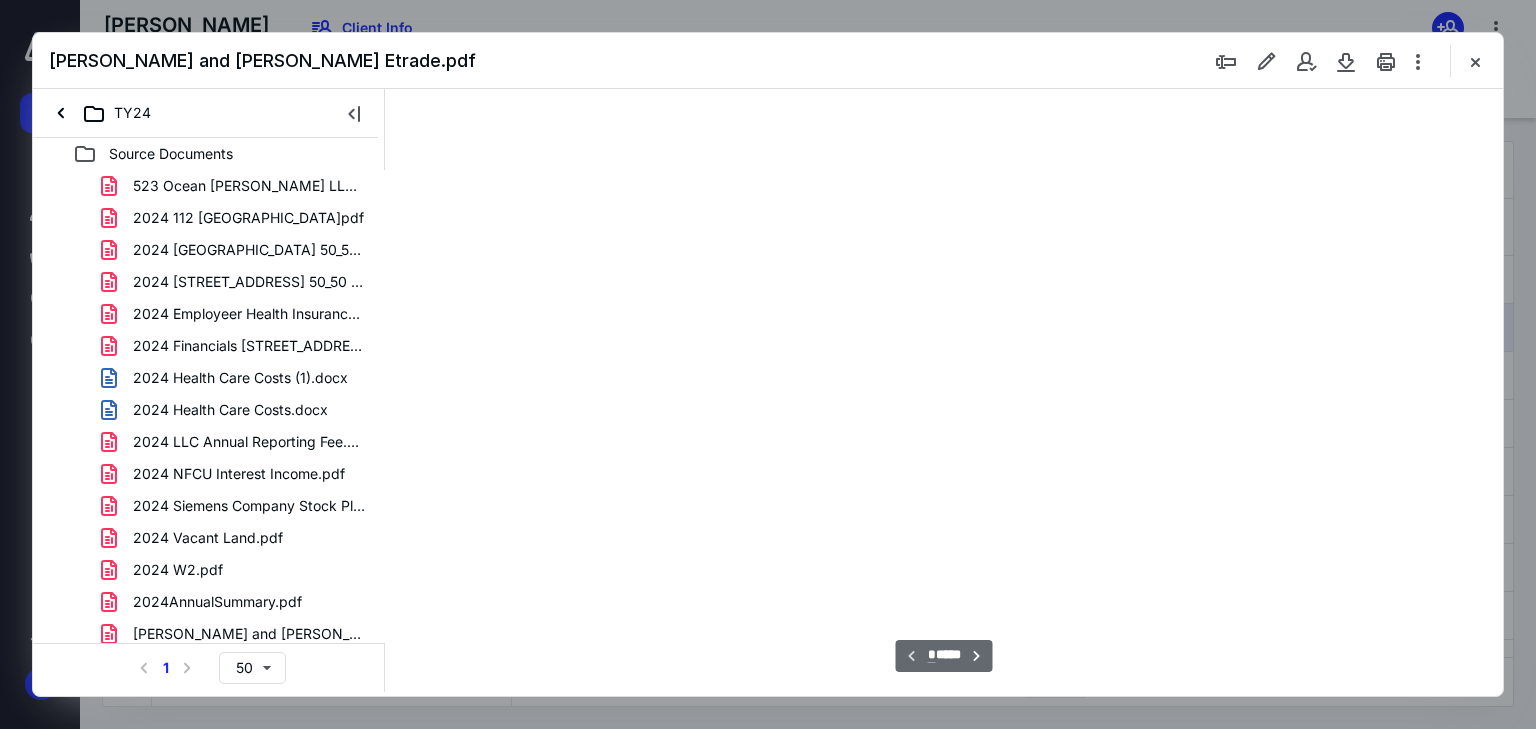 type on "88" 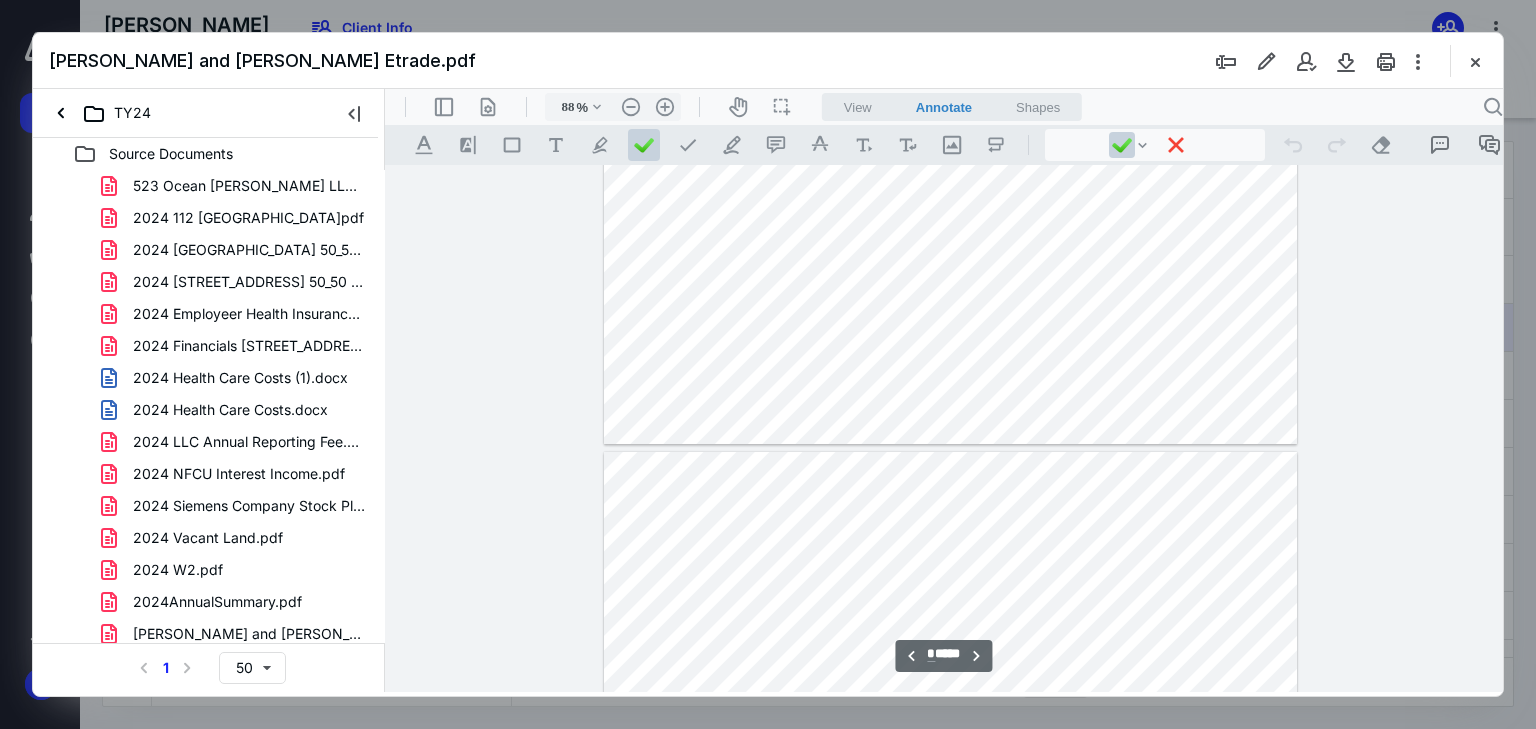 scroll, scrollTop: 800, scrollLeft: 0, axis: vertical 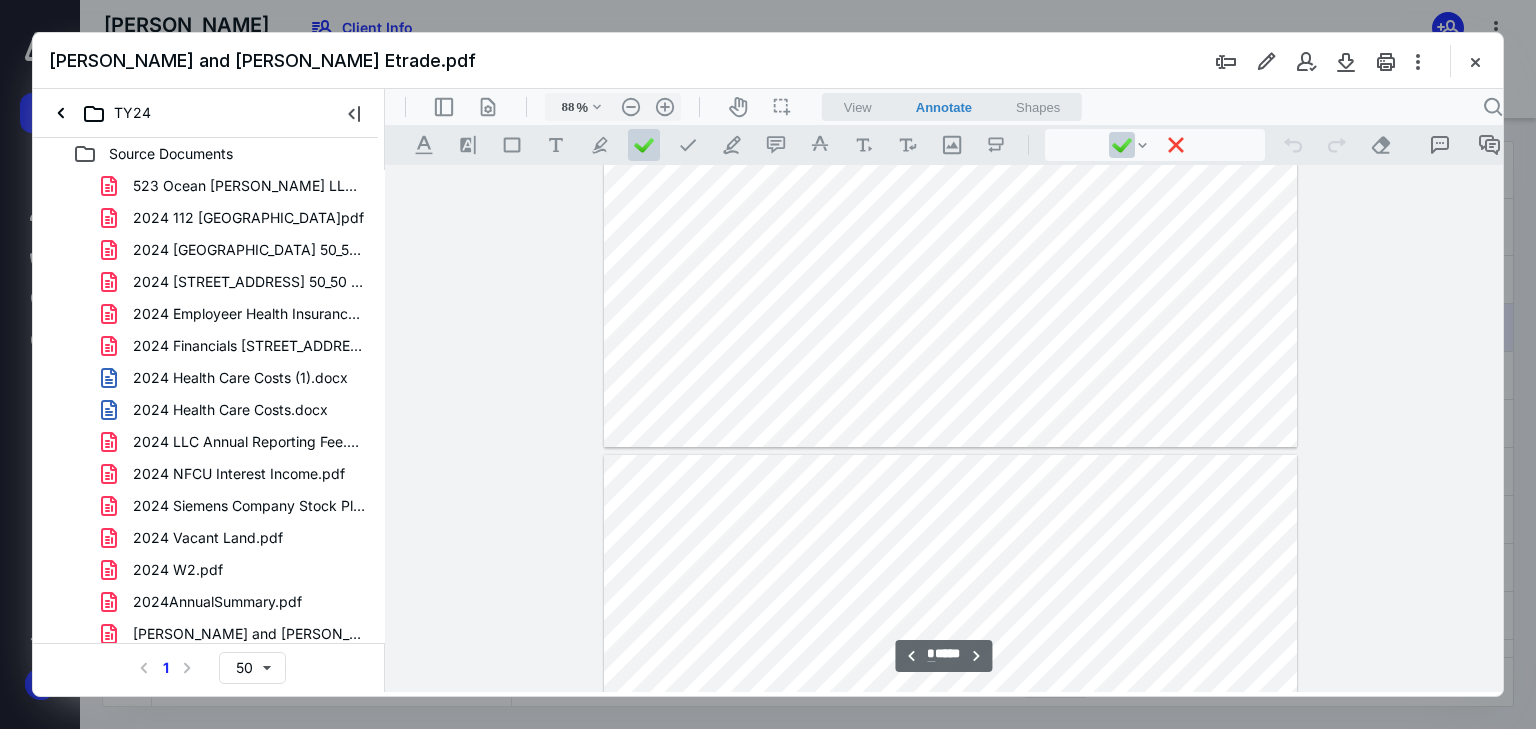 type on "*" 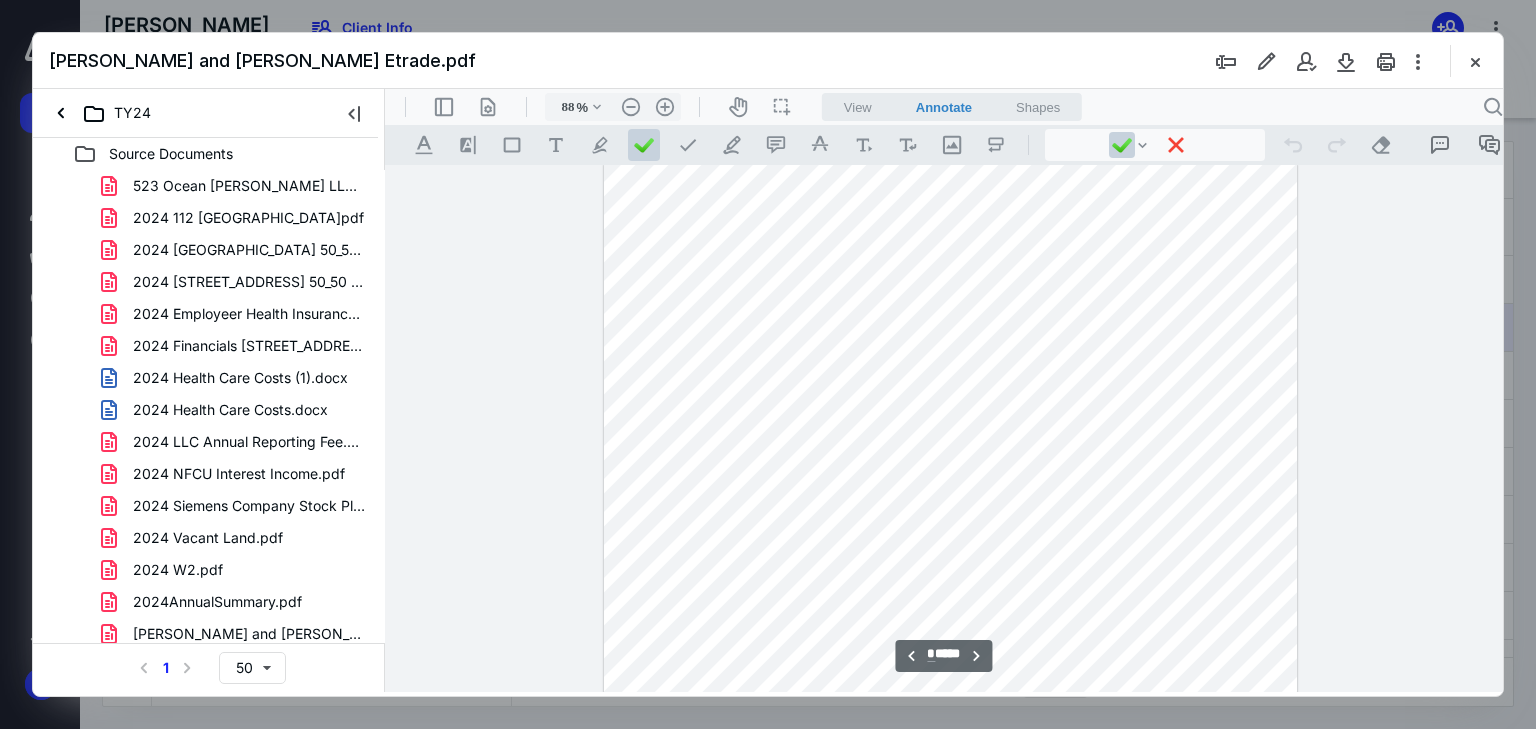 scroll, scrollTop: 1120, scrollLeft: 0, axis: vertical 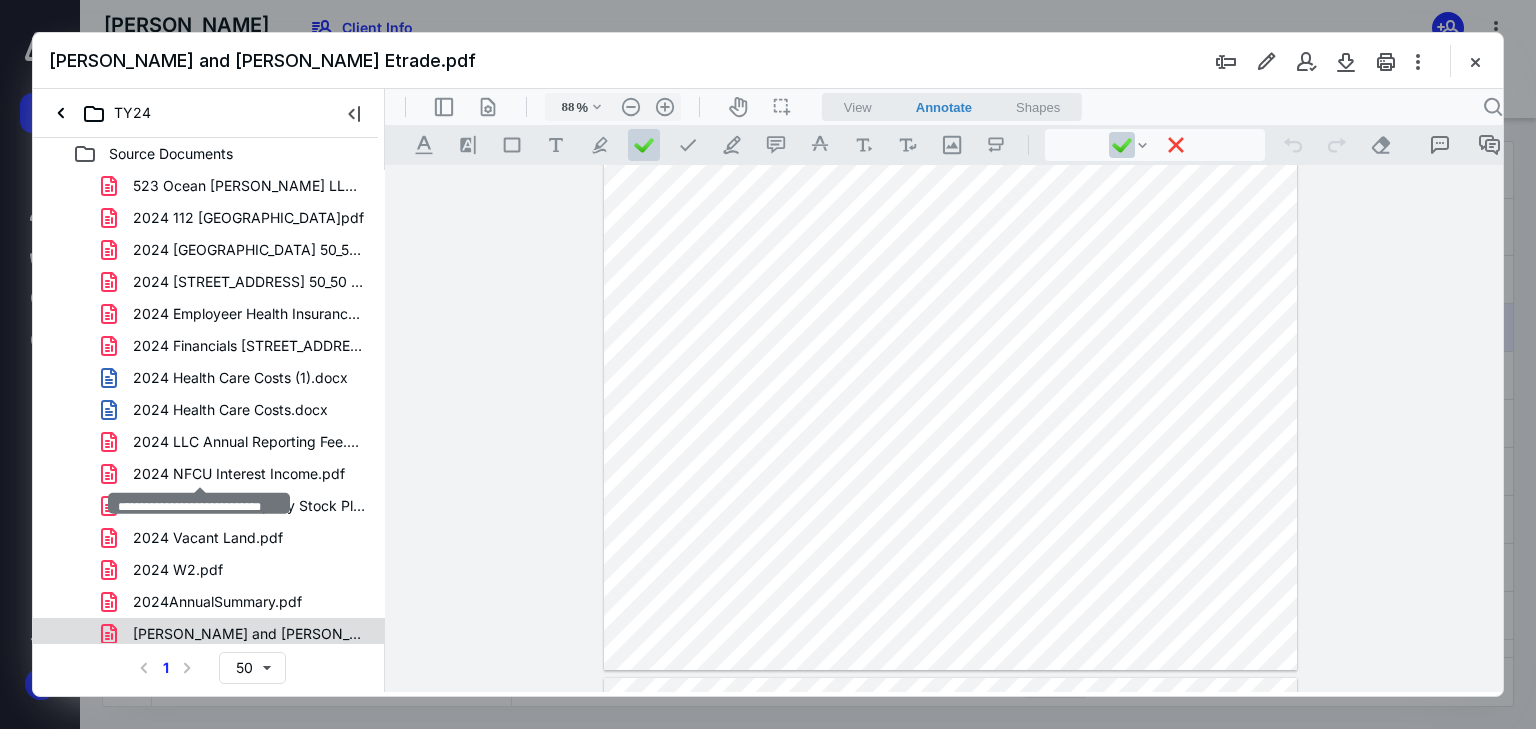 click on "[PERSON_NAME] and [PERSON_NAME] Etrade.pdf" at bounding box center (249, 634) 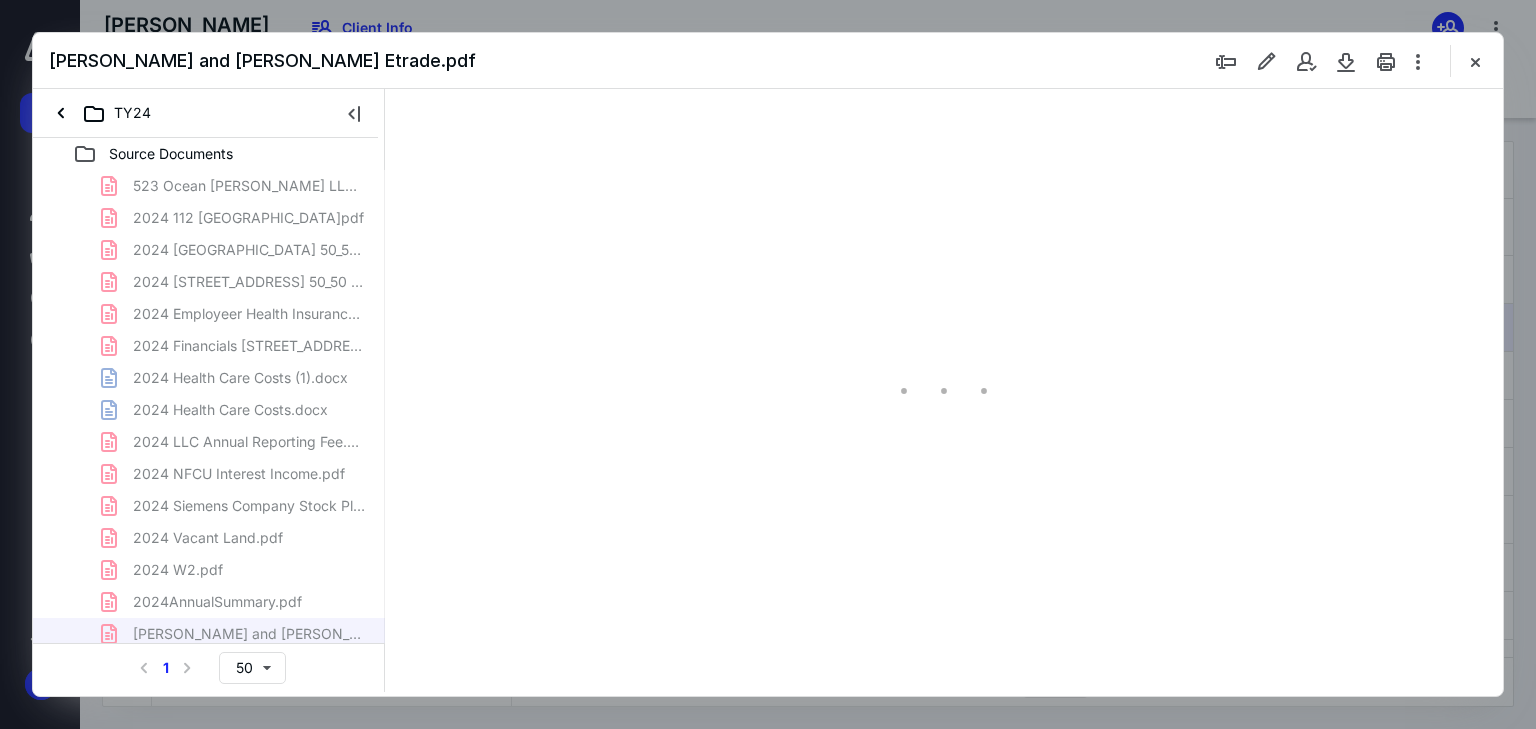 type on "88" 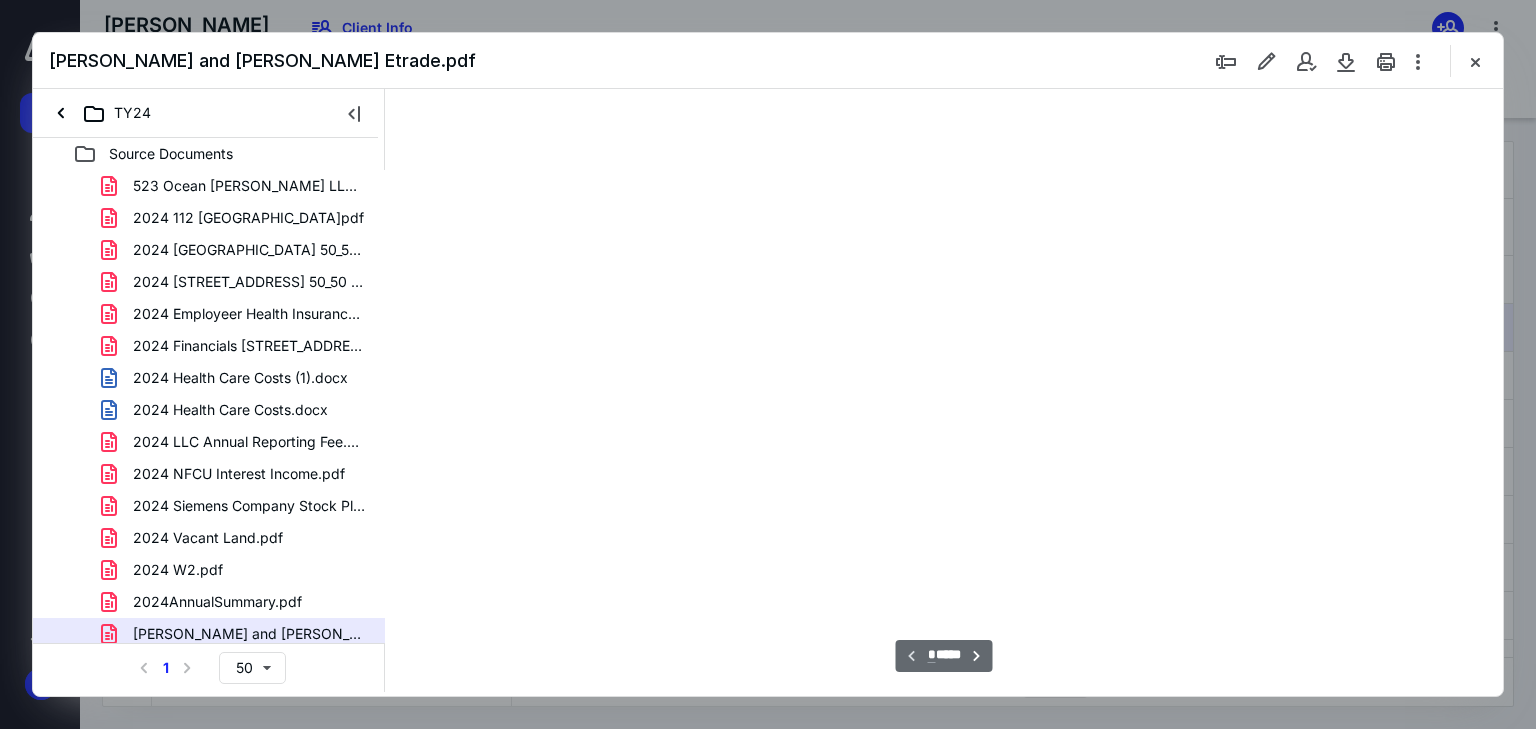 scroll, scrollTop: 80, scrollLeft: 0, axis: vertical 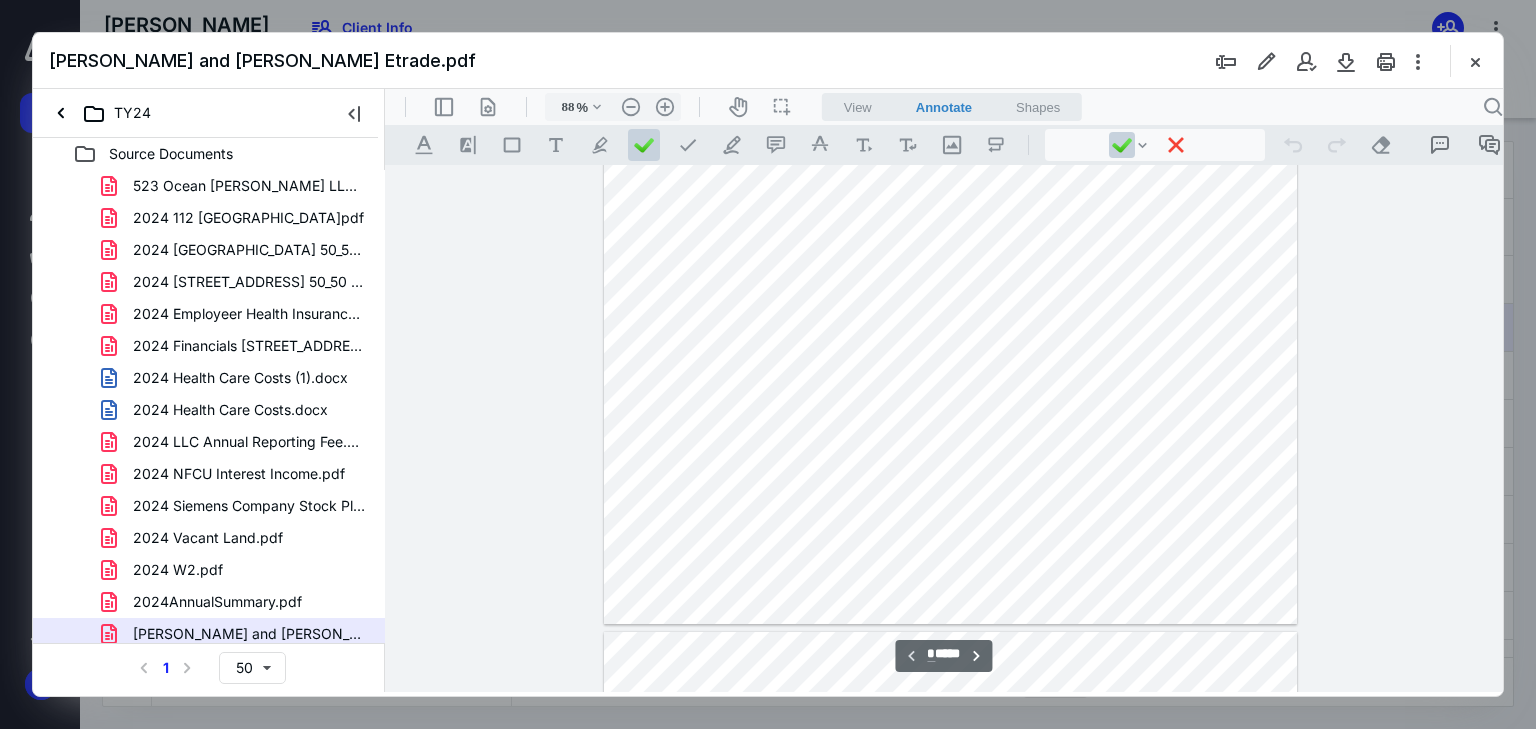 type on "*" 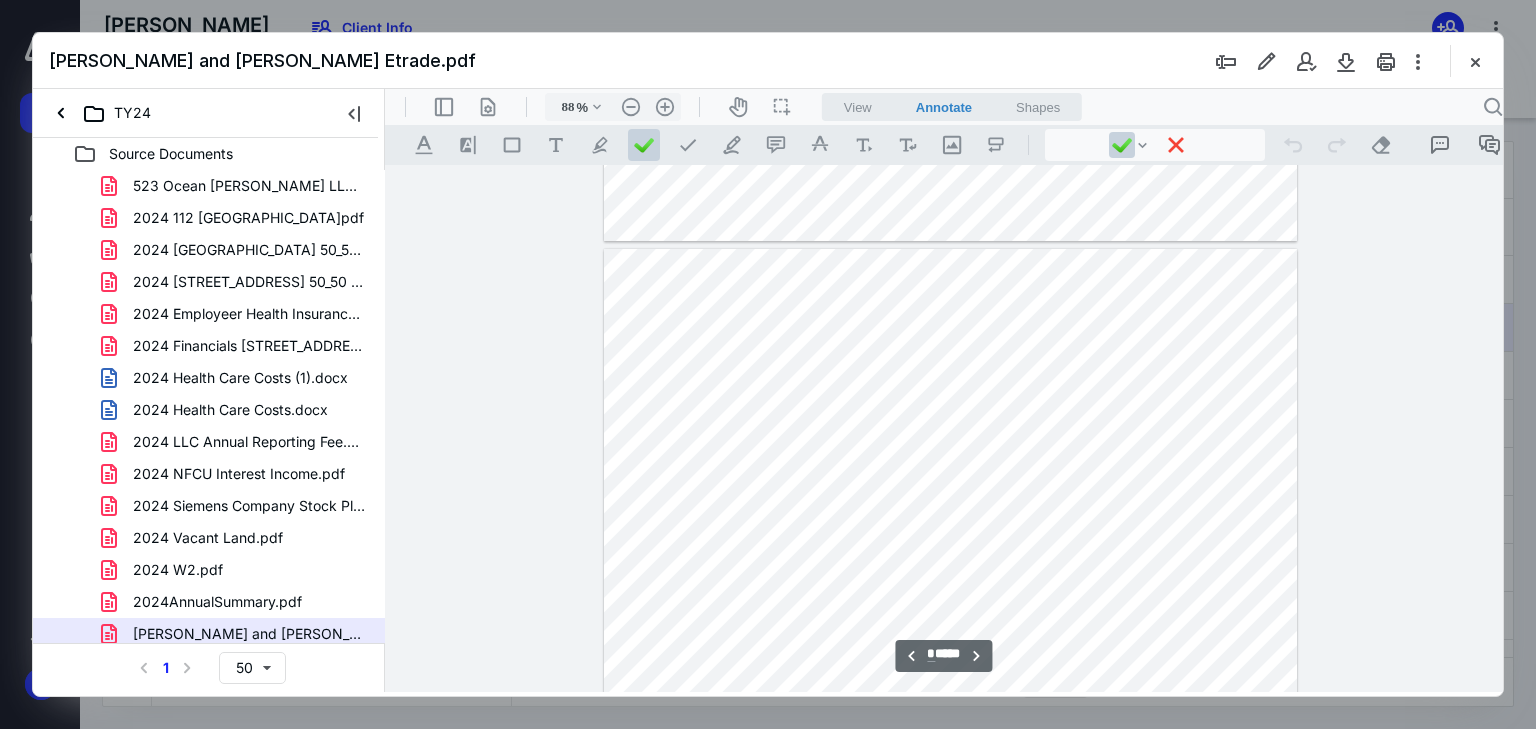 scroll, scrollTop: 480, scrollLeft: 0, axis: vertical 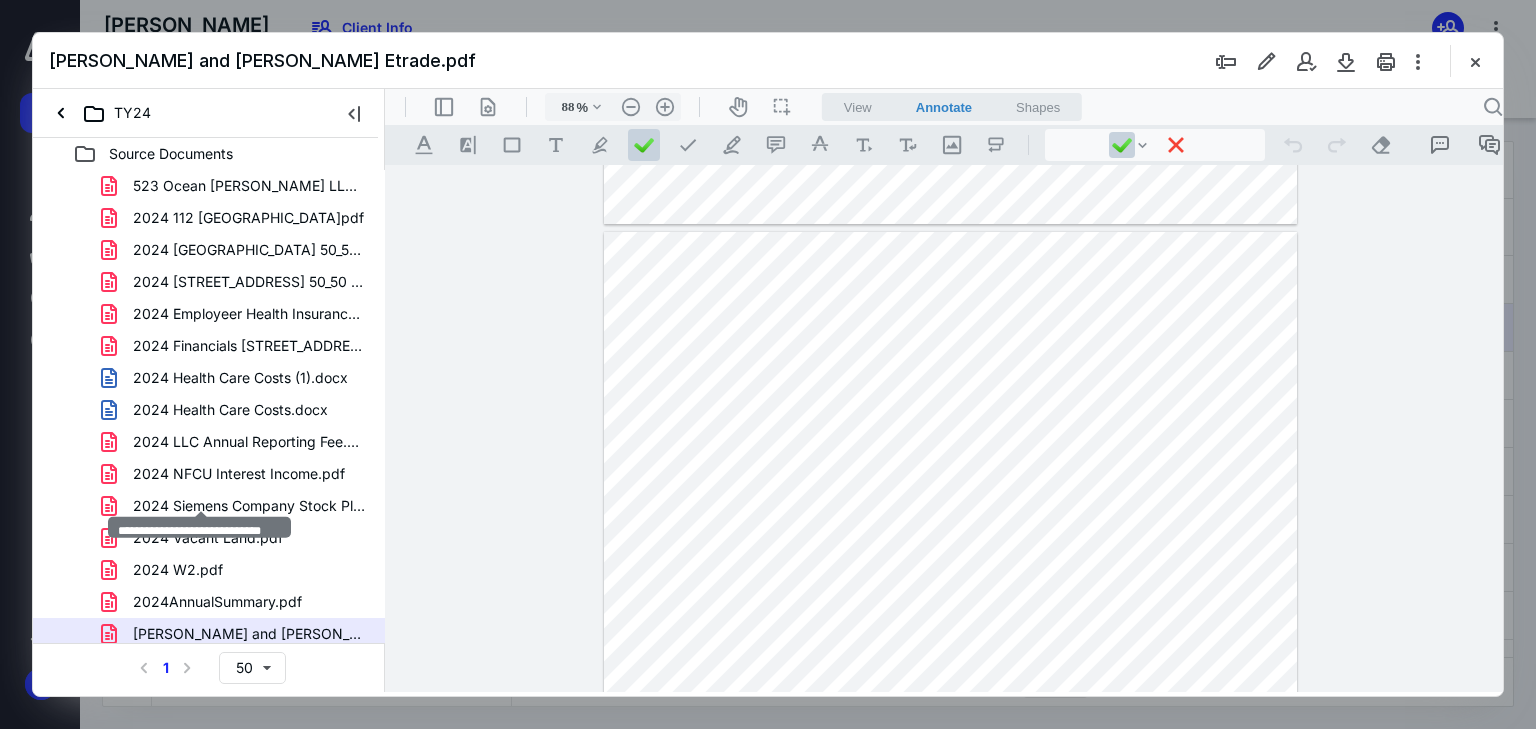 click on "[PERSON_NAME] and [PERSON_NAME] Etrade.pdf" at bounding box center (249, 666) 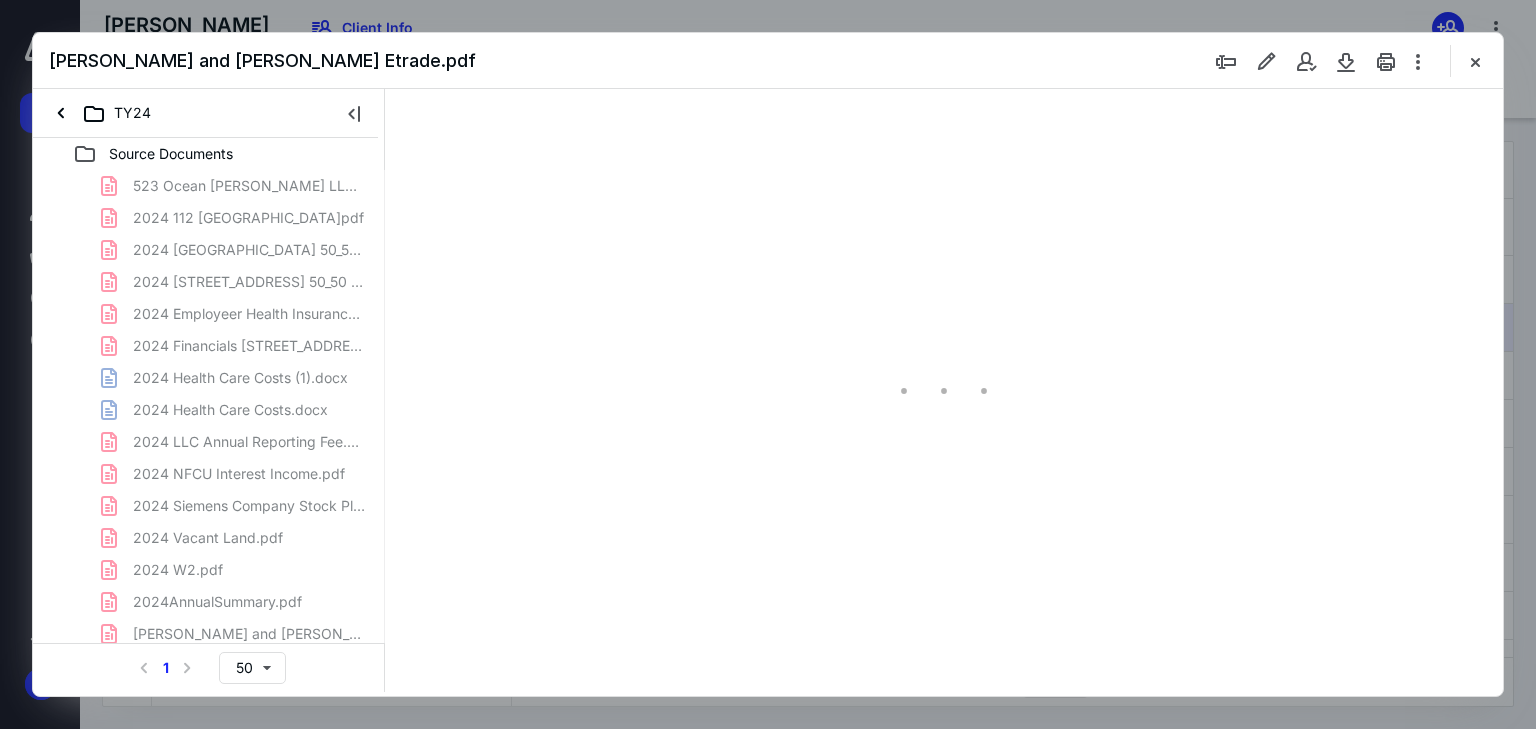 type on "88" 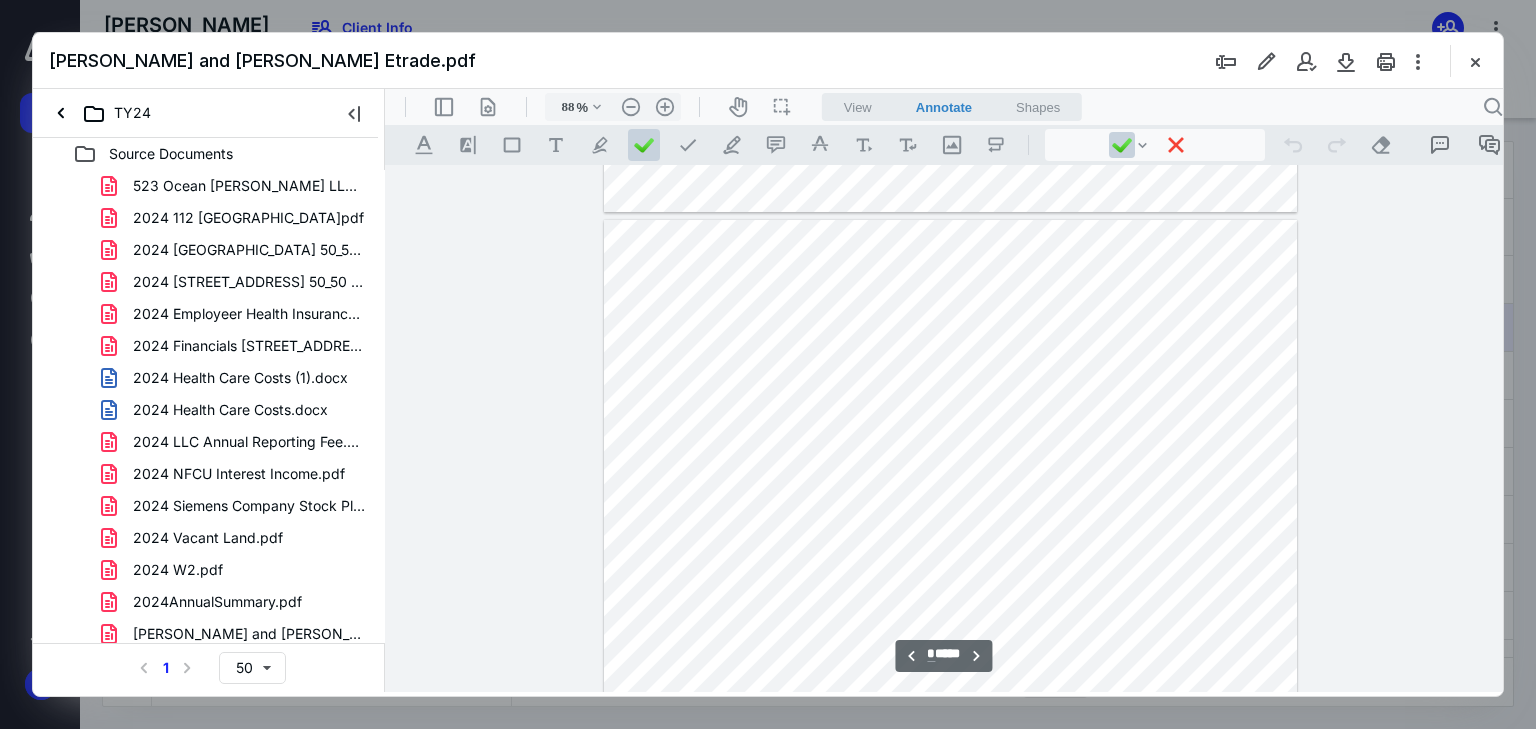 scroll, scrollTop: 1040, scrollLeft: 0, axis: vertical 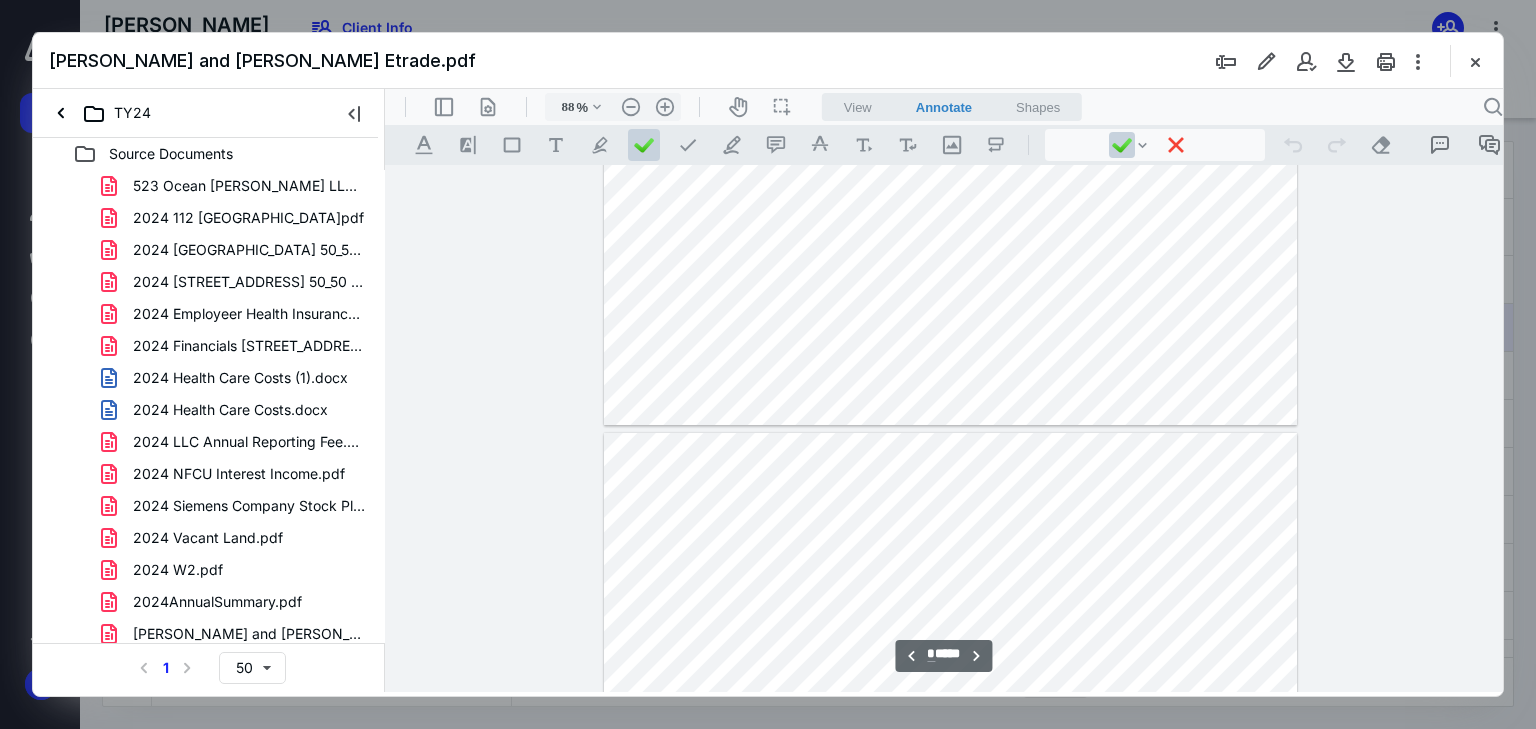 type on "*" 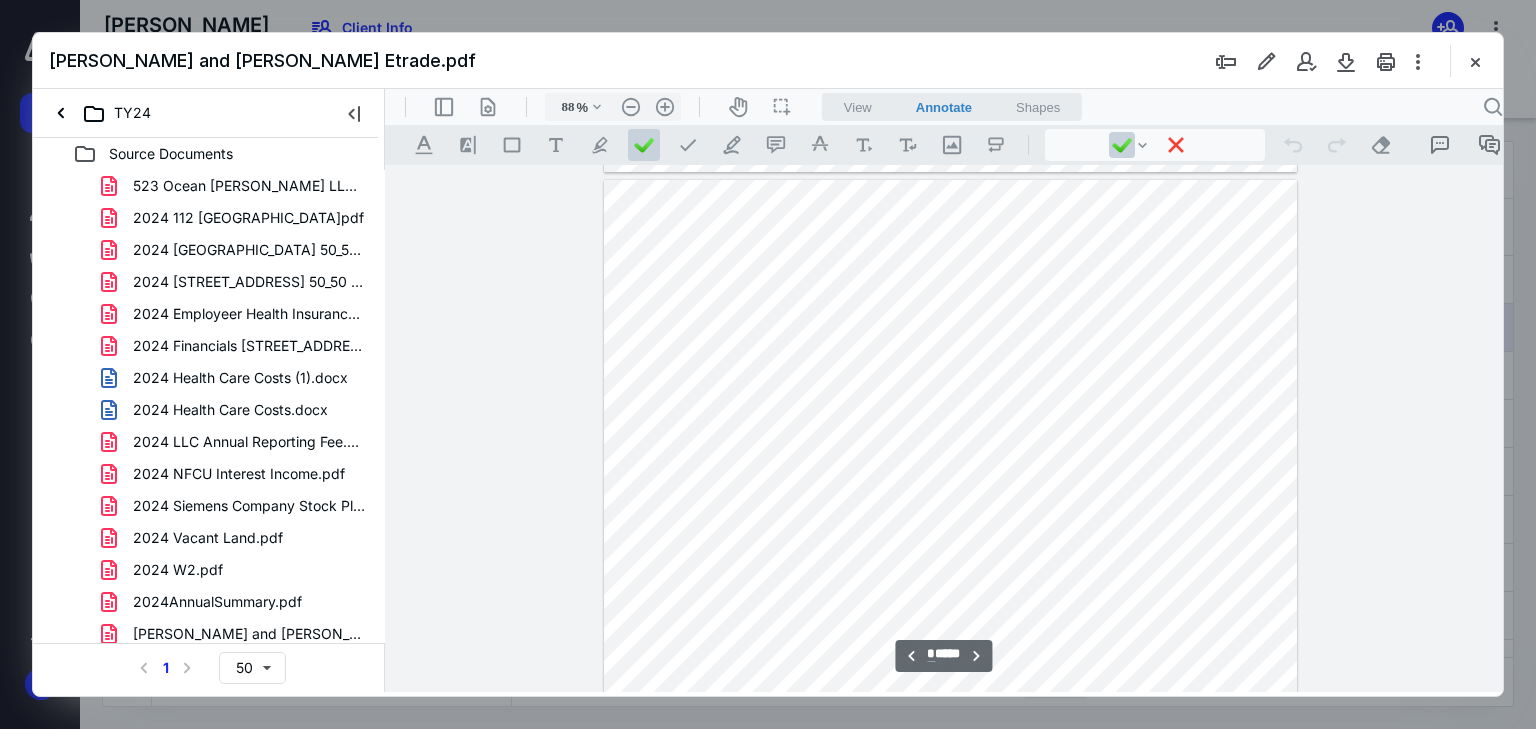 scroll, scrollTop: 3760, scrollLeft: 0, axis: vertical 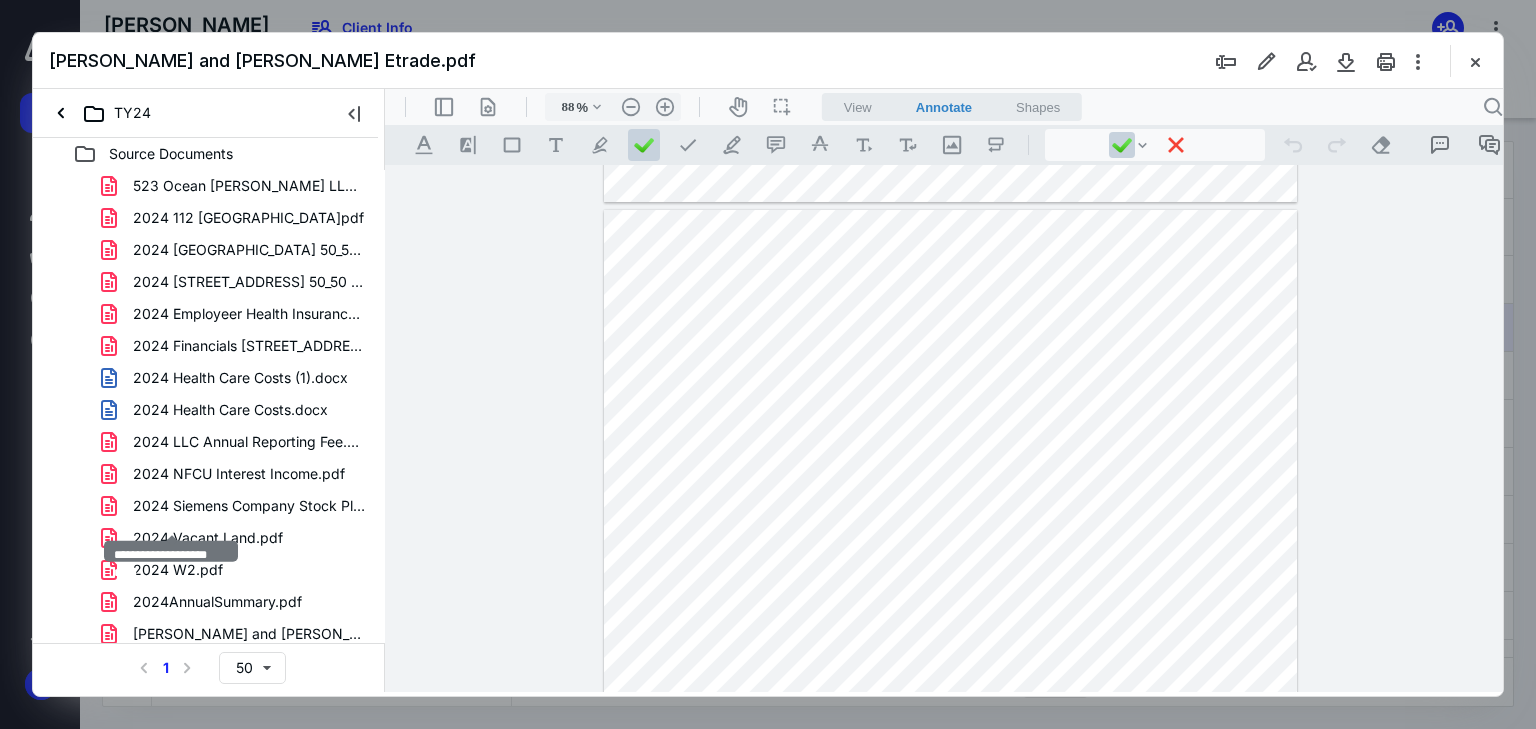 click on "[PERSON_NAME] Etrade.pdf" at bounding box center (227, 698) 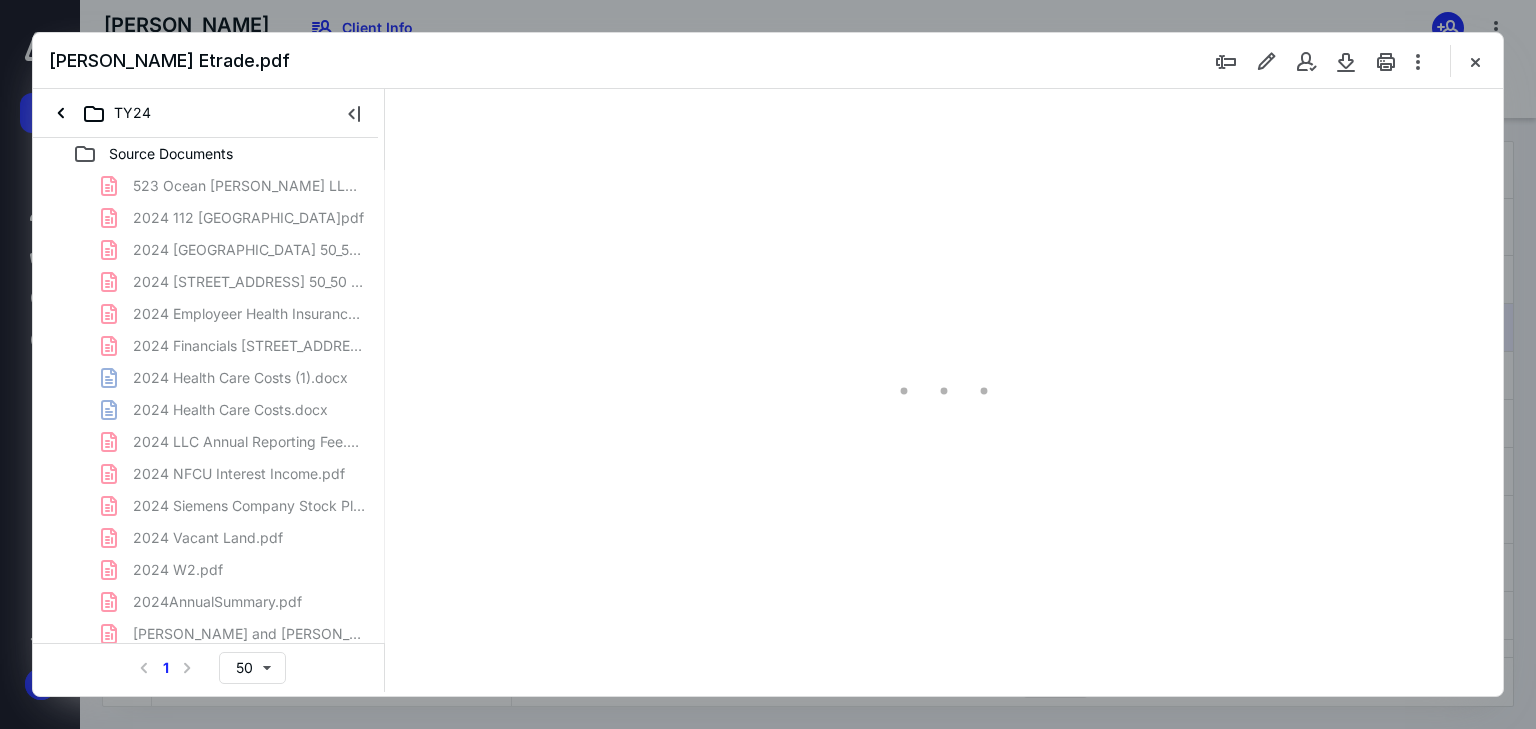 type on "88" 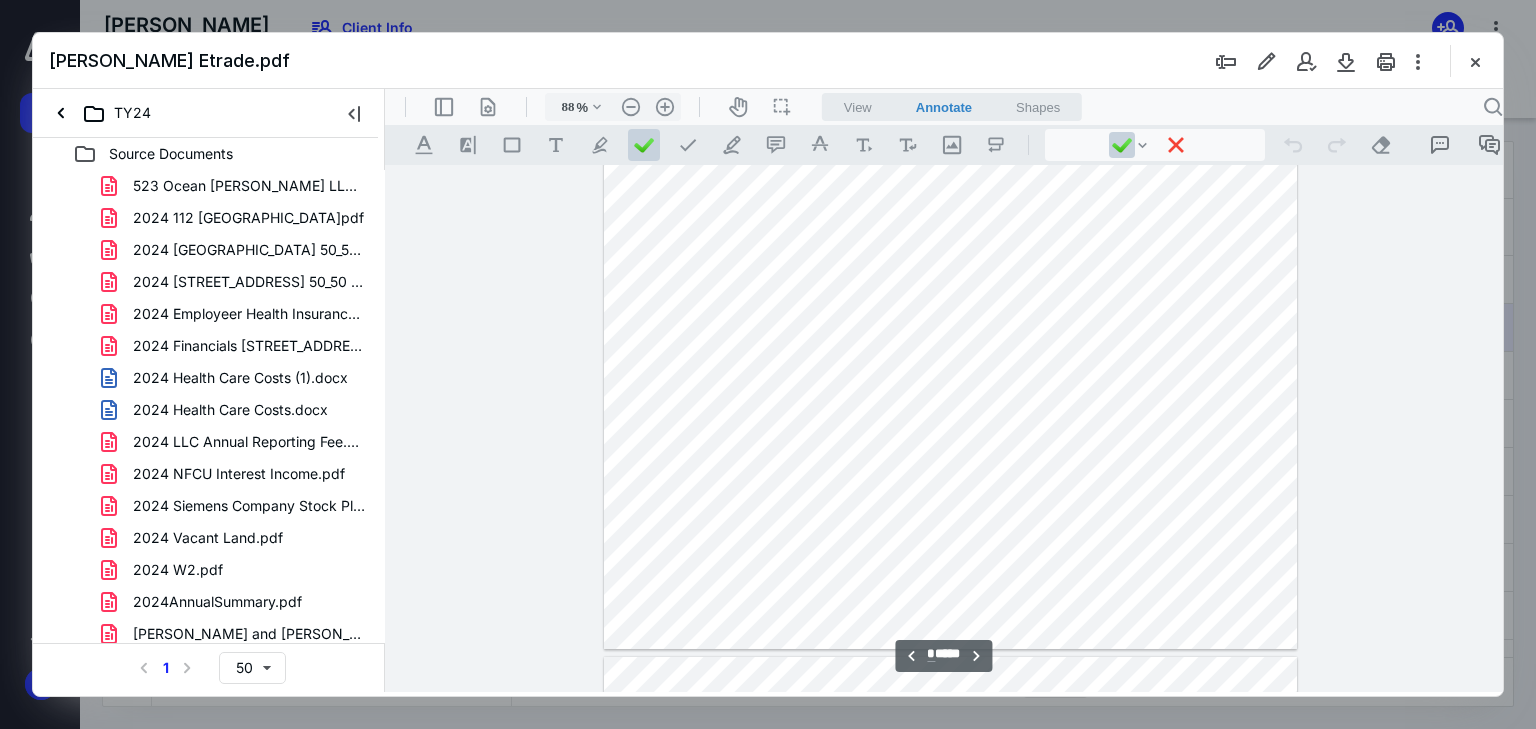 scroll, scrollTop: 4400, scrollLeft: 0, axis: vertical 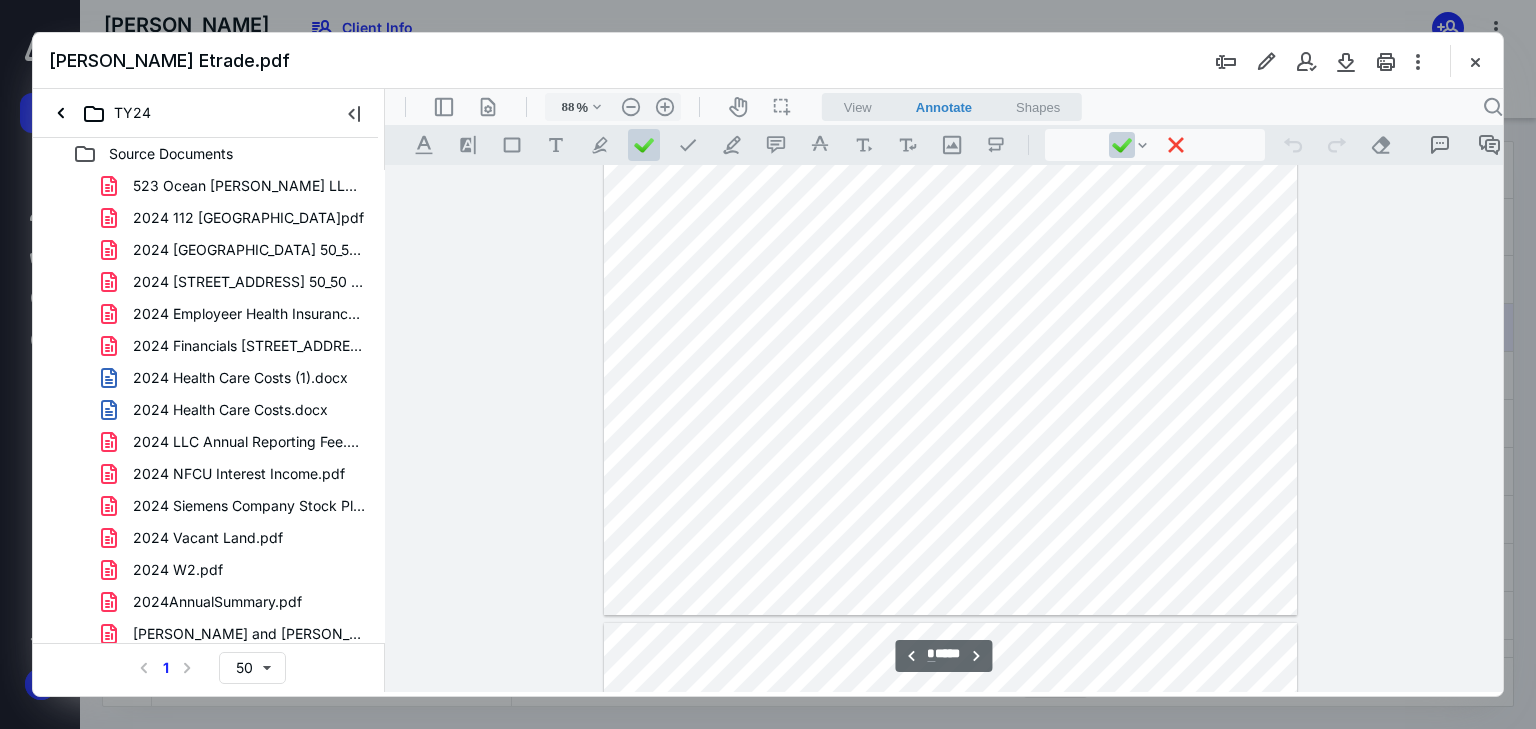 type on "*" 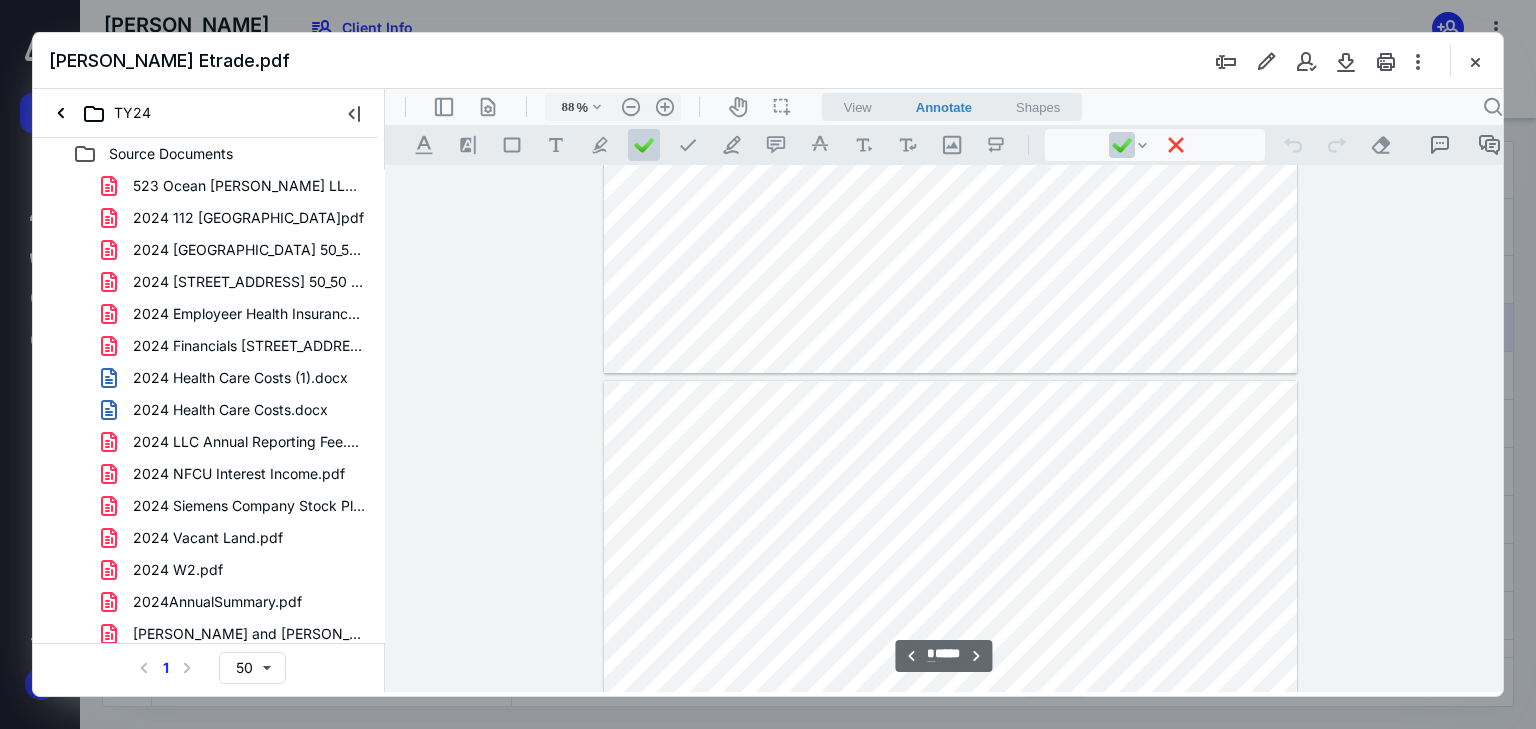 scroll, scrollTop: 4212, scrollLeft: 0, axis: vertical 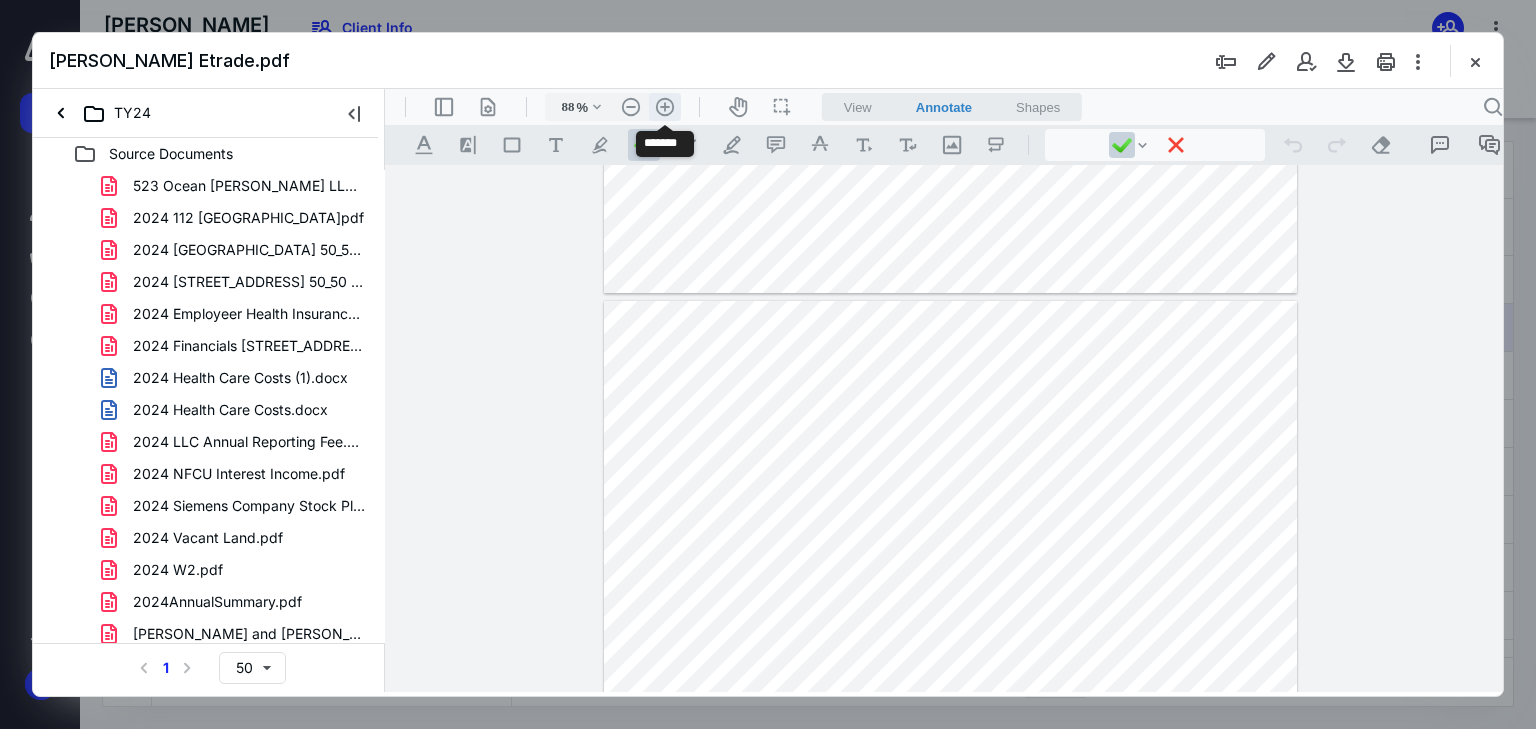 click on ".cls-1{fill:#abb0c4;} icon - header - zoom - in - line" at bounding box center [665, 107] 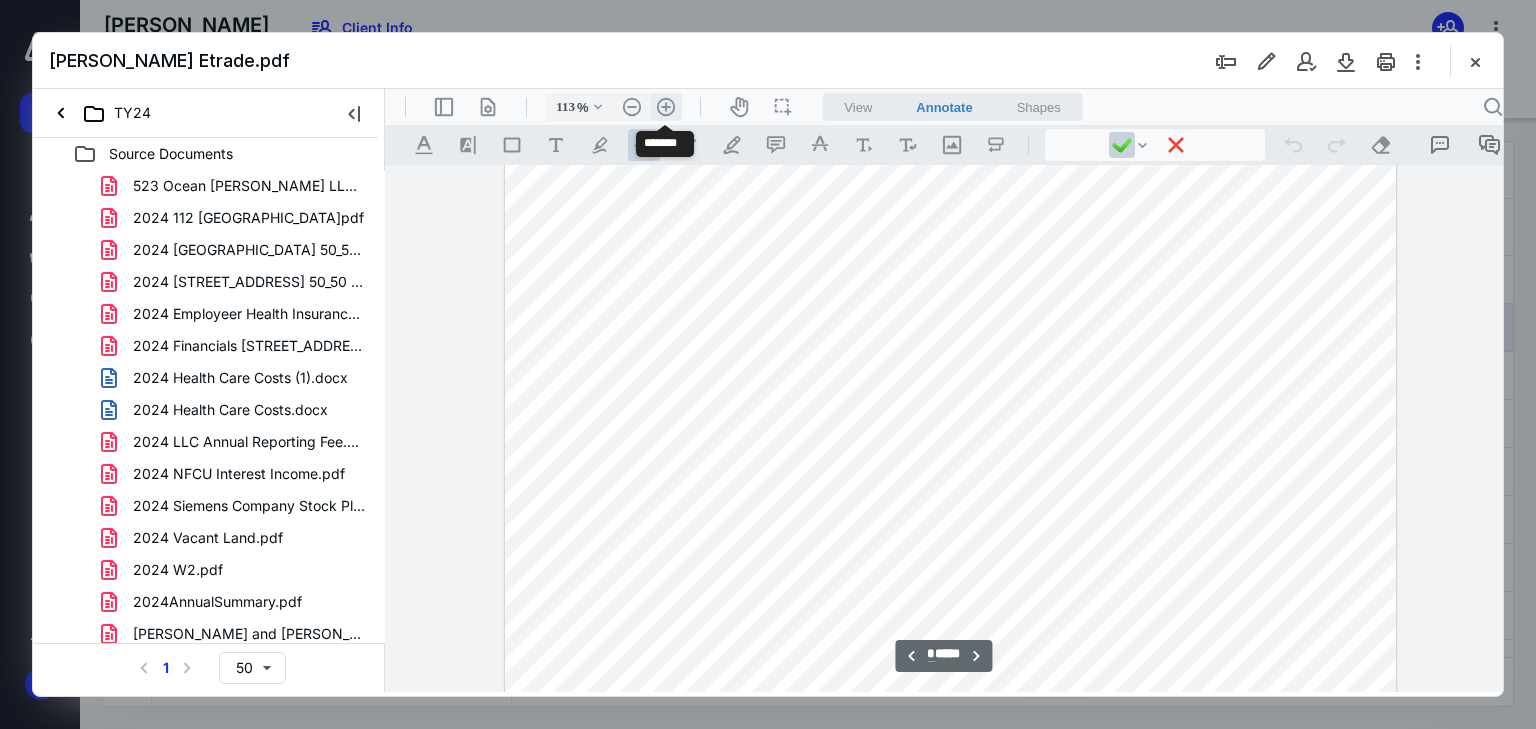 scroll, scrollTop: 5482, scrollLeft: 0, axis: vertical 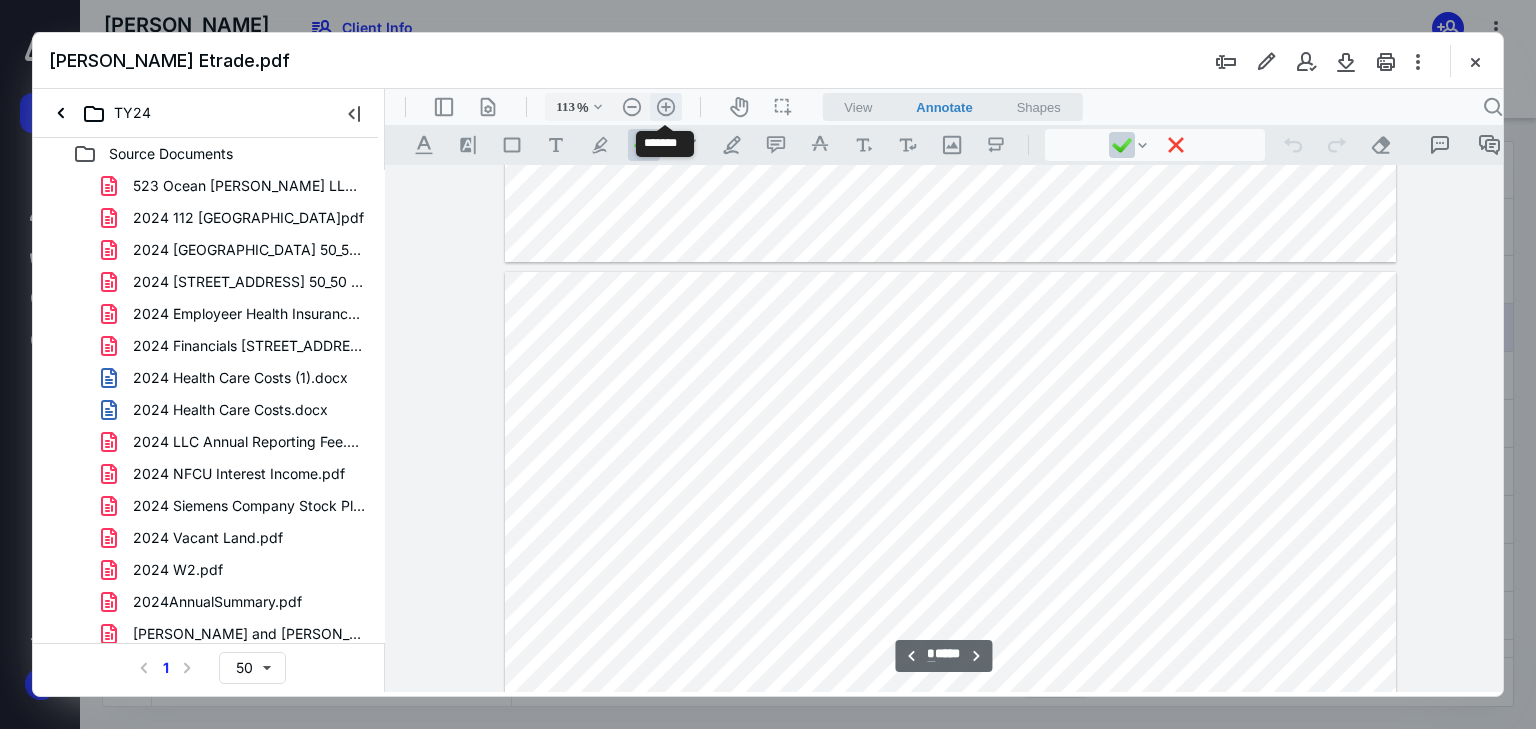 click on ".cls-1{fill:#abb0c4;} icon - header - zoom - in - line" at bounding box center (666, 107) 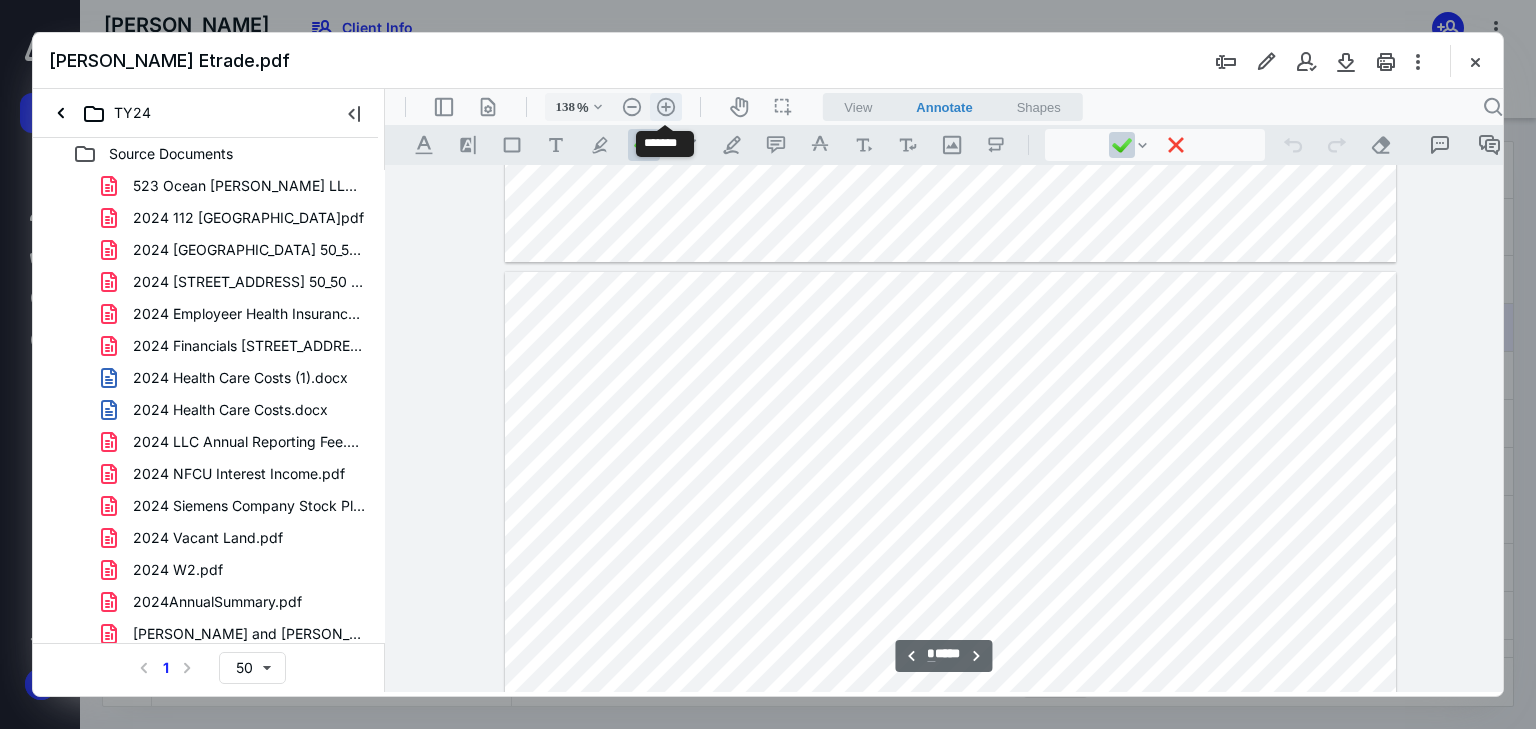click on ".cls-1{fill:#abb0c4;} icon - header - zoom - in - line" at bounding box center [666, 107] 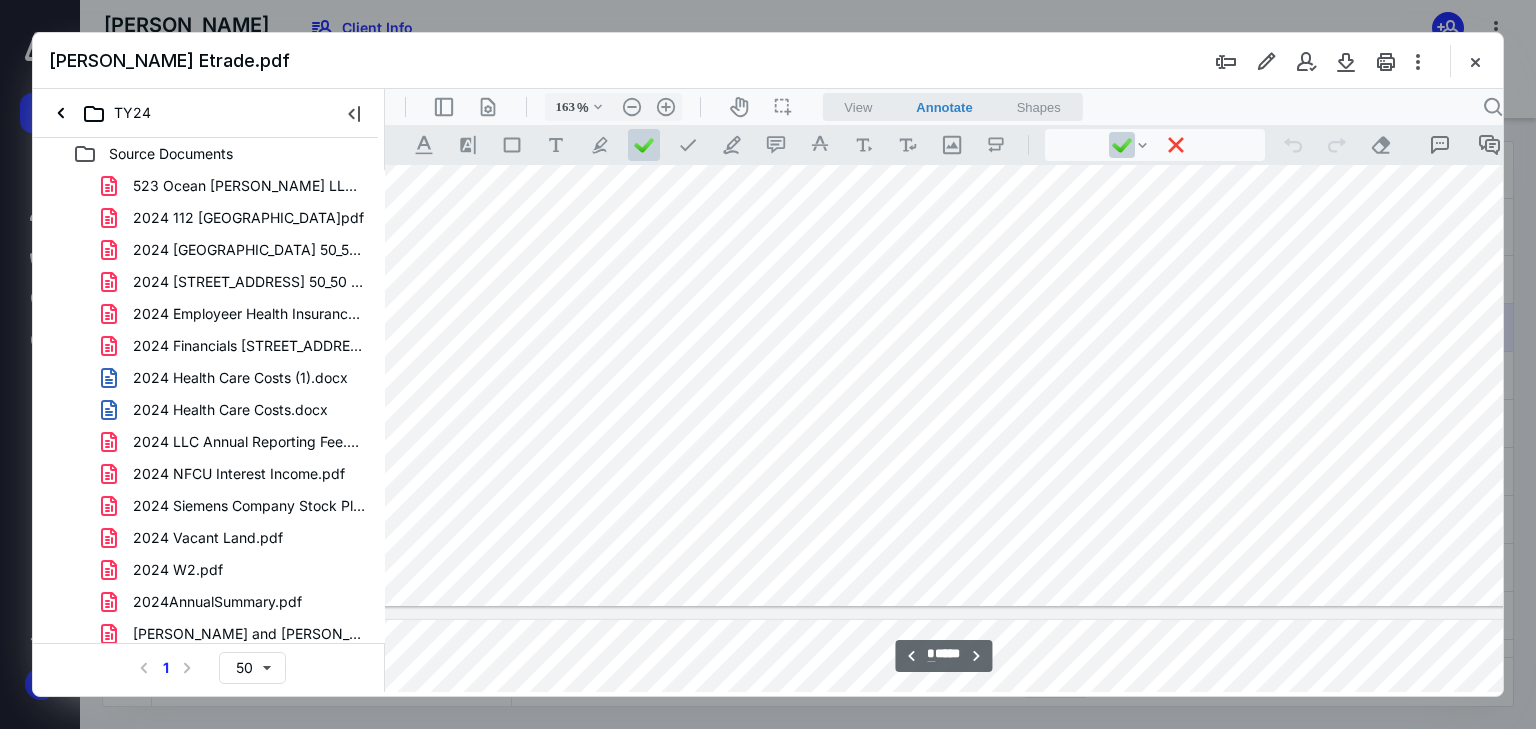 scroll, scrollTop: 8661, scrollLeft: 88, axis: both 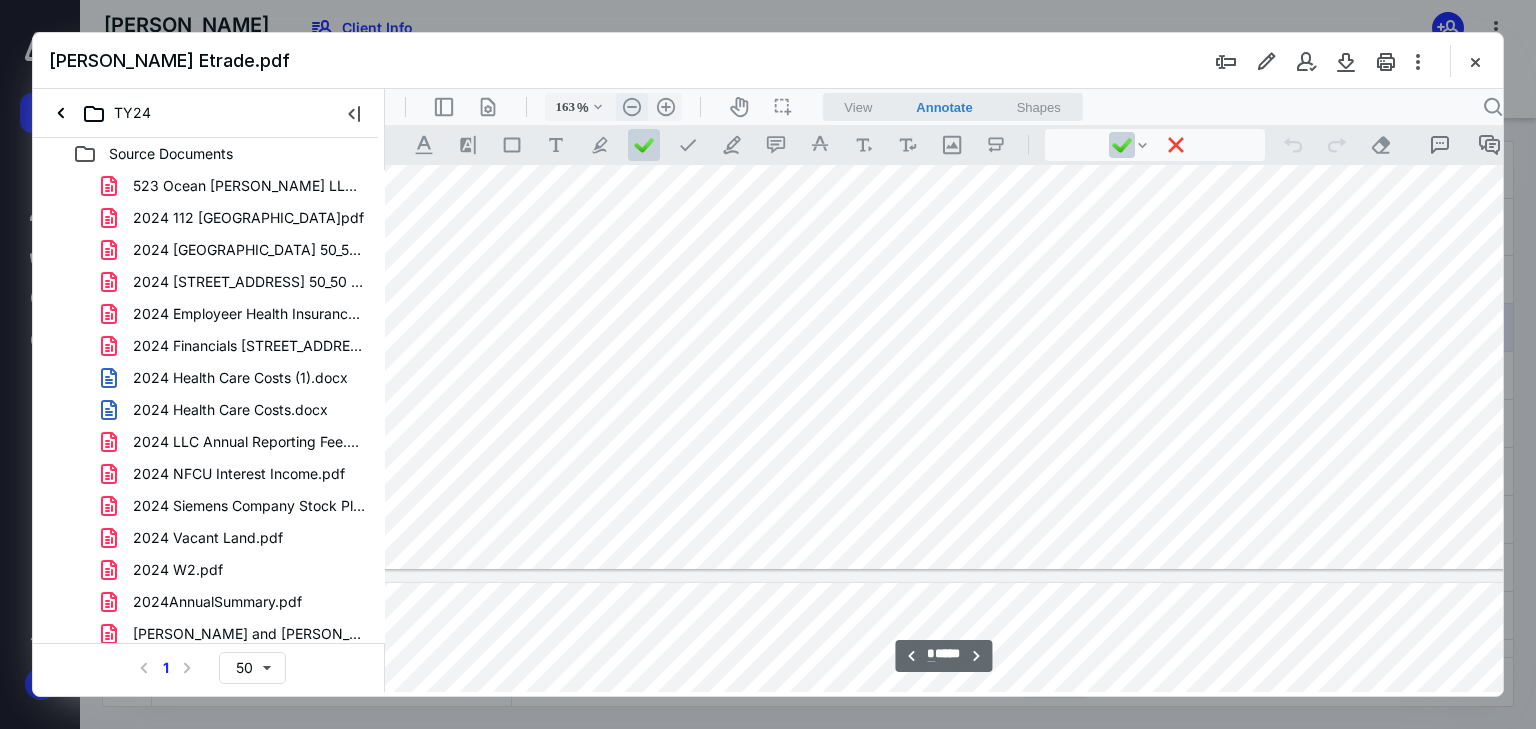 click on ".cls-1{fill:#abb0c4;} icon - header - zoom - out - line" at bounding box center (632, 107) 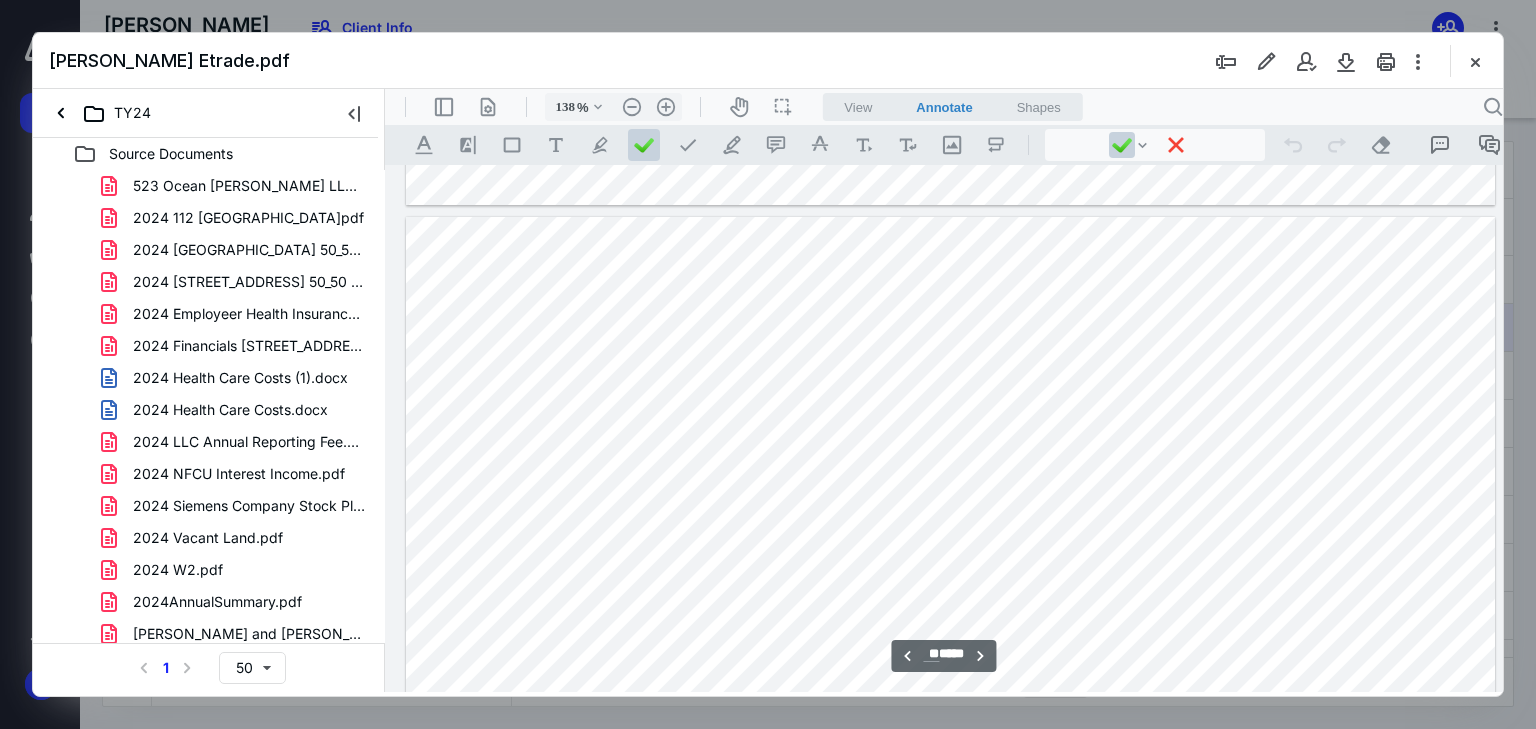 scroll, scrollTop: 7693, scrollLeft: 0, axis: vertical 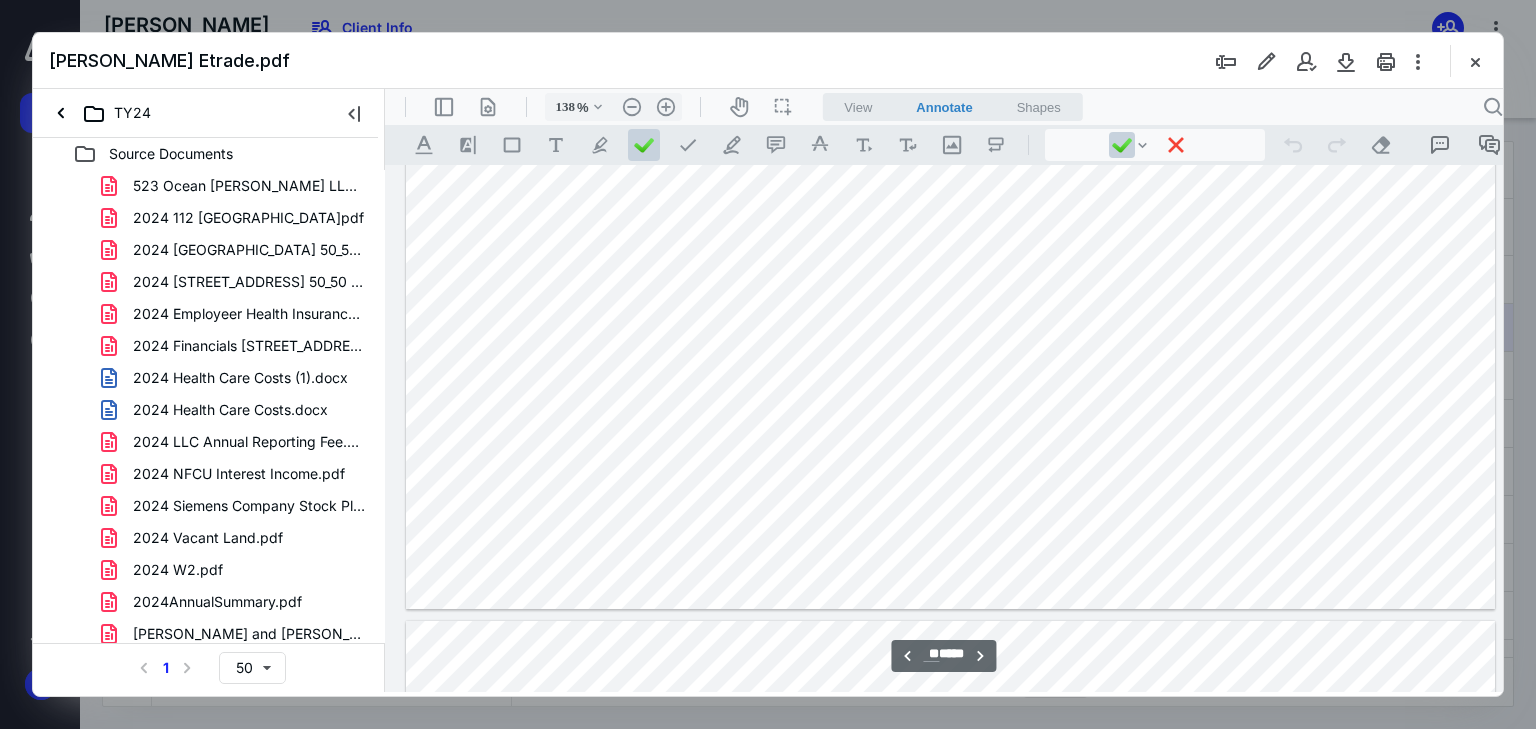 type on "**" 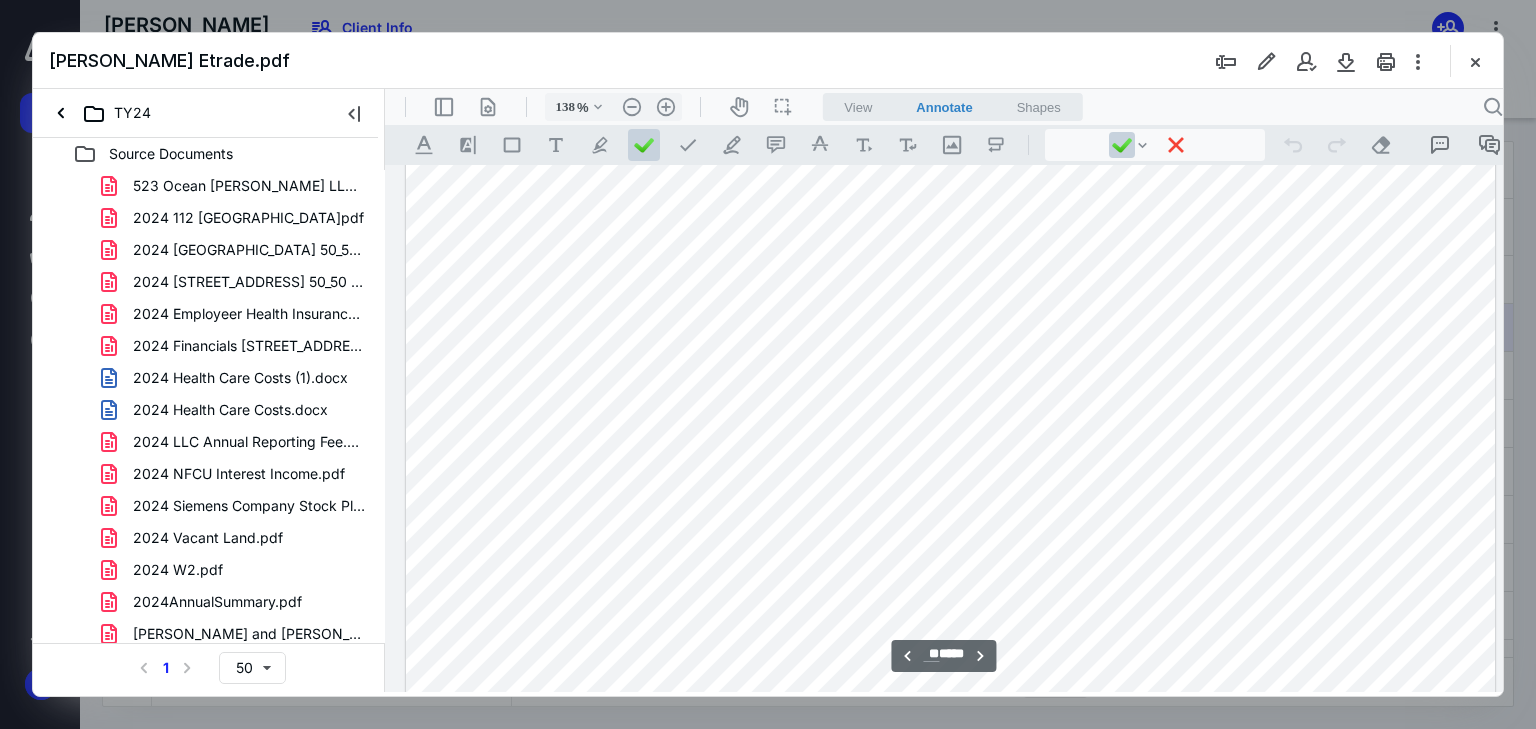 scroll, scrollTop: 9053, scrollLeft: 0, axis: vertical 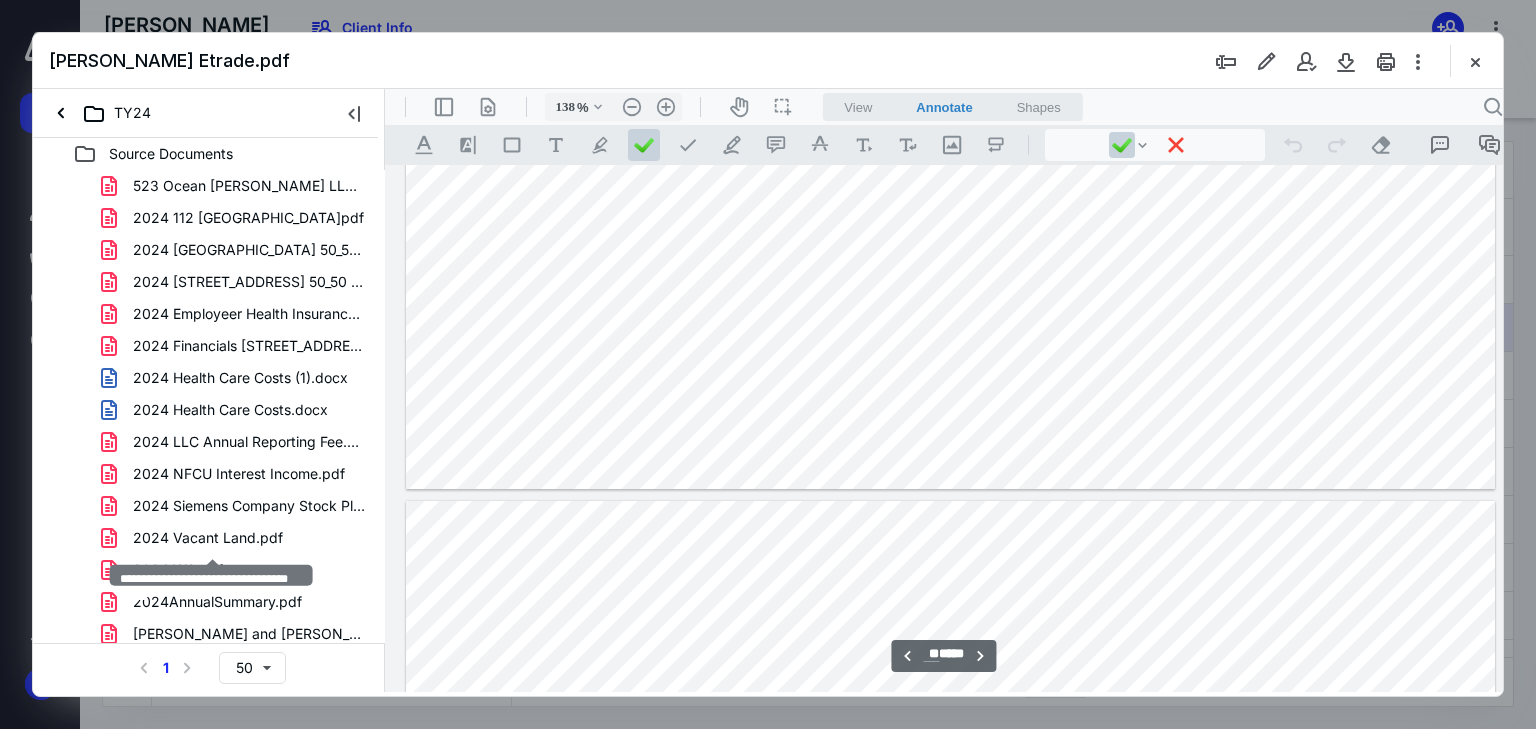 click on "[PERSON_NAME] [PERSON_NAME] Etrade.pdf" at bounding box center [249, 730] 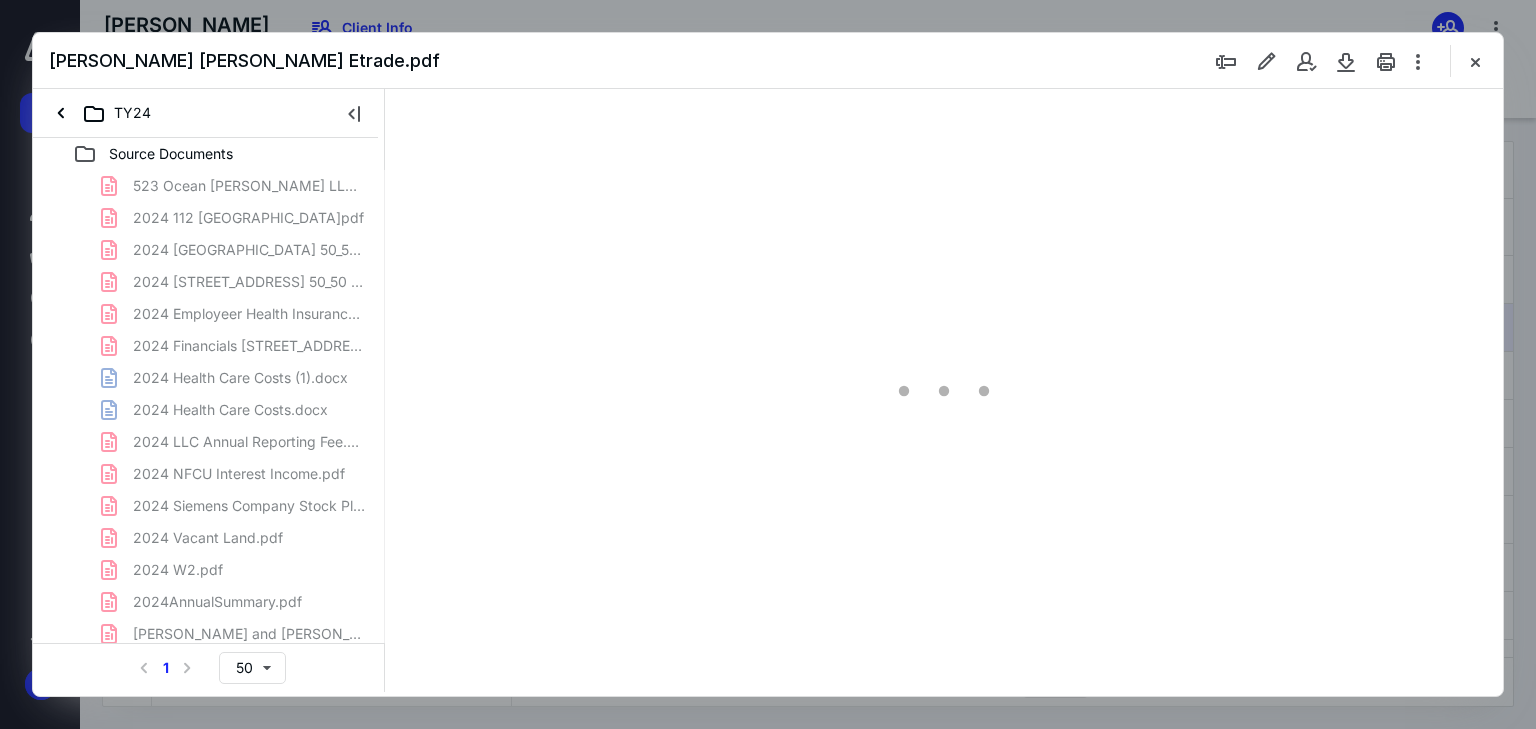 type on "88" 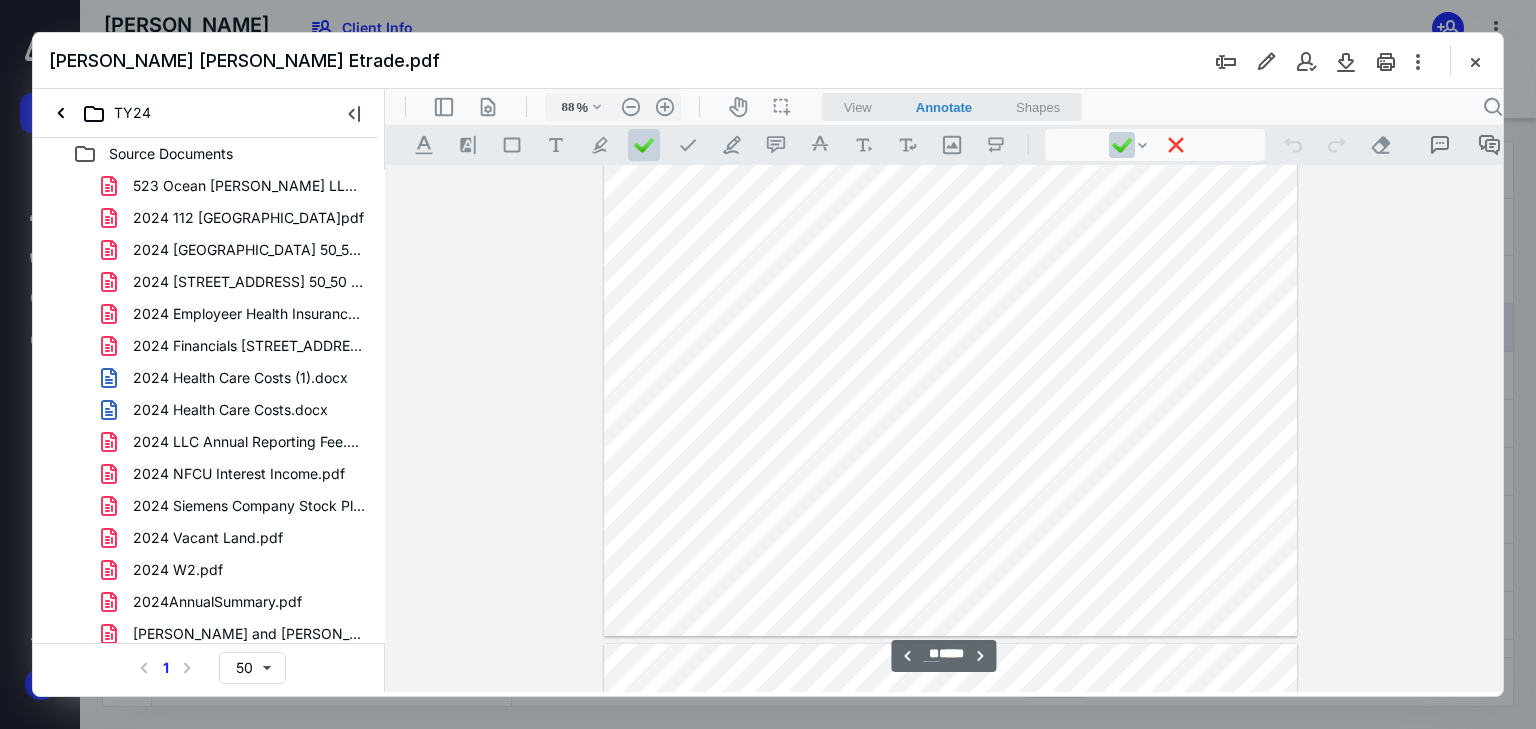 scroll, scrollTop: 4960, scrollLeft: 0, axis: vertical 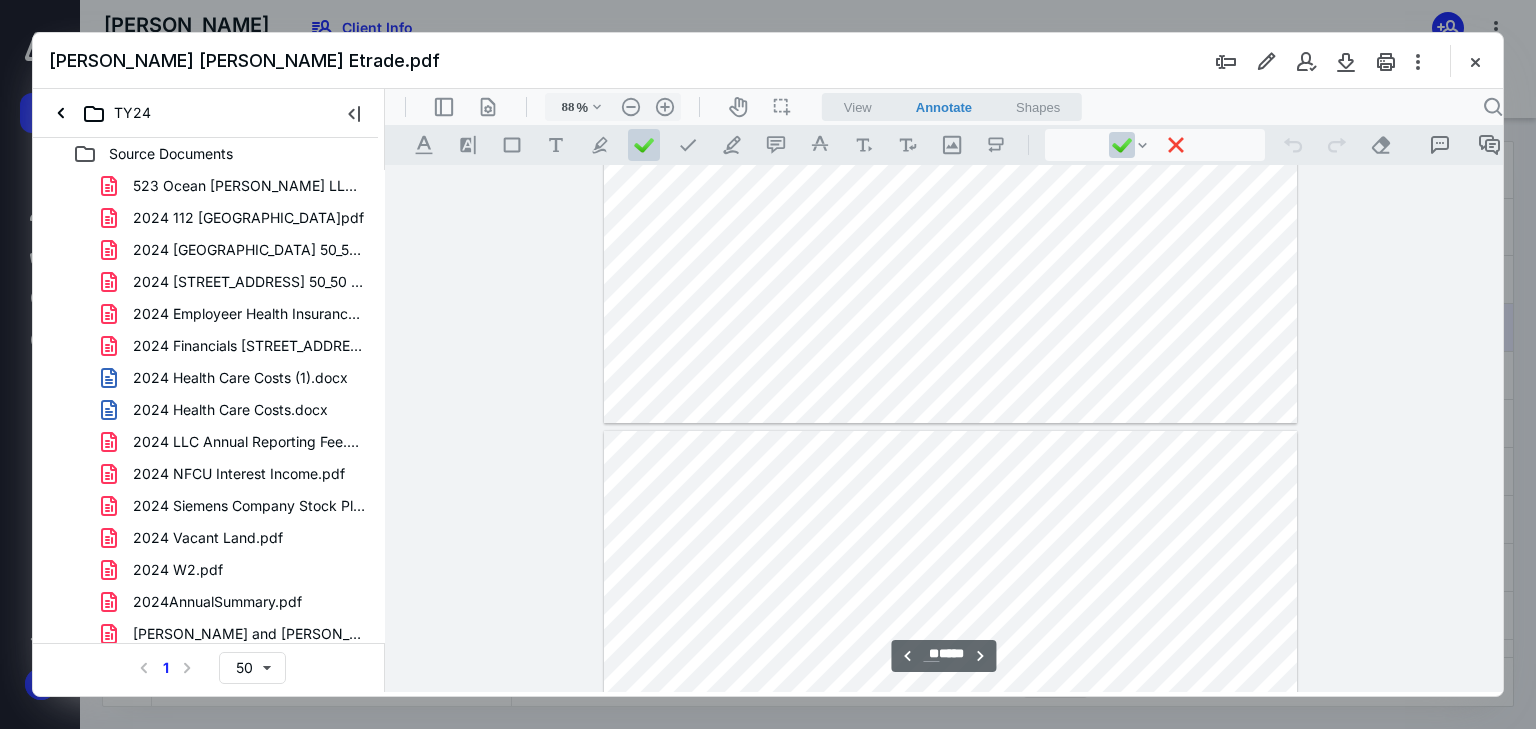 type on "*" 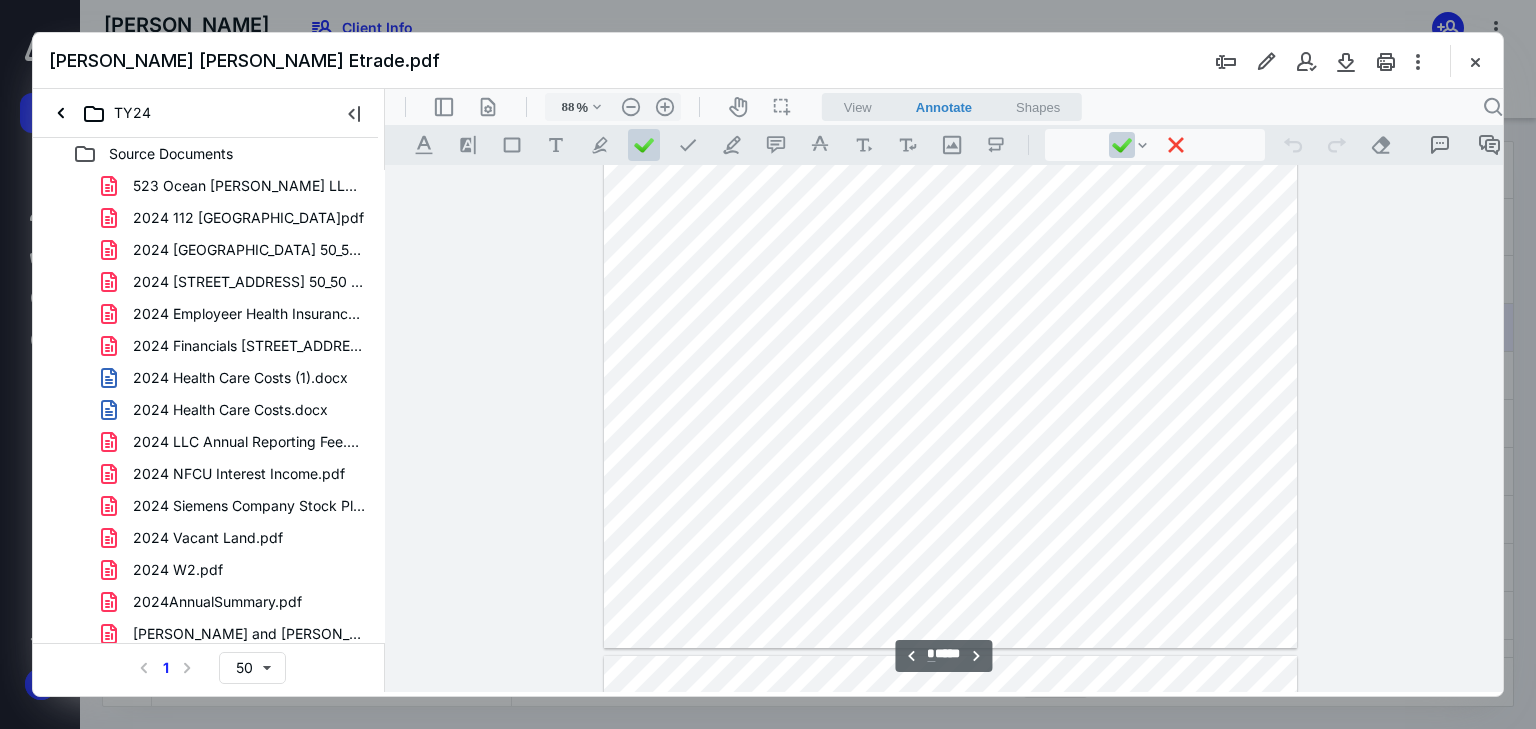 scroll, scrollTop: 4320, scrollLeft: 0, axis: vertical 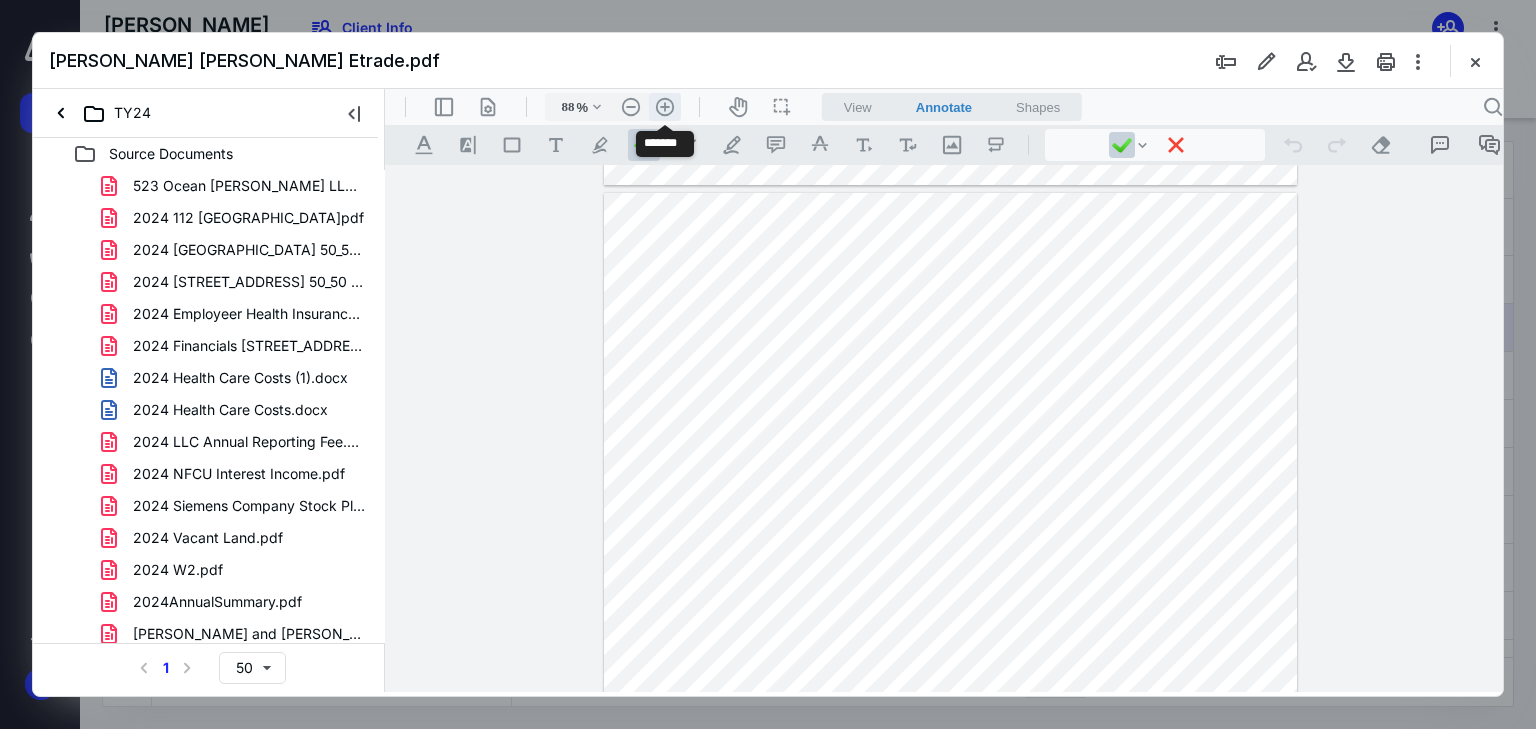 click on ".cls-1{fill:#abb0c4;} icon - header - zoom - in - line" at bounding box center (665, 107) 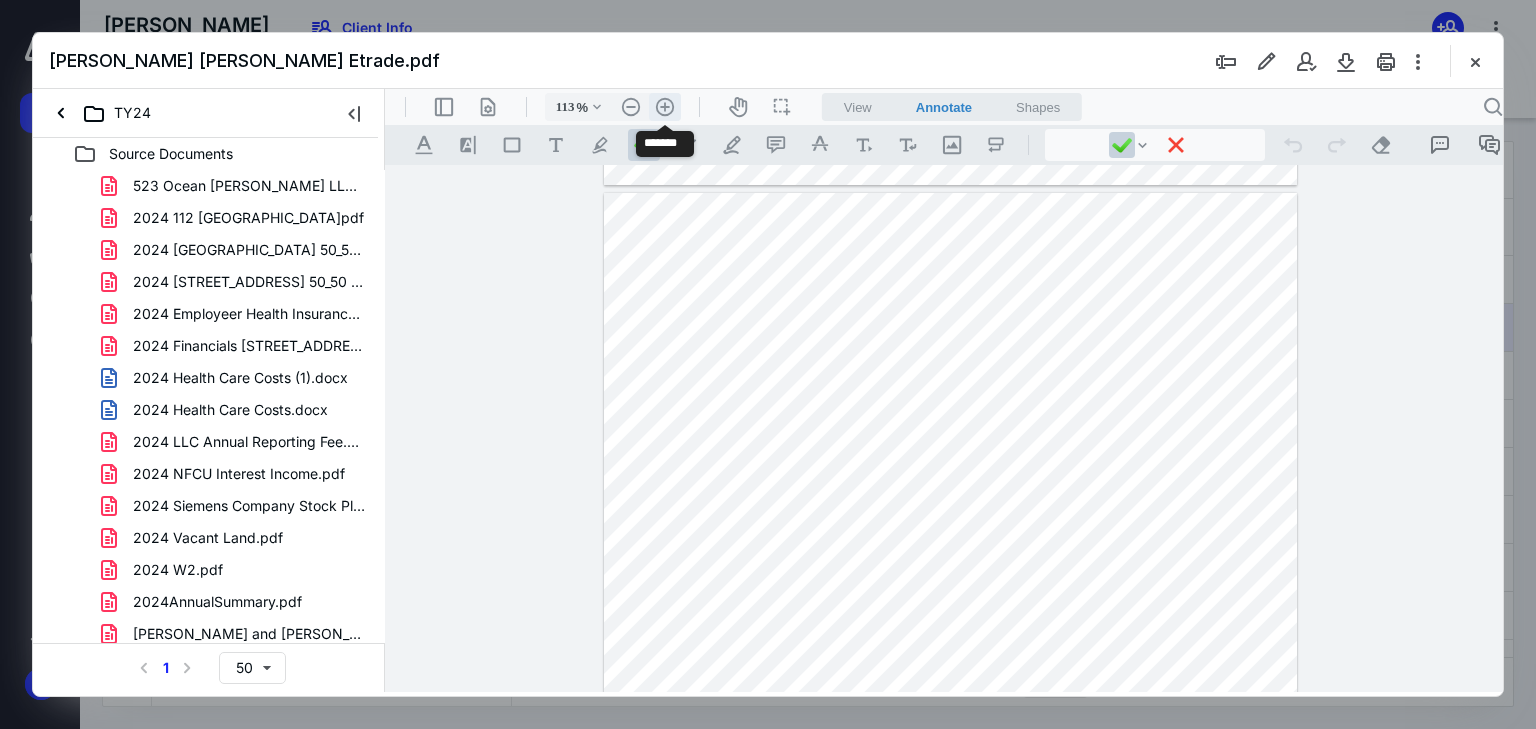 scroll, scrollTop: 5620, scrollLeft: 0, axis: vertical 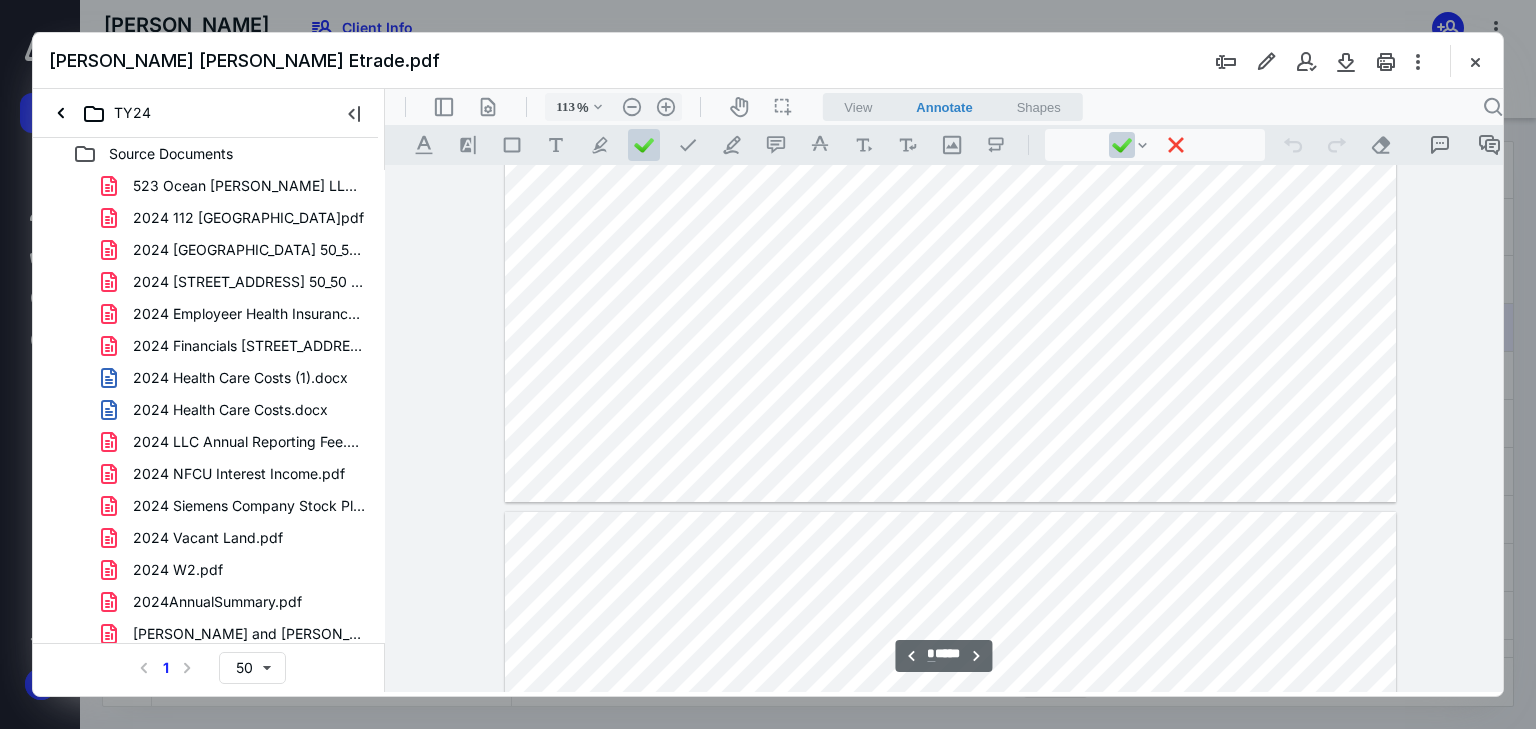 type on "**" 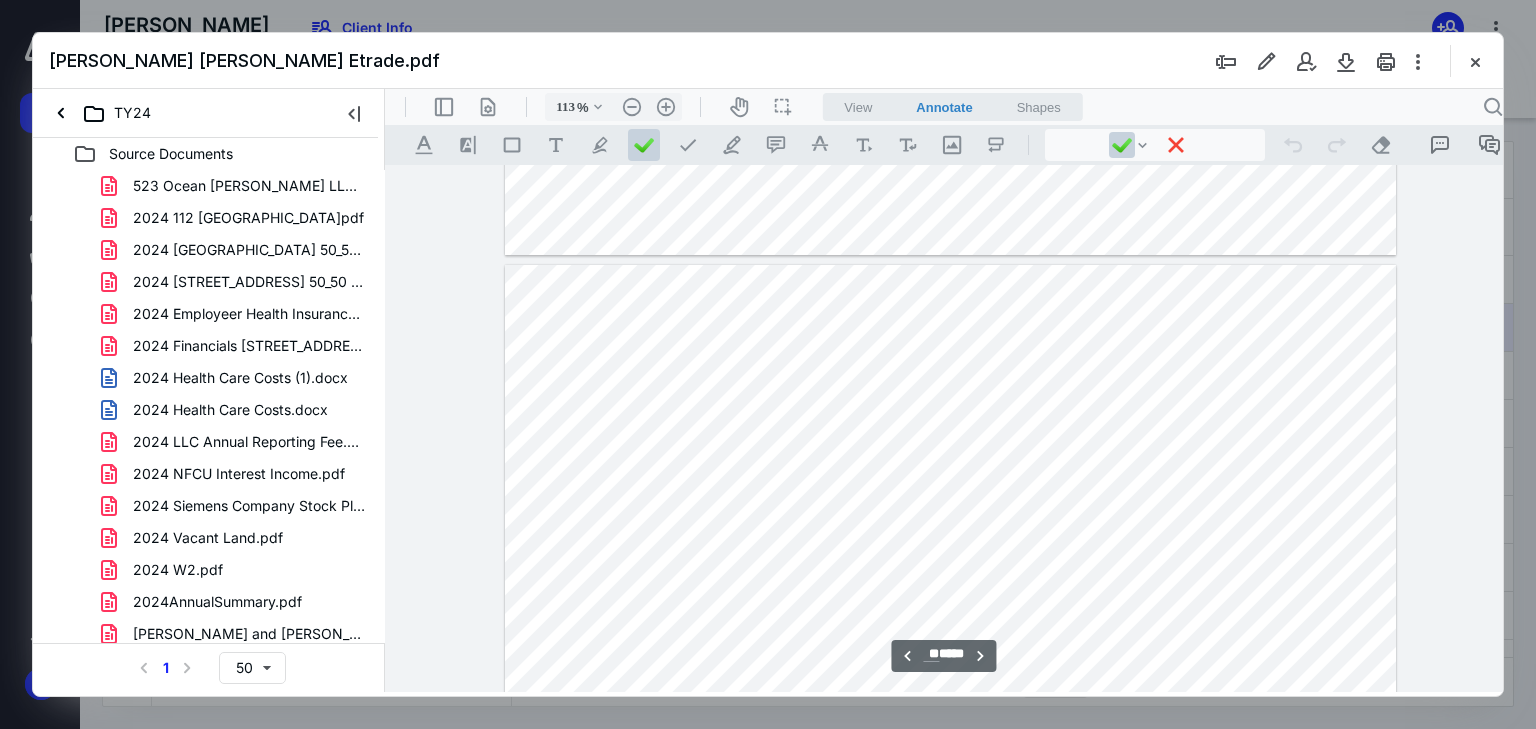 scroll, scrollTop: 6180, scrollLeft: 0, axis: vertical 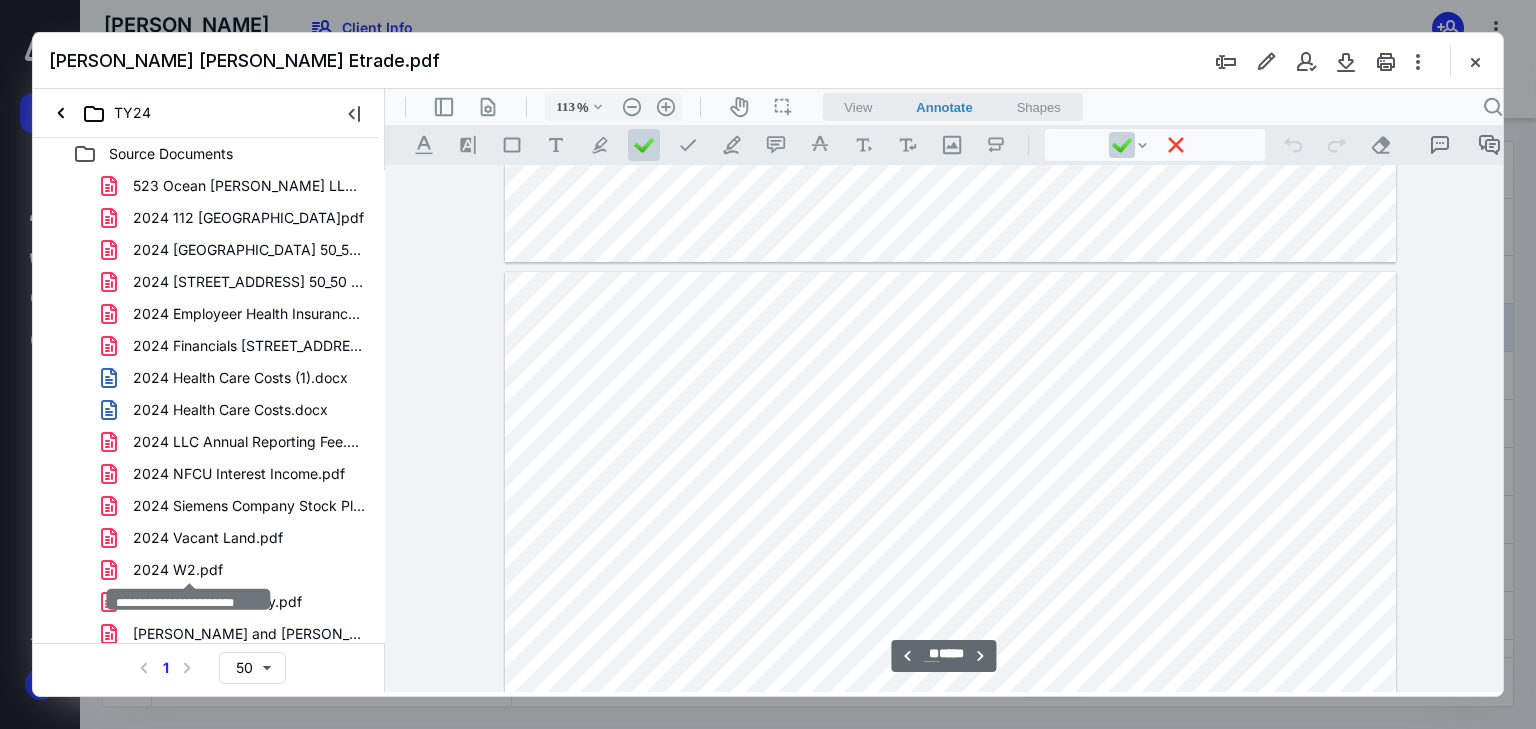 click on "Email Correspondence [DATE].pdf" at bounding box center [245, 762] 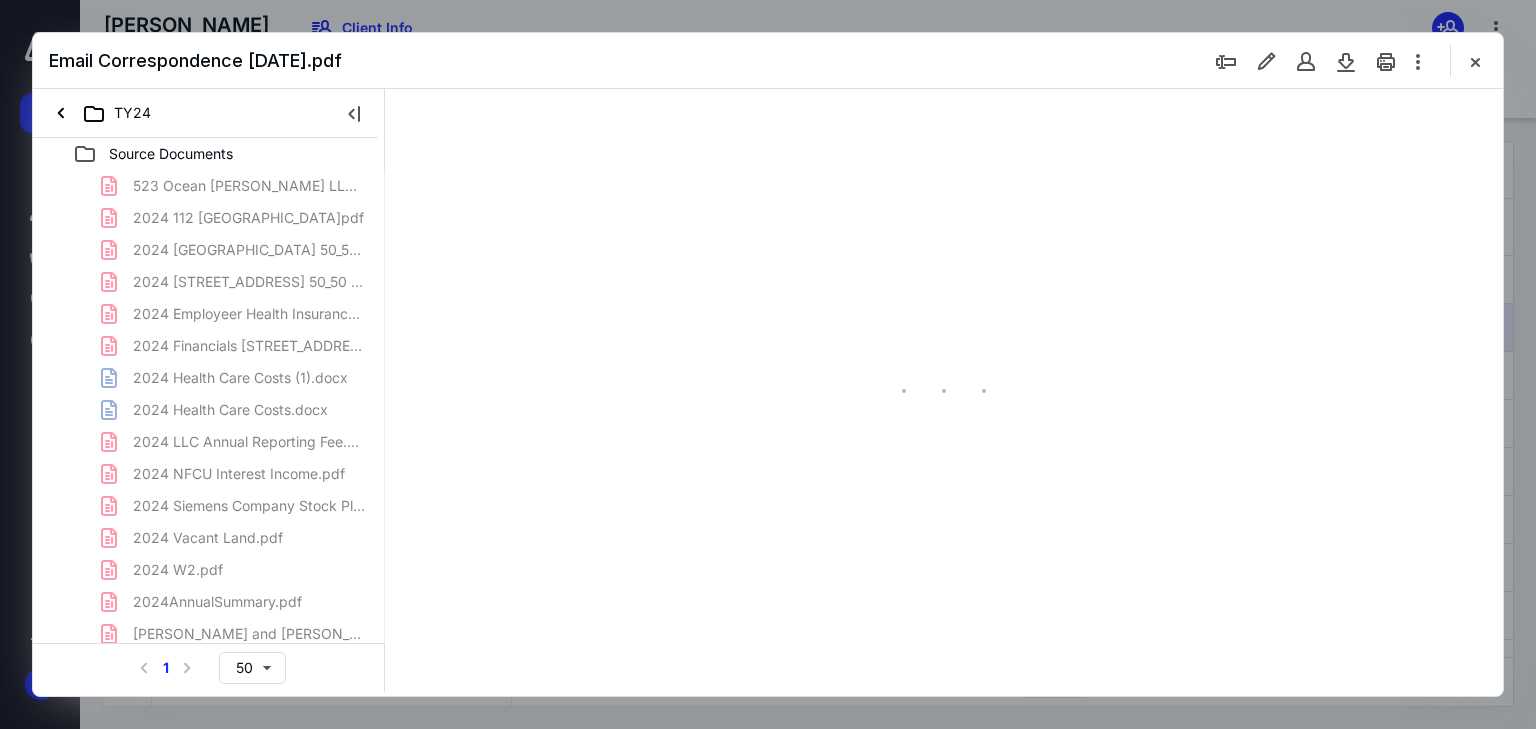 type on "68" 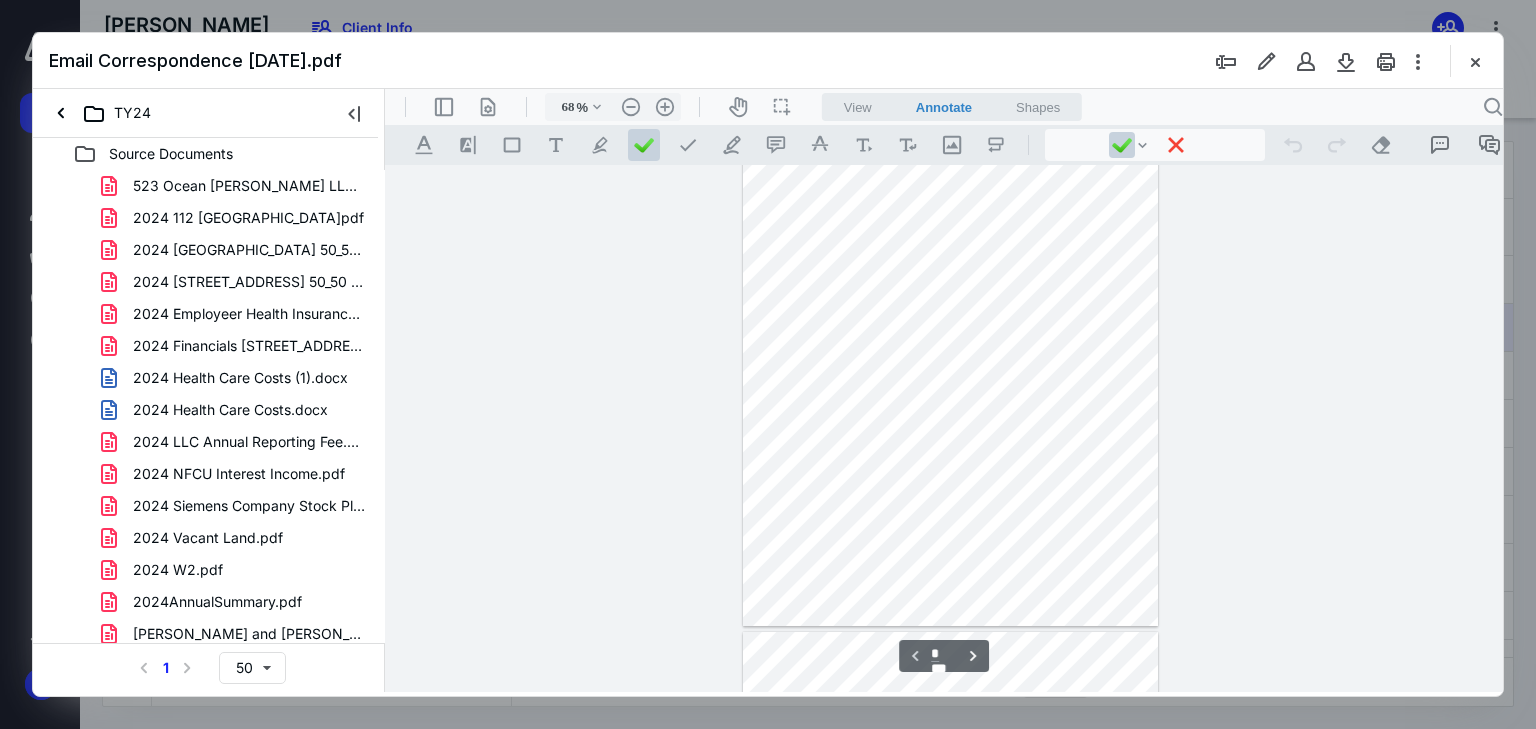 scroll, scrollTop: 543, scrollLeft: 0, axis: vertical 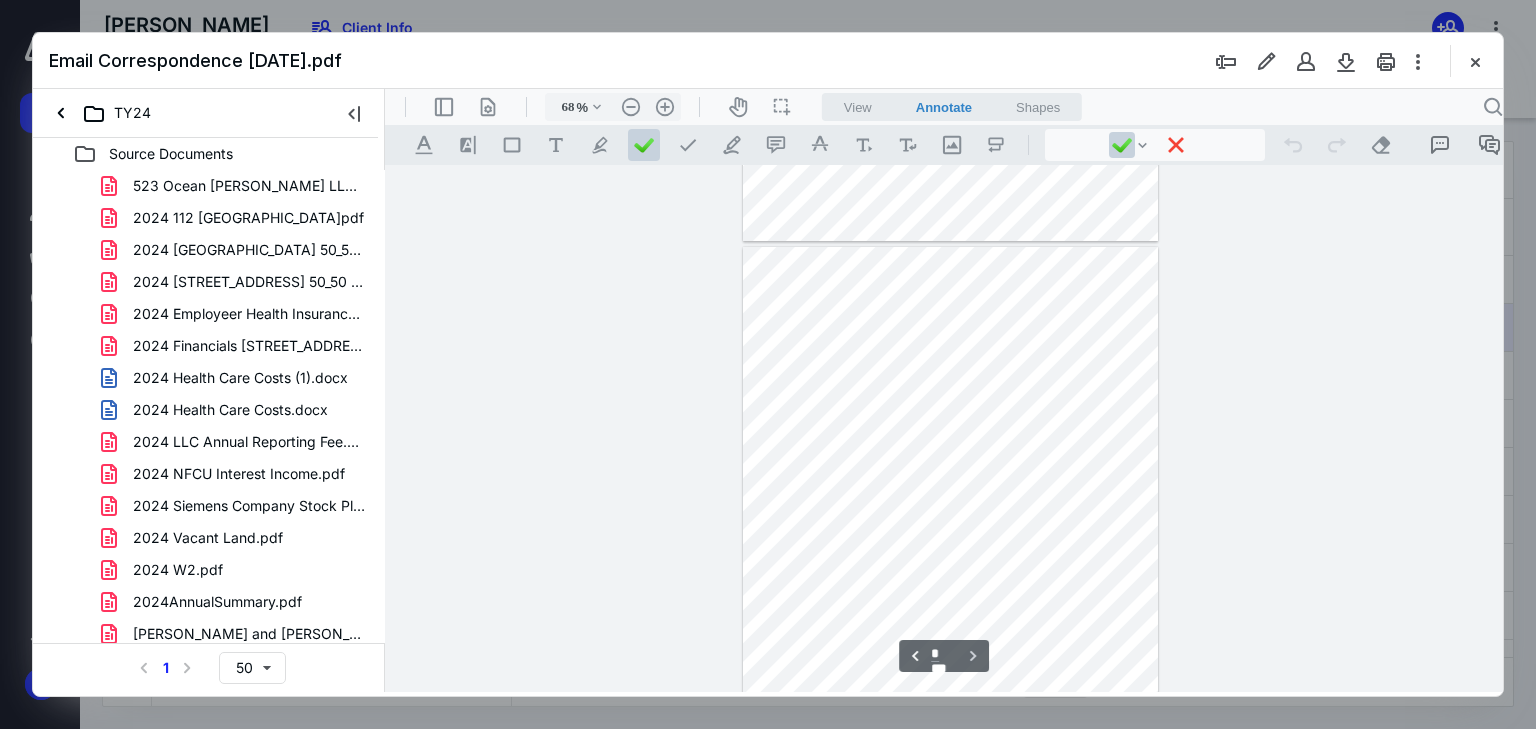 type on "*" 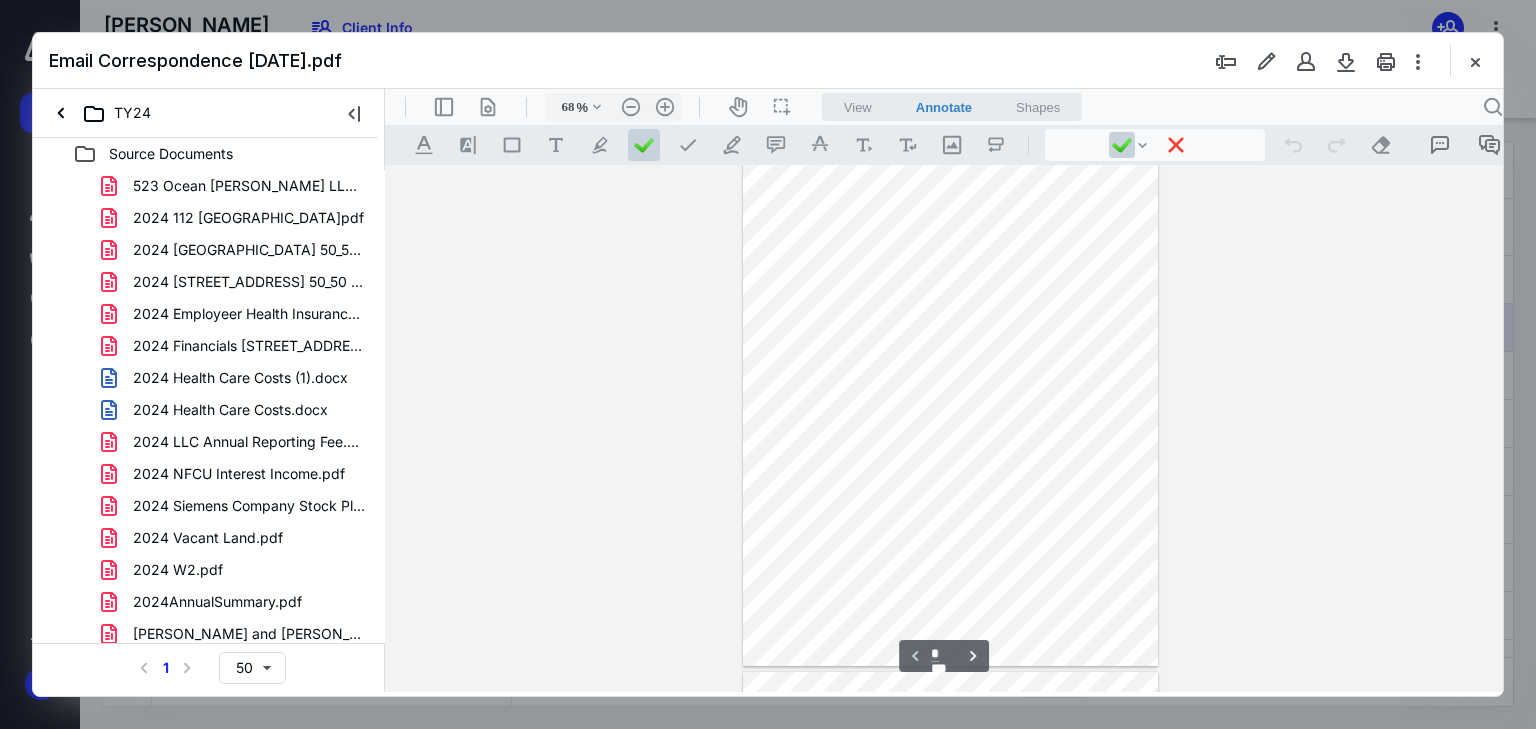 scroll, scrollTop: 0, scrollLeft: 0, axis: both 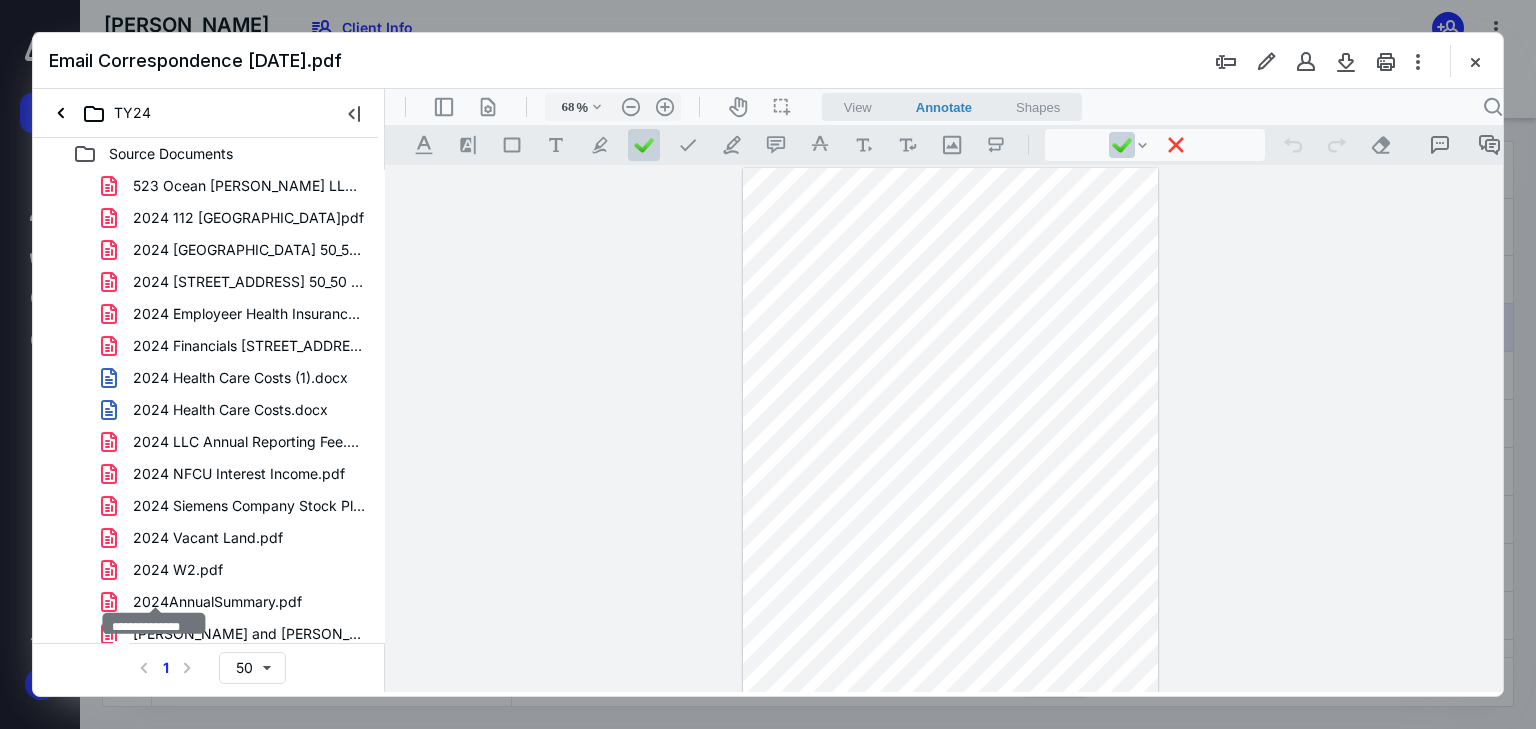 click on "Etrade Checking.pdf" at bounding box center [201, 794] 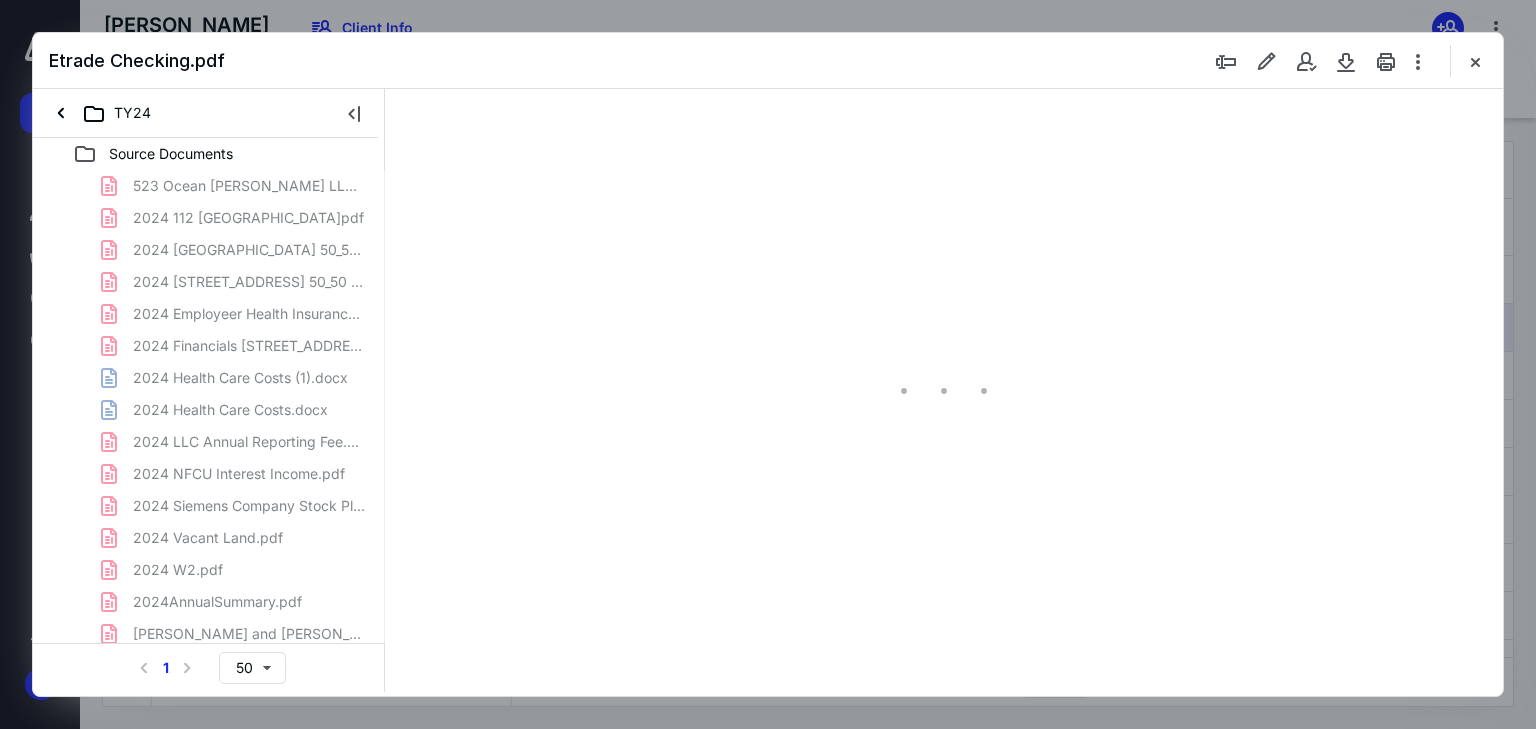 type on "68" 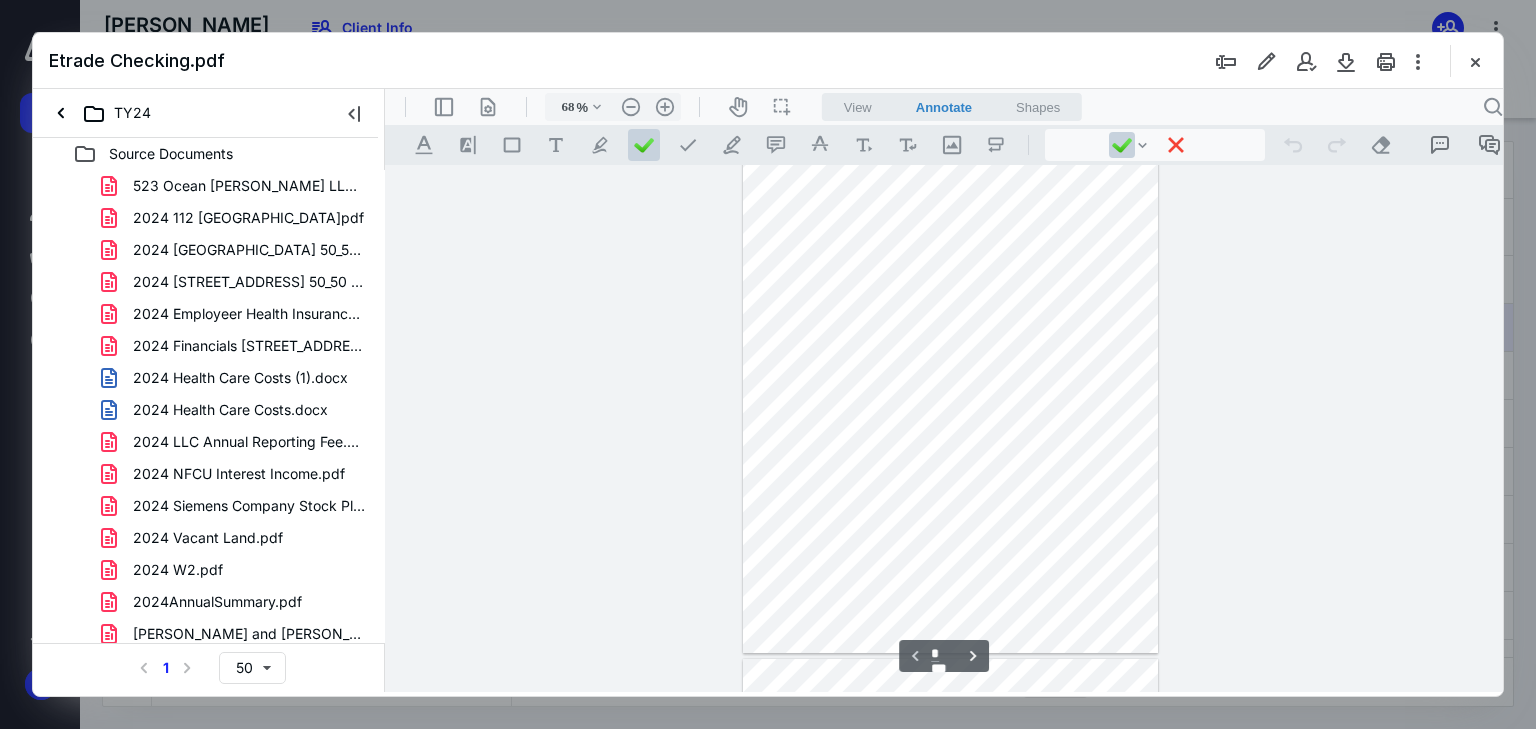 scroll, scrollTop: 80, scrollLeft: 0, axis: vertical 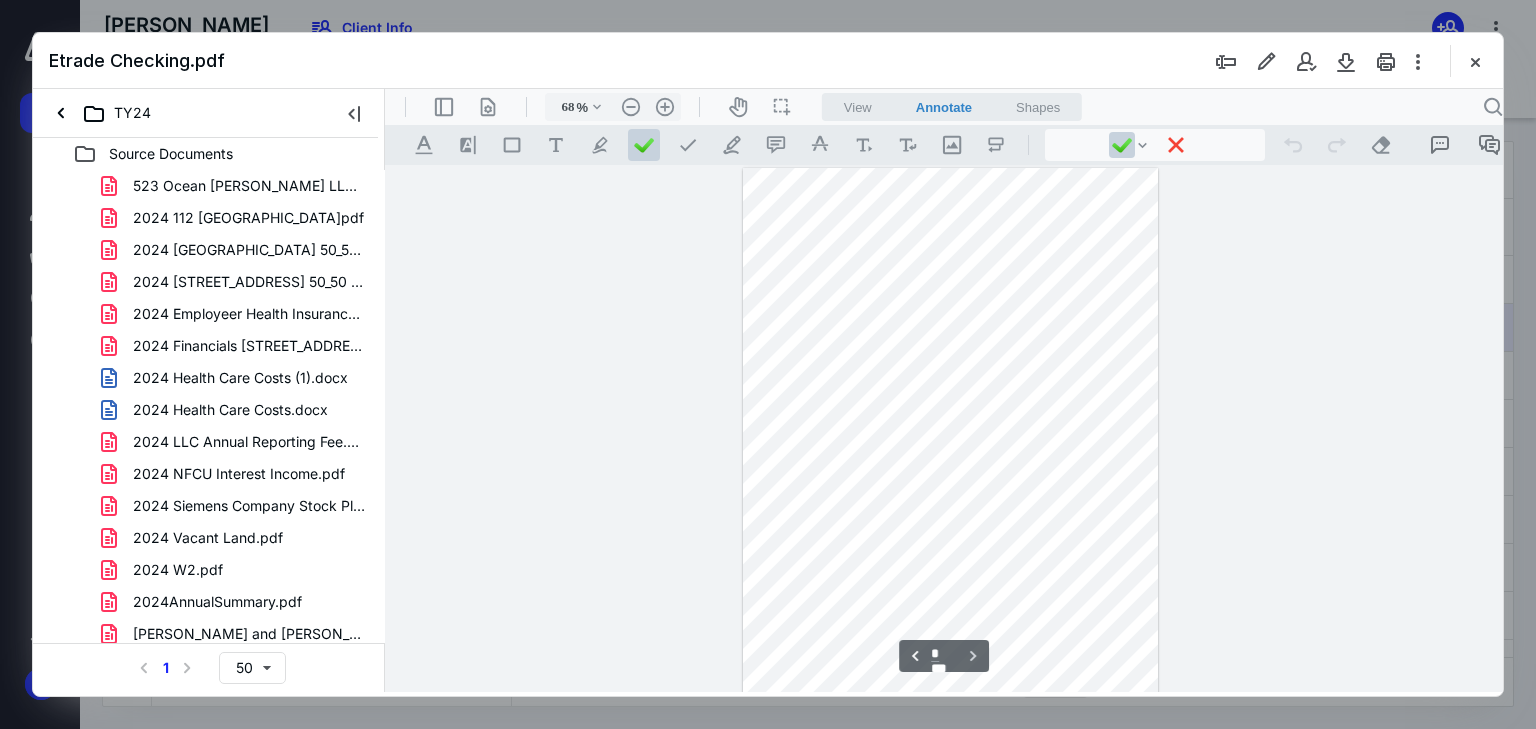 type on "*" 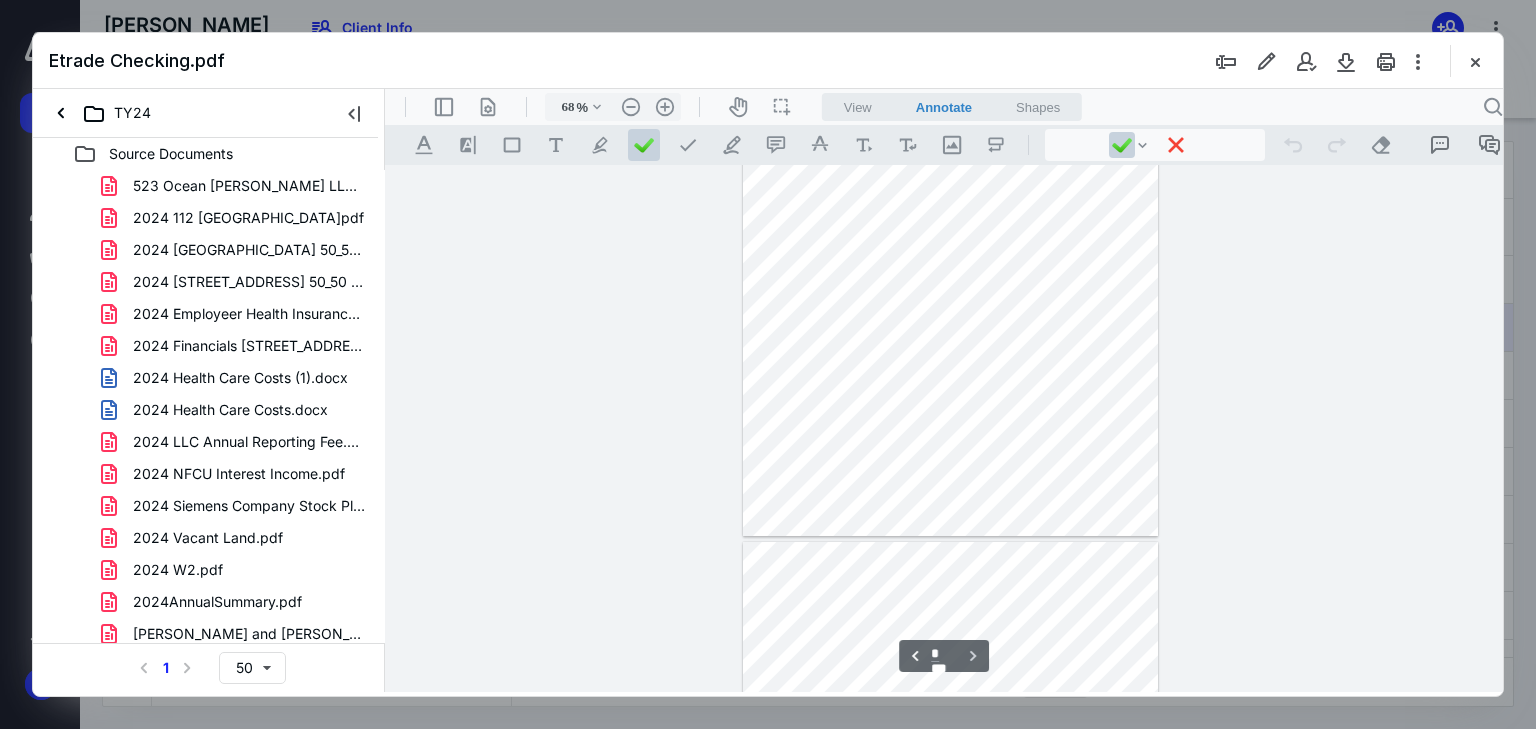 scroll, scrollTop: 0, scrollLeft: 0, axis: both 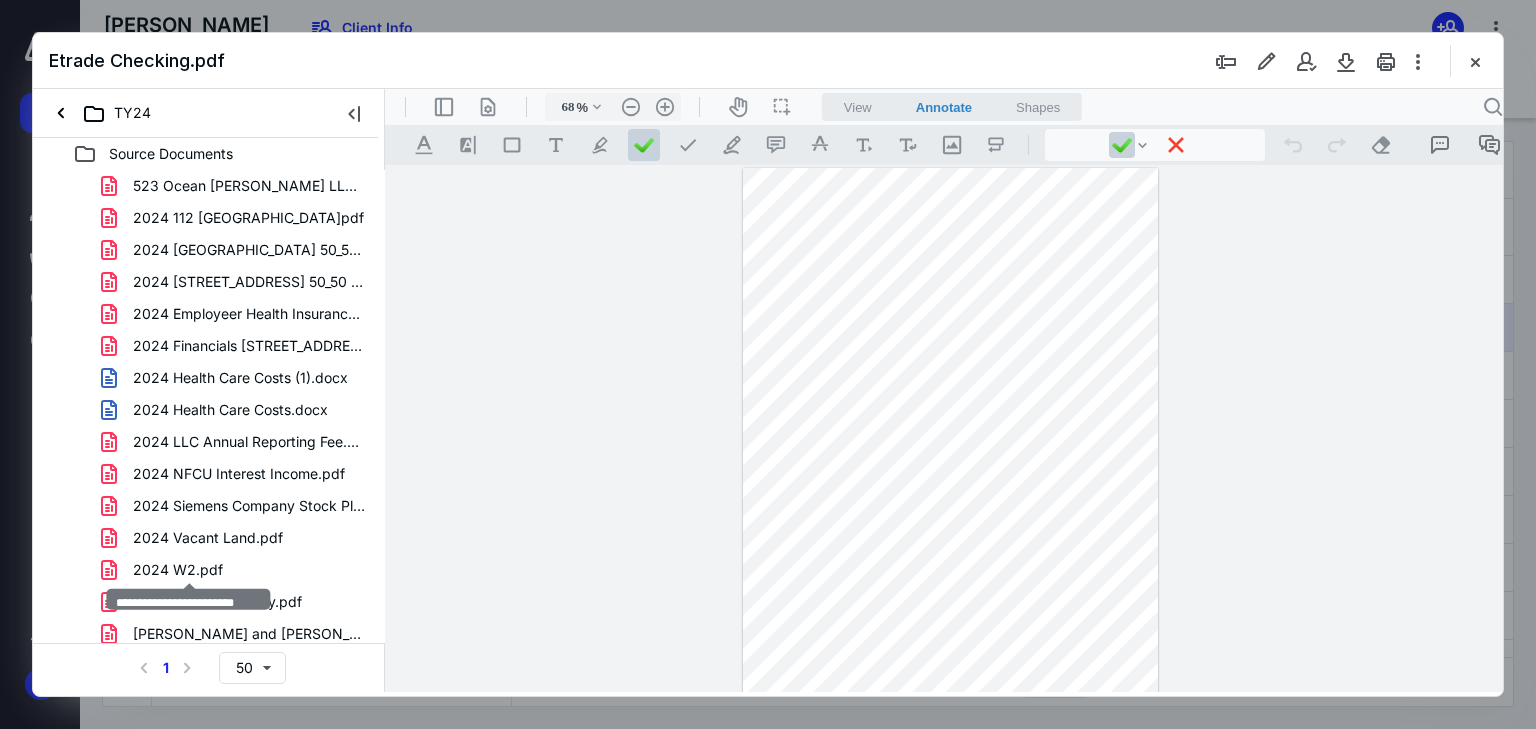 click on "Email Correspondence [DATE].pdf" at bounding box center [245, 762] 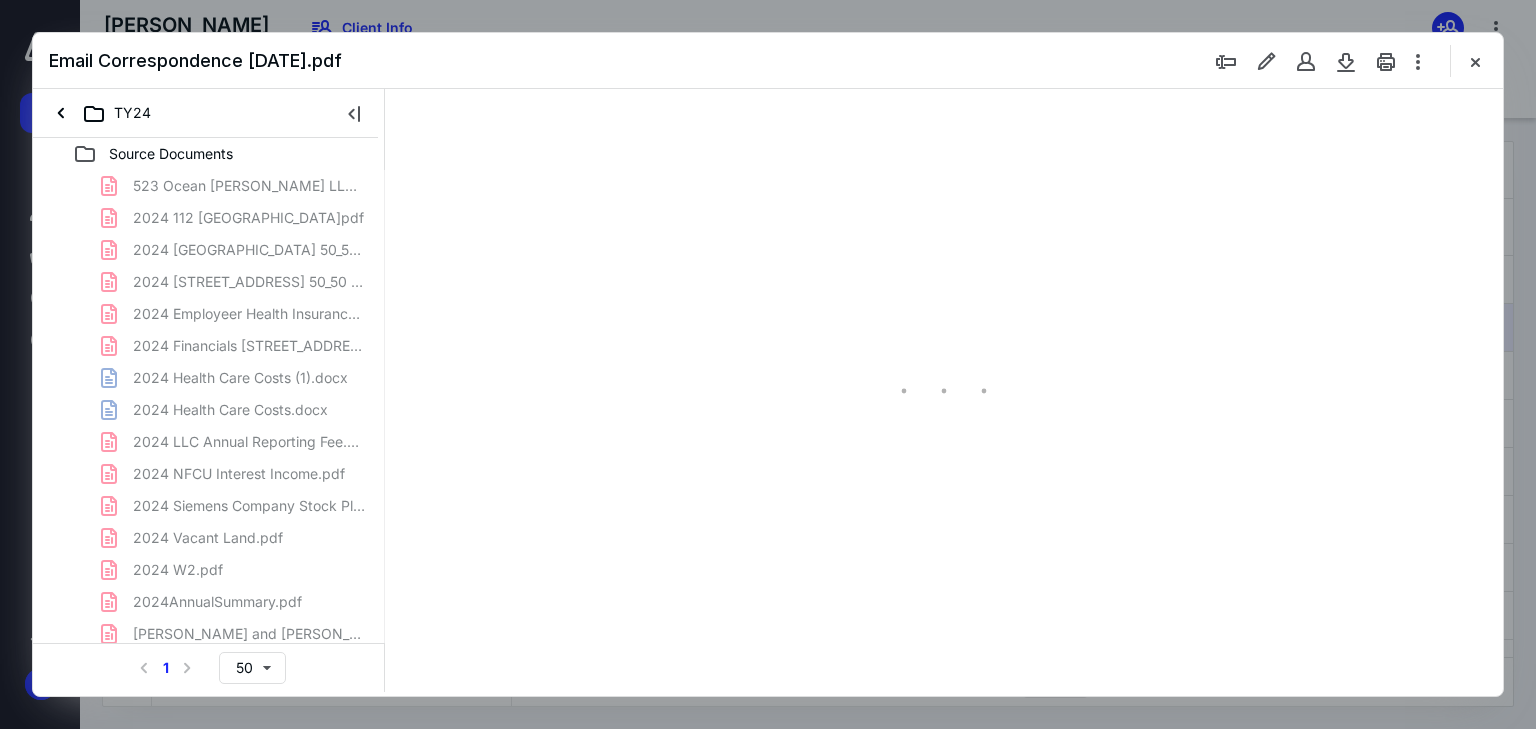 type on "68" 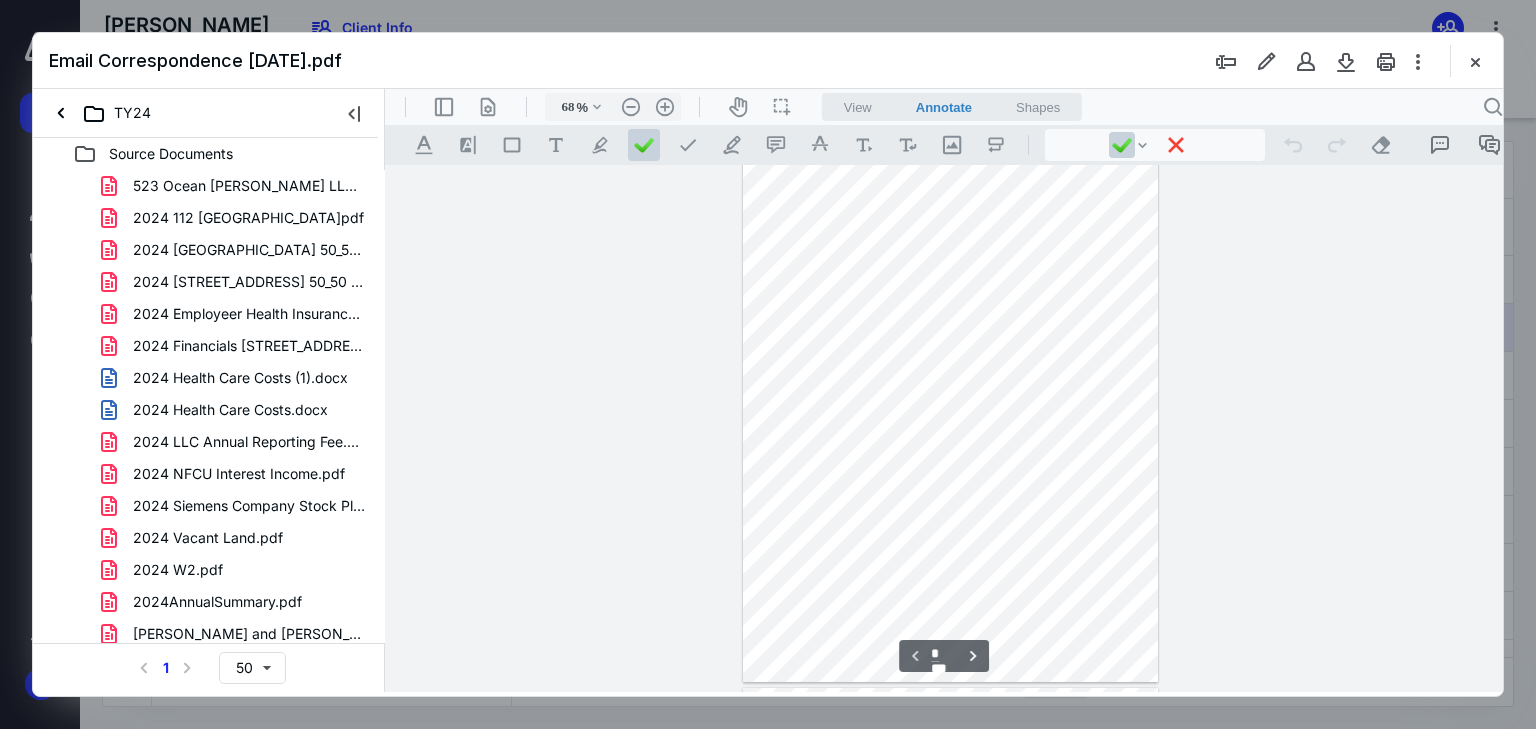 scroll, scrollTop: 0, scrollLeft: 0, axis: both 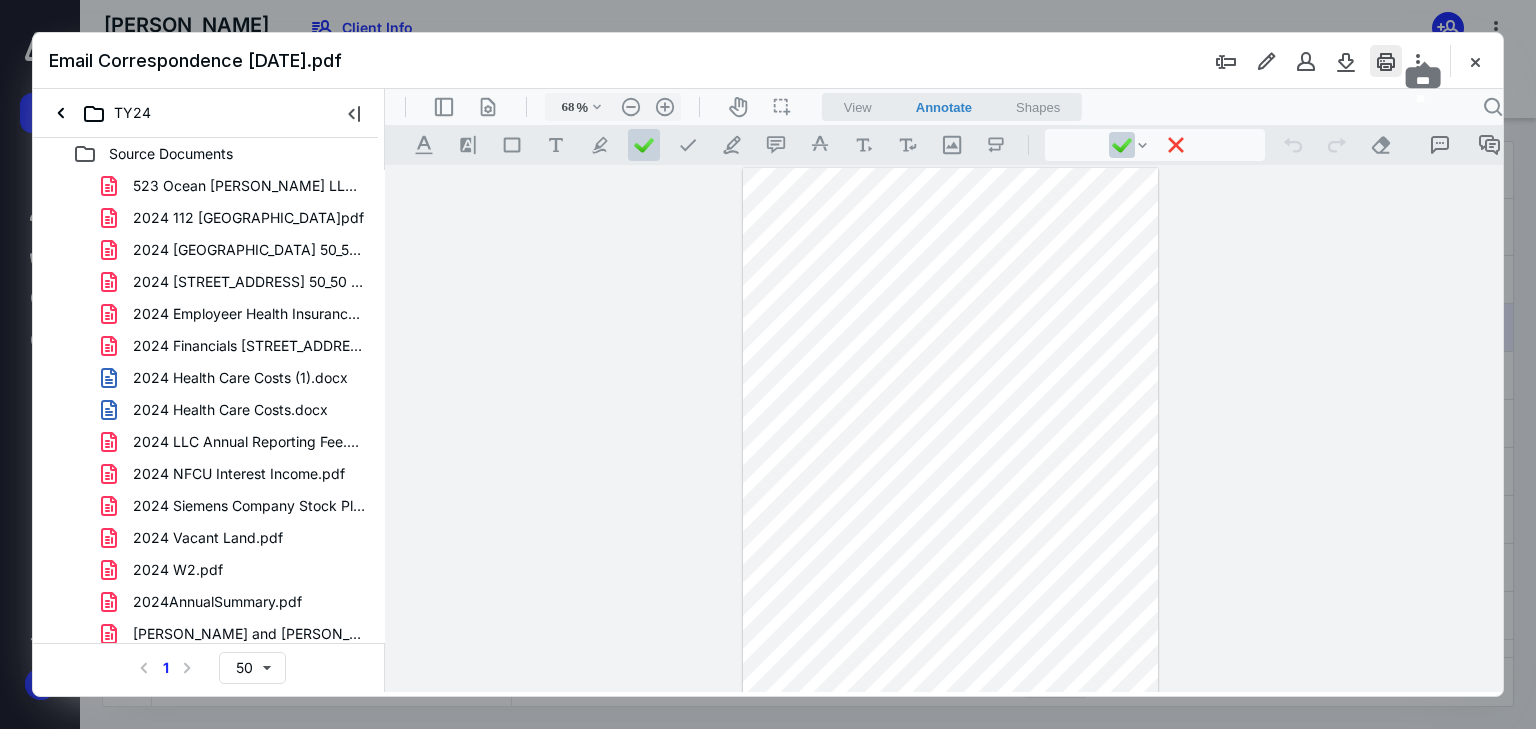 click at bounding box center (1386, 61) 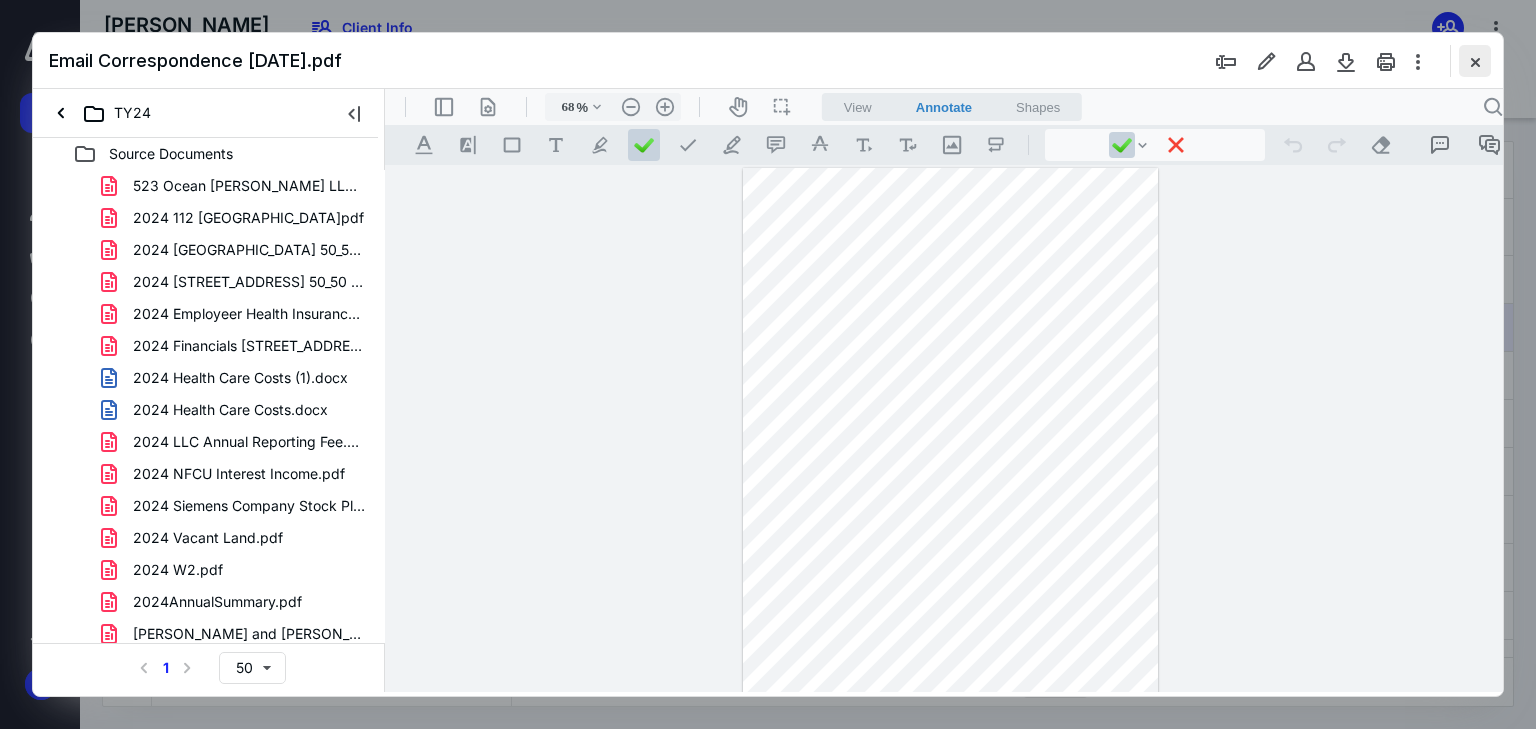 click at bounding box center [1475, 61] 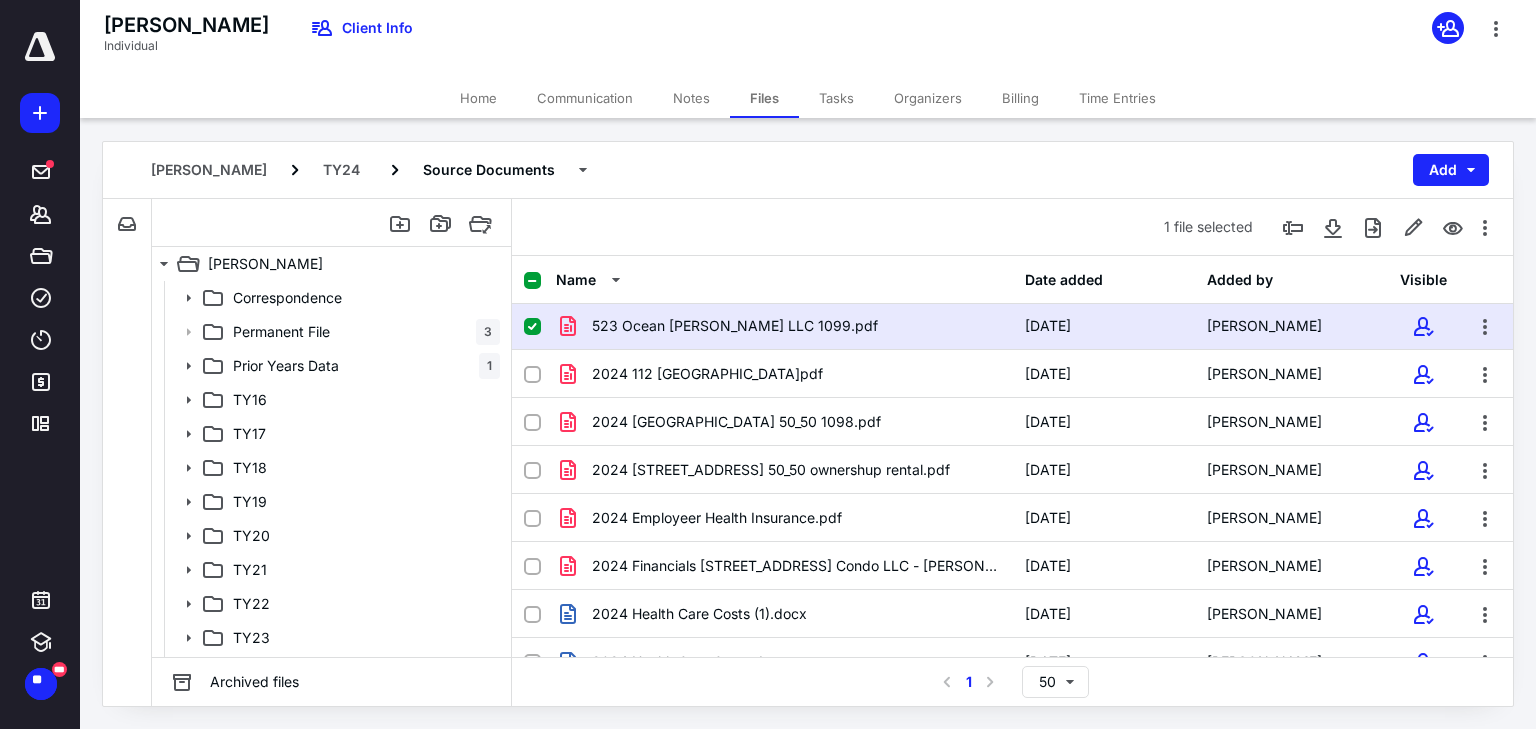 scroll, scrollTop: 0, scrollLeft: 0, axis: both 